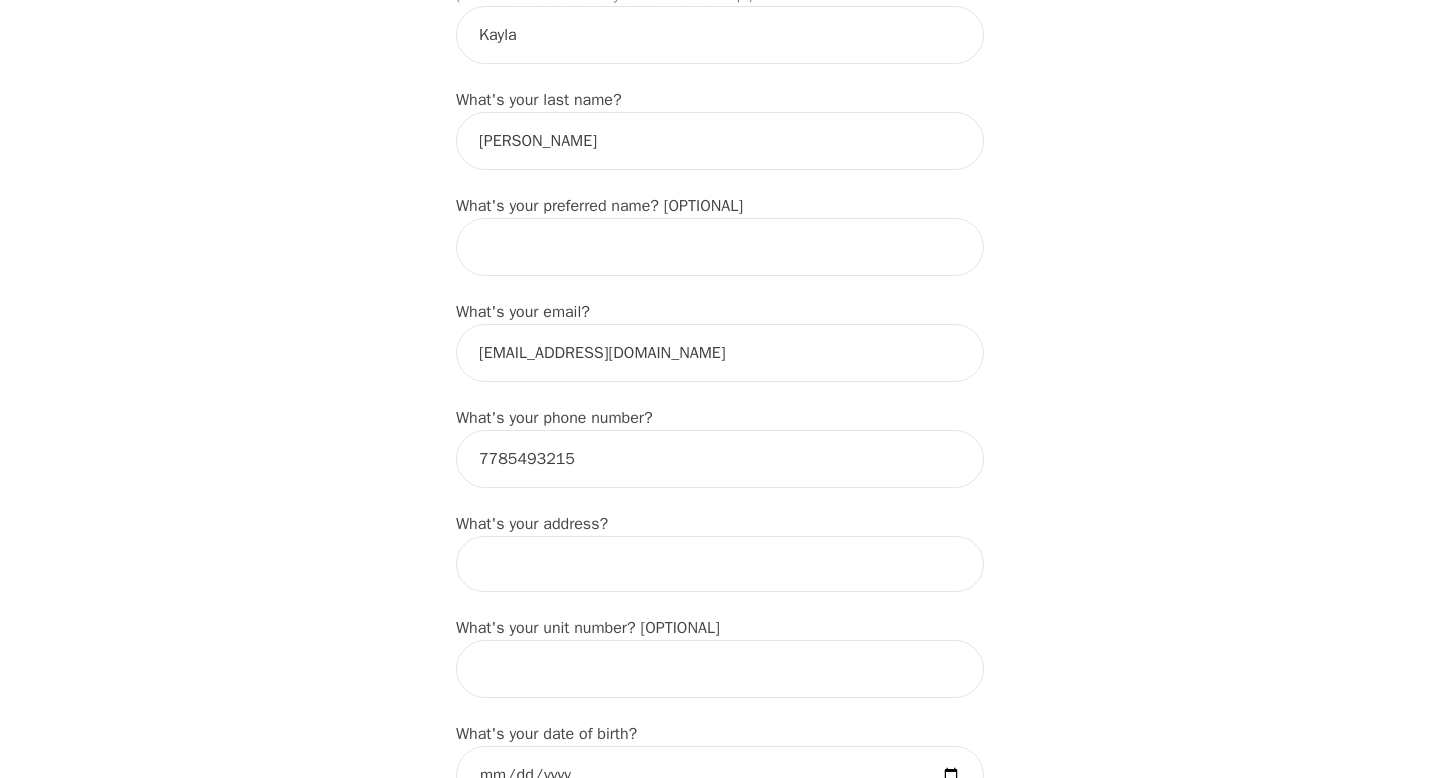 scroll, scrollTop: 339, scrollLeft: 0, axis: vertical 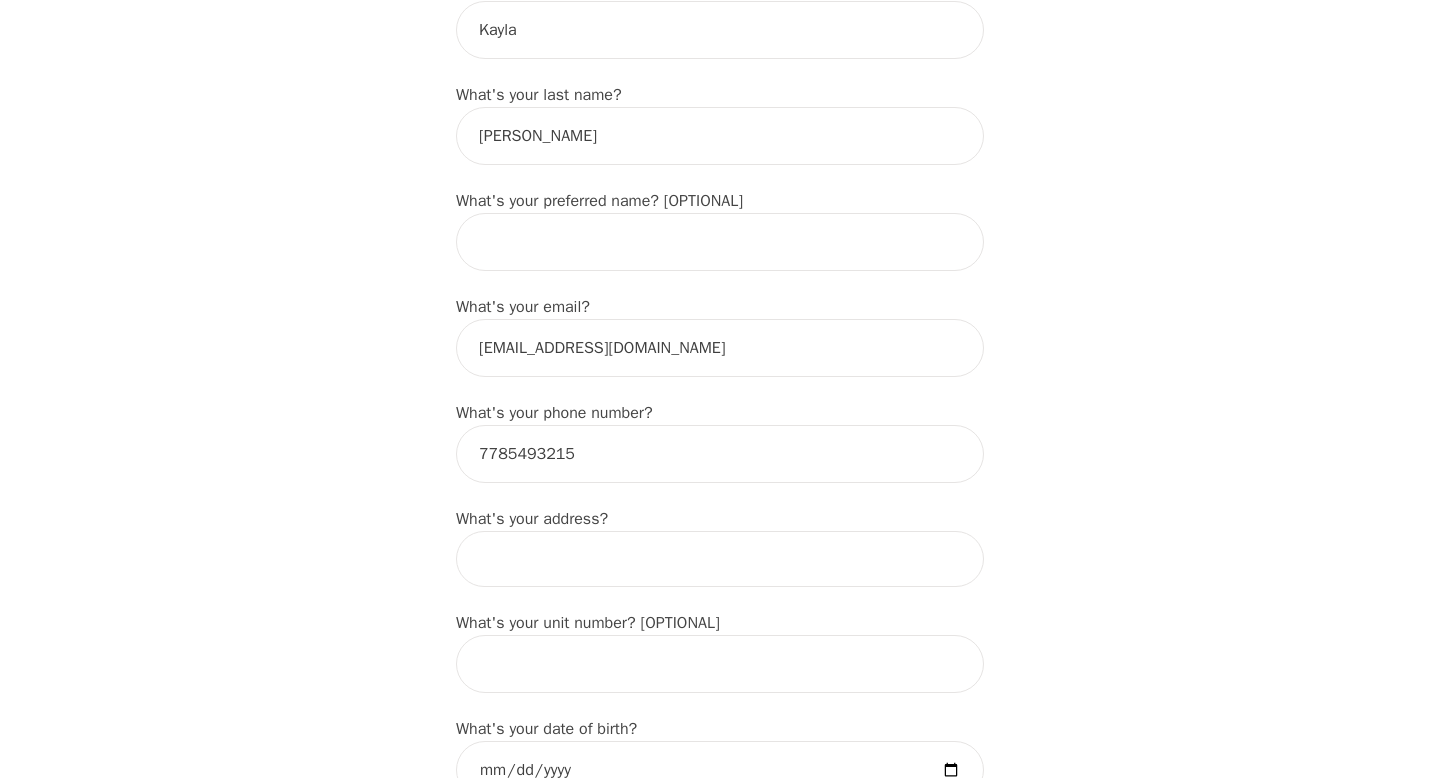 click at bounding box center (720, 559) 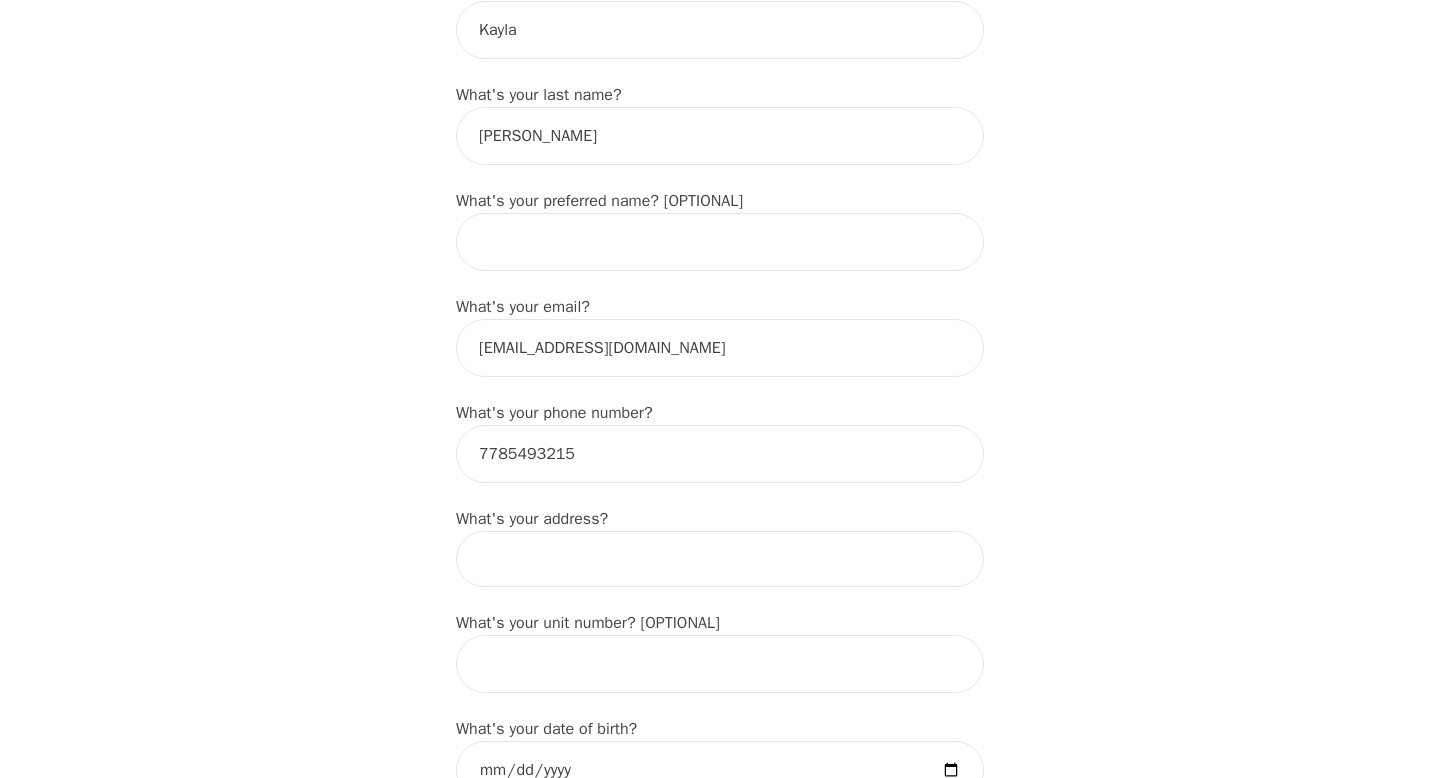 type on "[STREET_ADDRESS]" 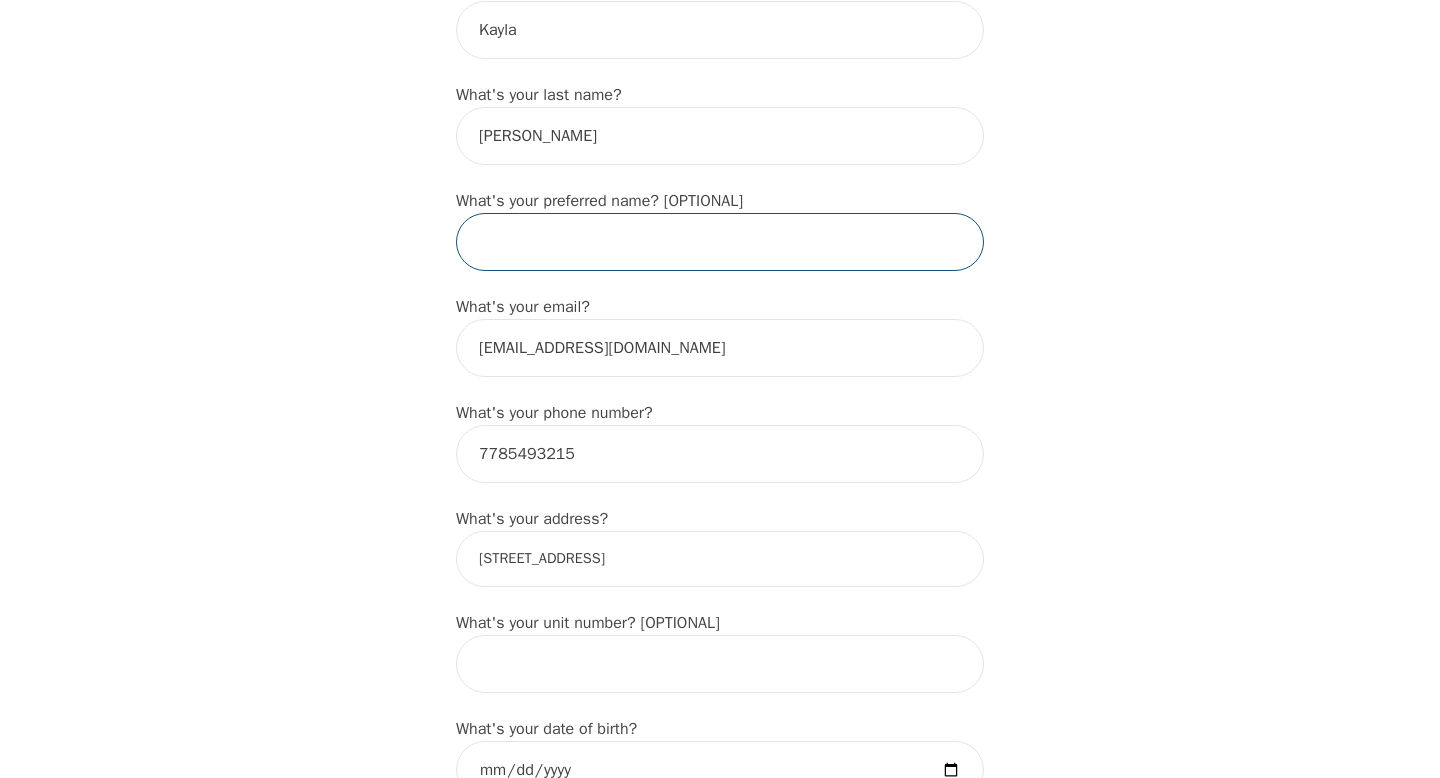 type on "Kayla" 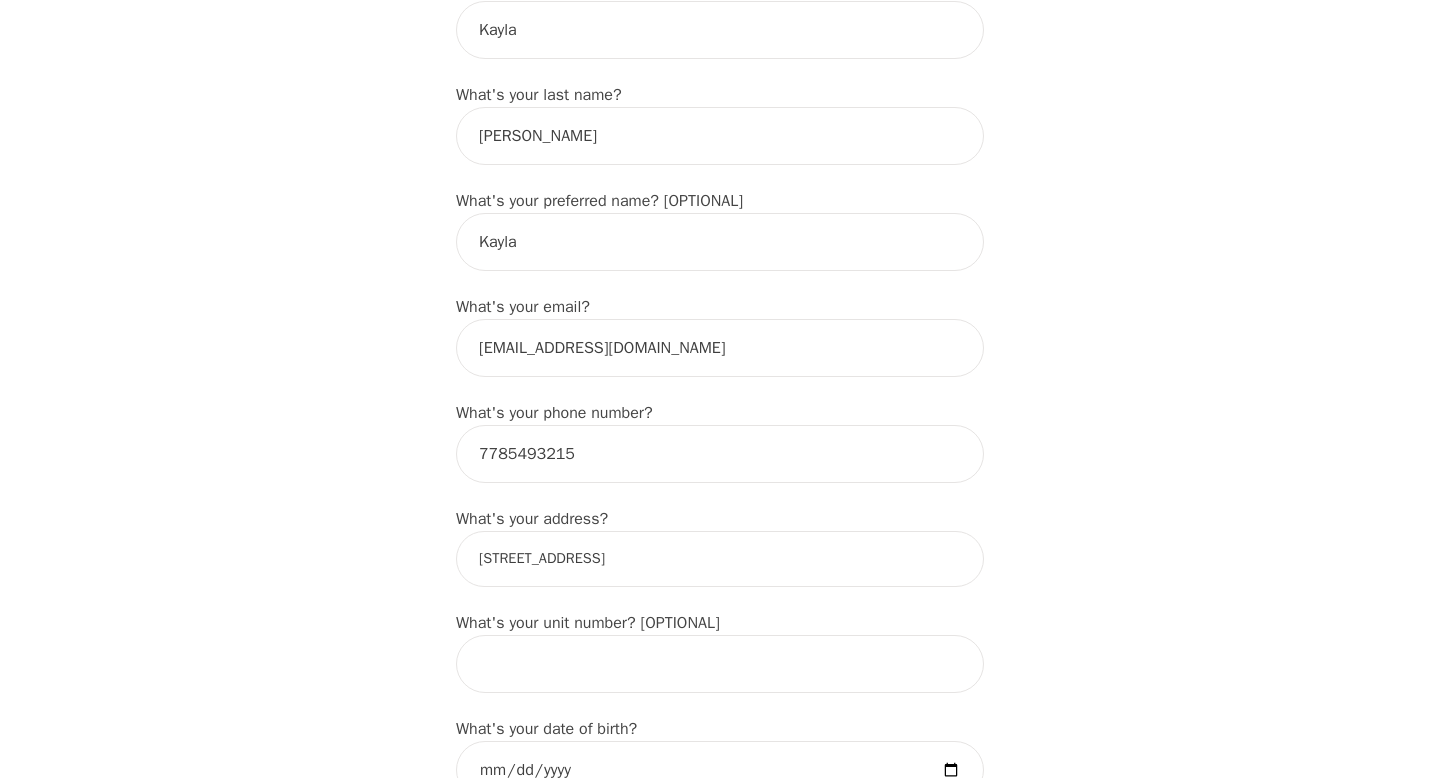click on "[STREET_ADDRESS]" at bounding box center (720, 559) 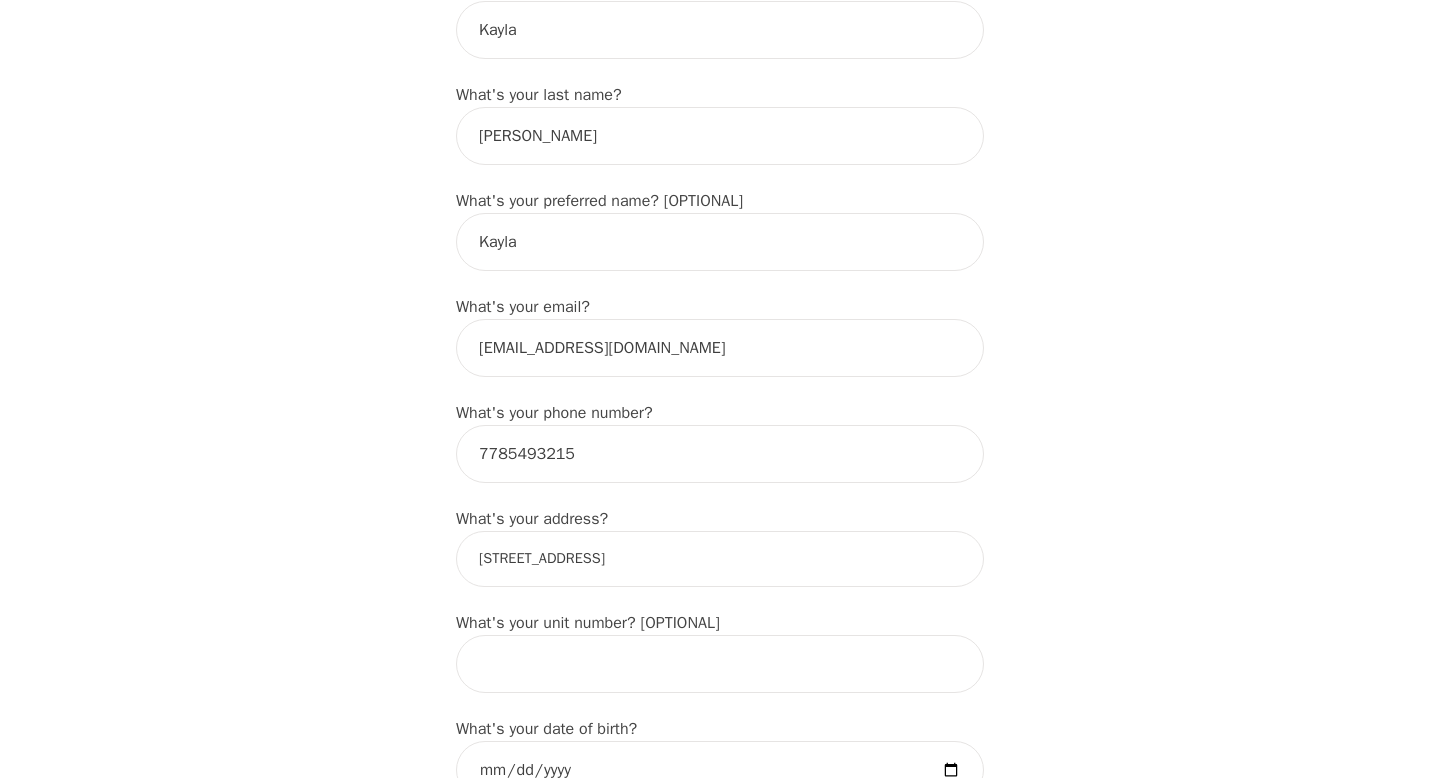type on "[STREET_ADDRESS]" 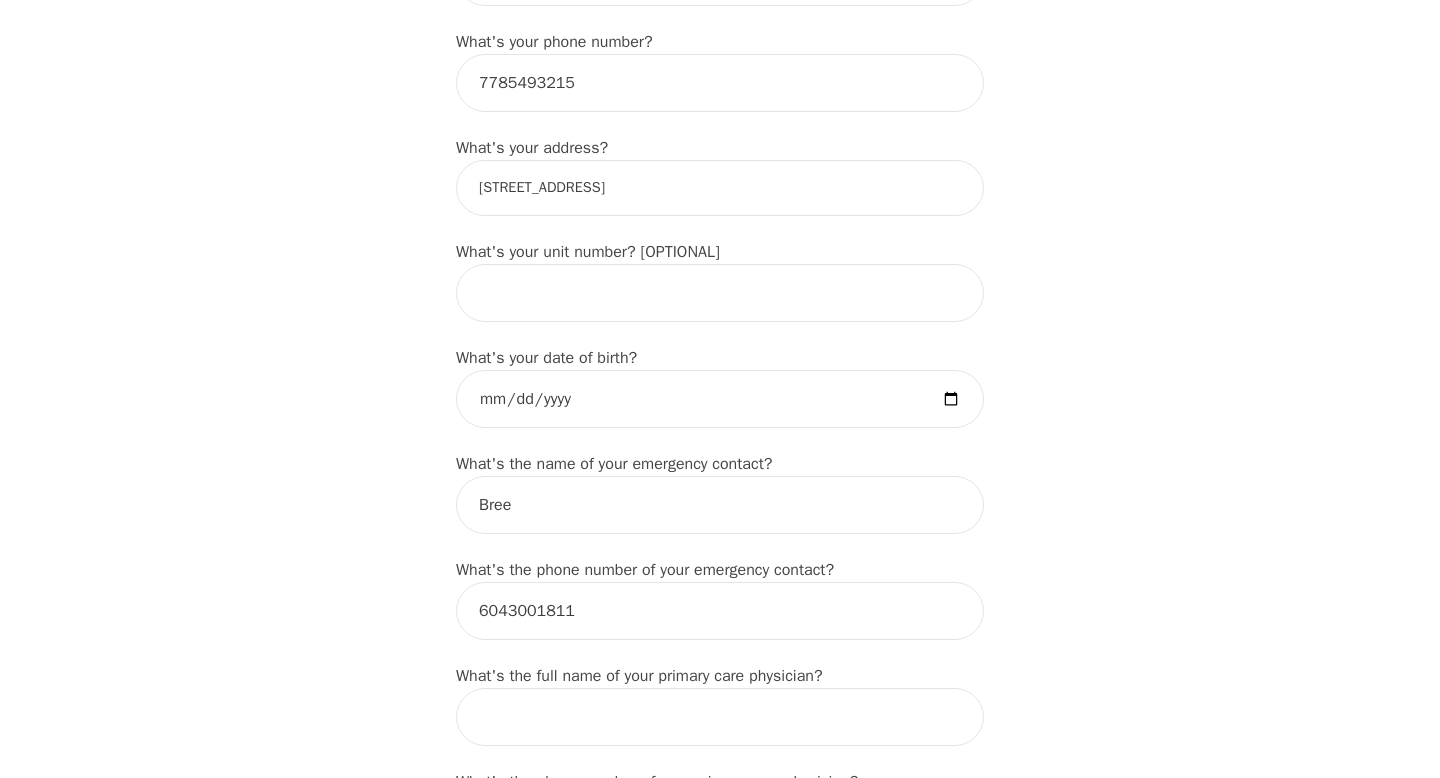 scroll, scrollTop: 712, scrollLeft: 0, axis: vertical 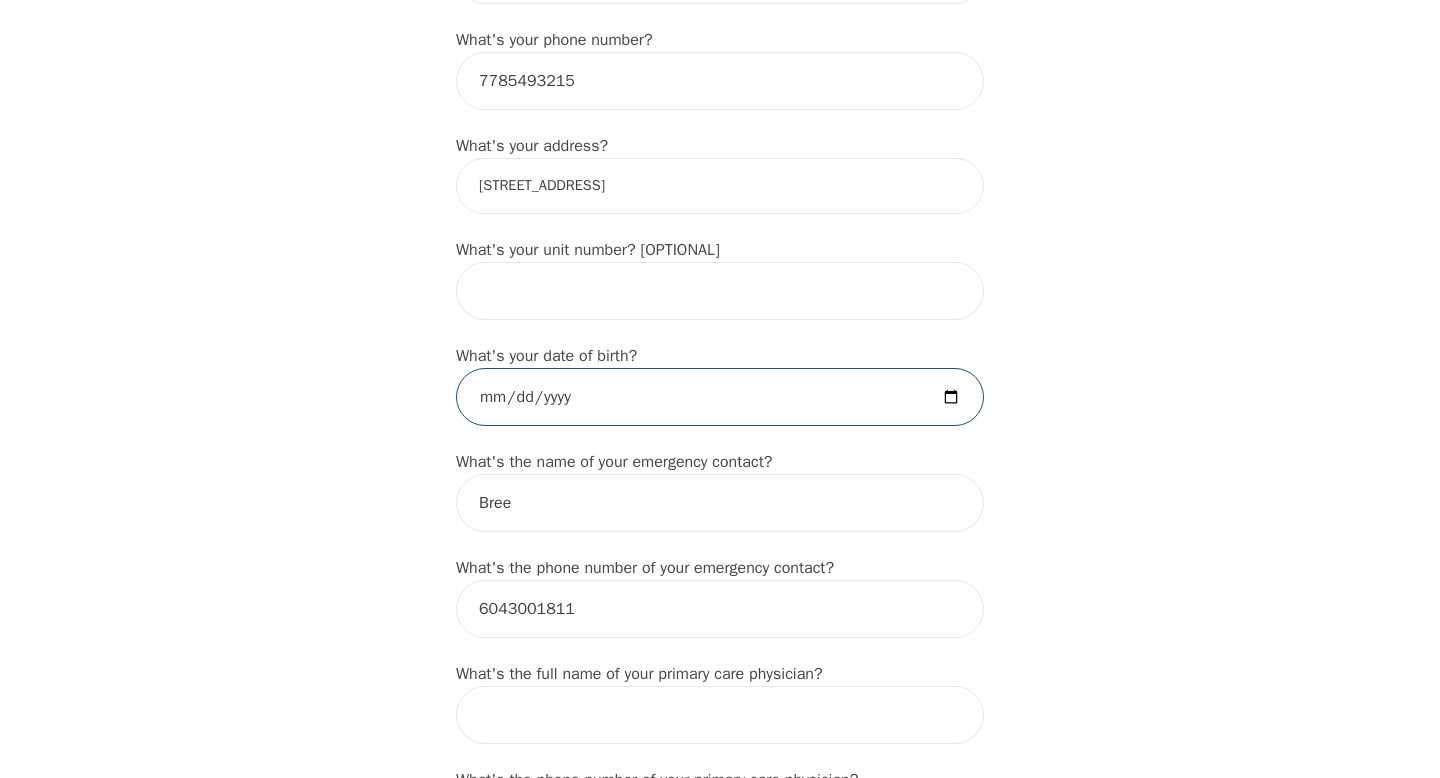 click at bounding box center [720, 397] 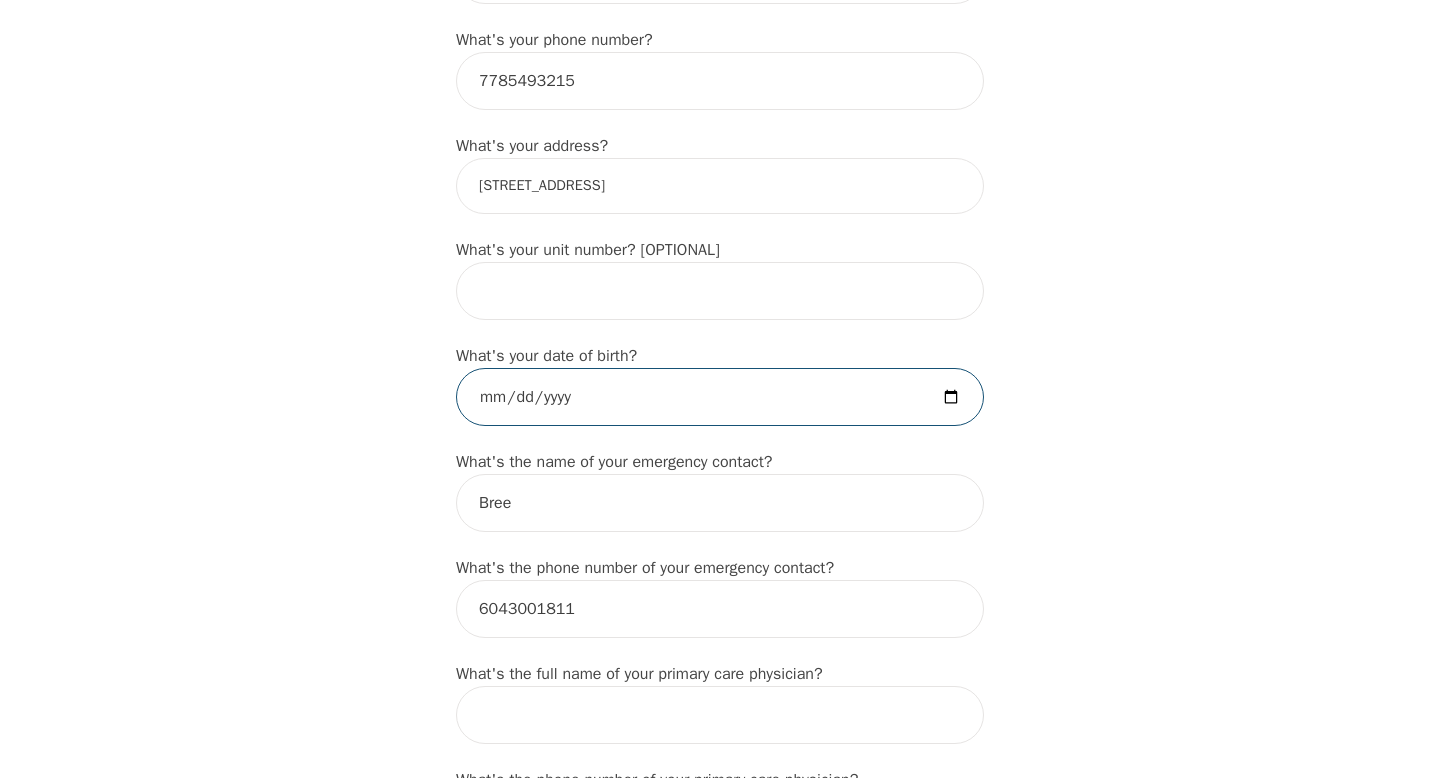 type on "[DATE]" 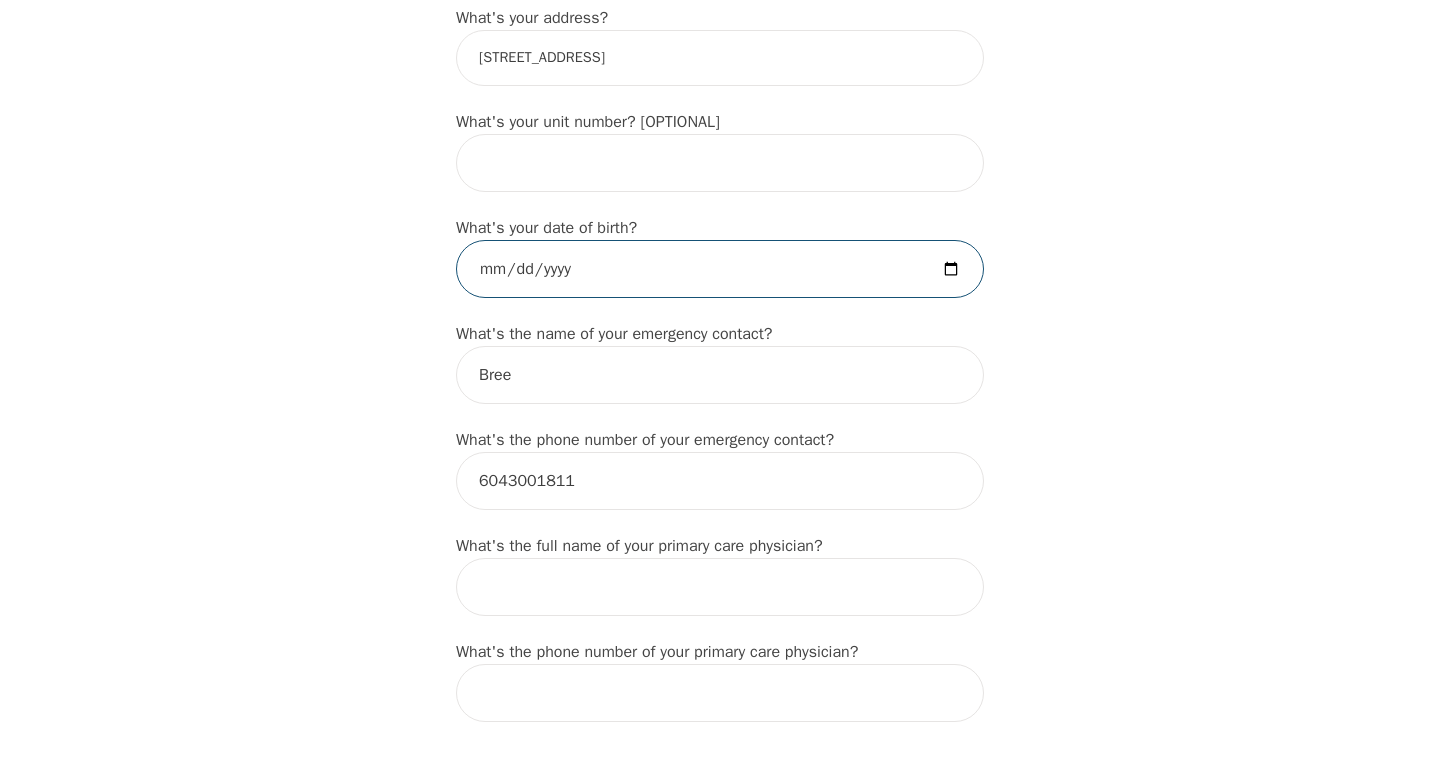 scroll, scrollTop: 873, scrollLeft: 0, axis: vertical 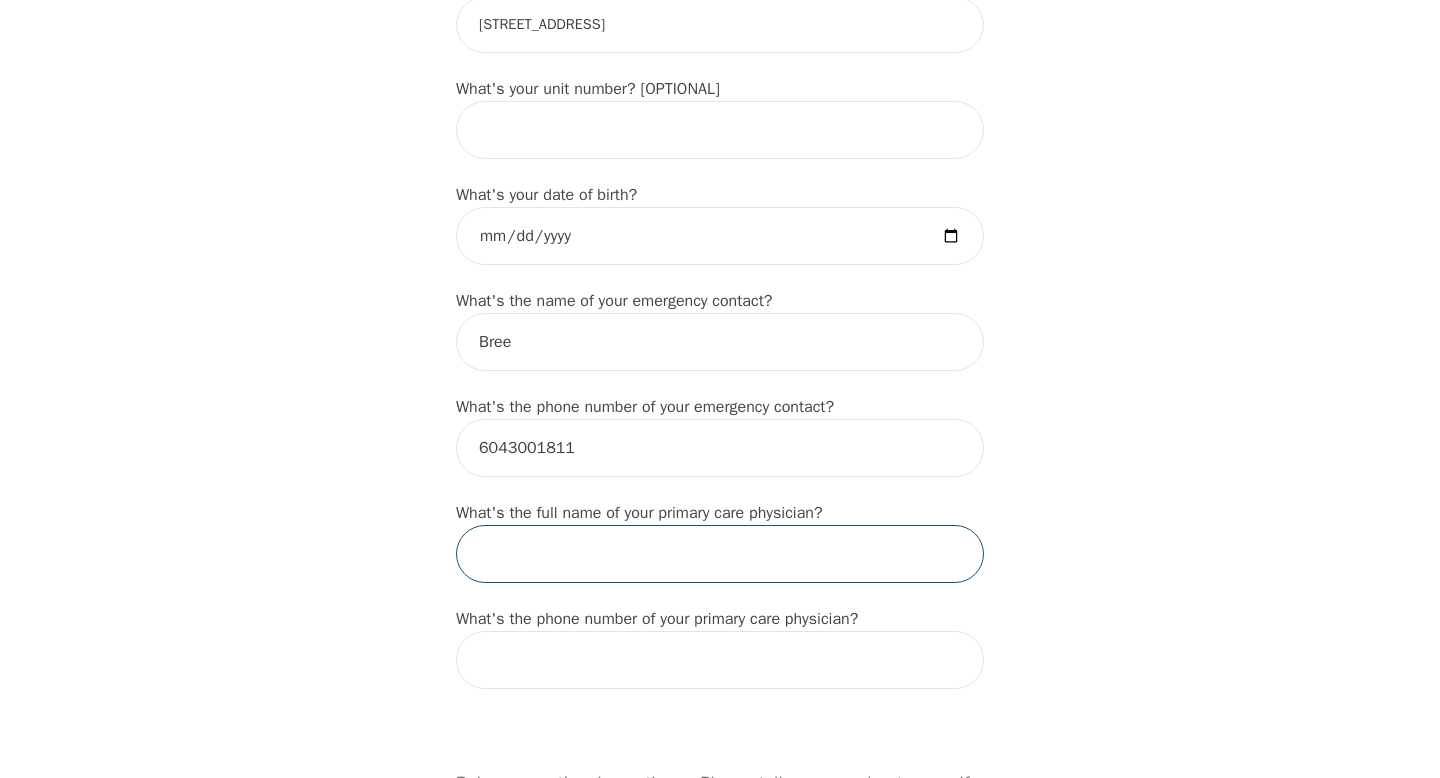 click at bounding box center [720, 554] 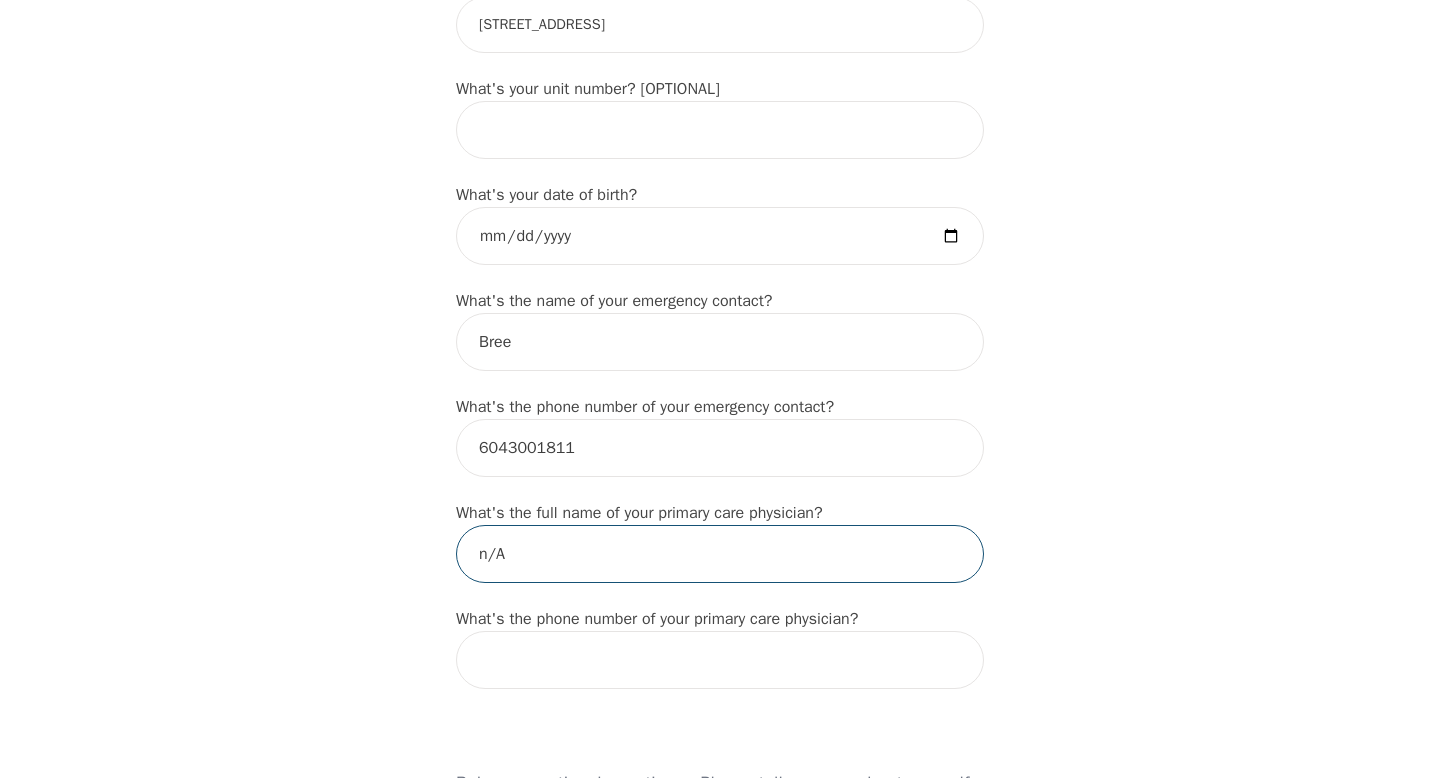 type on "n/A" 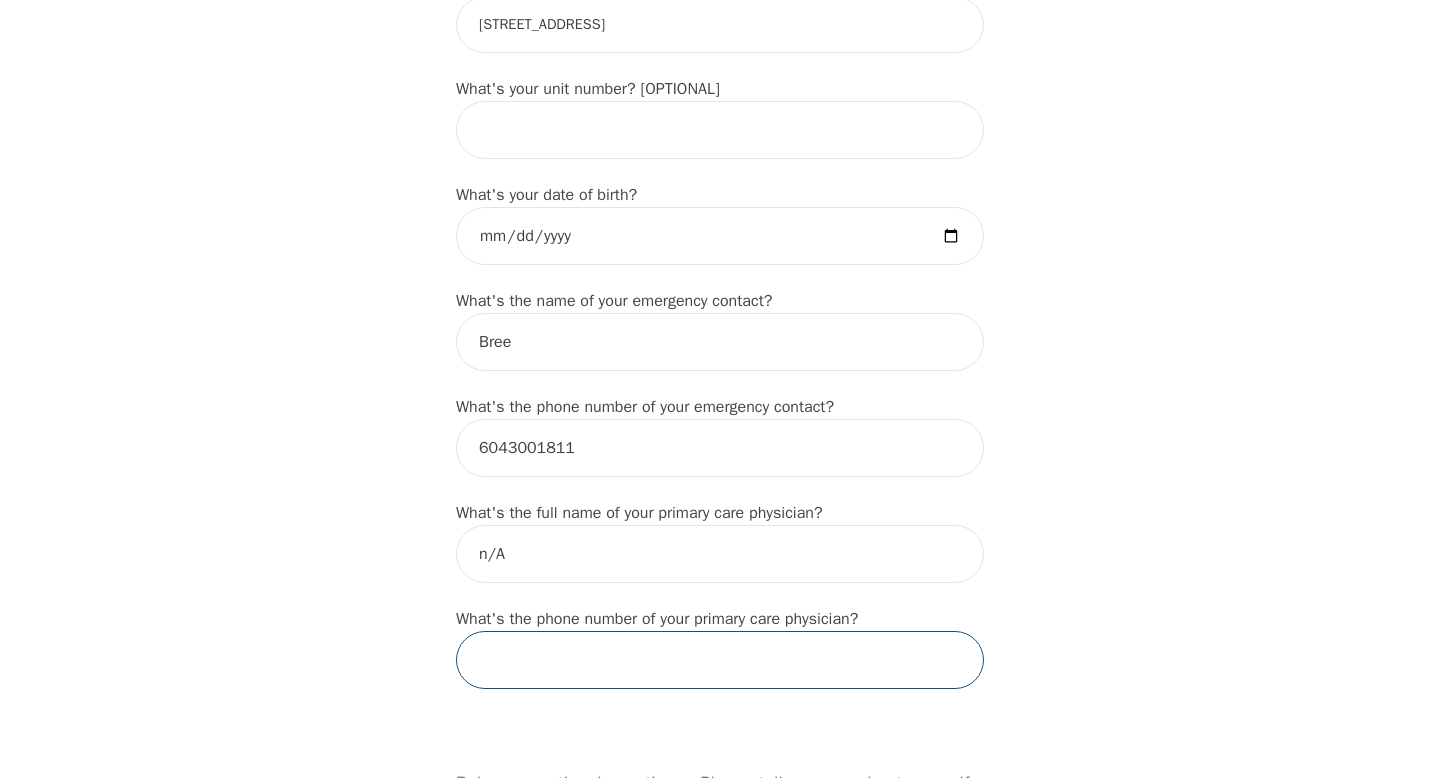 click at bounding box center [720, 660] 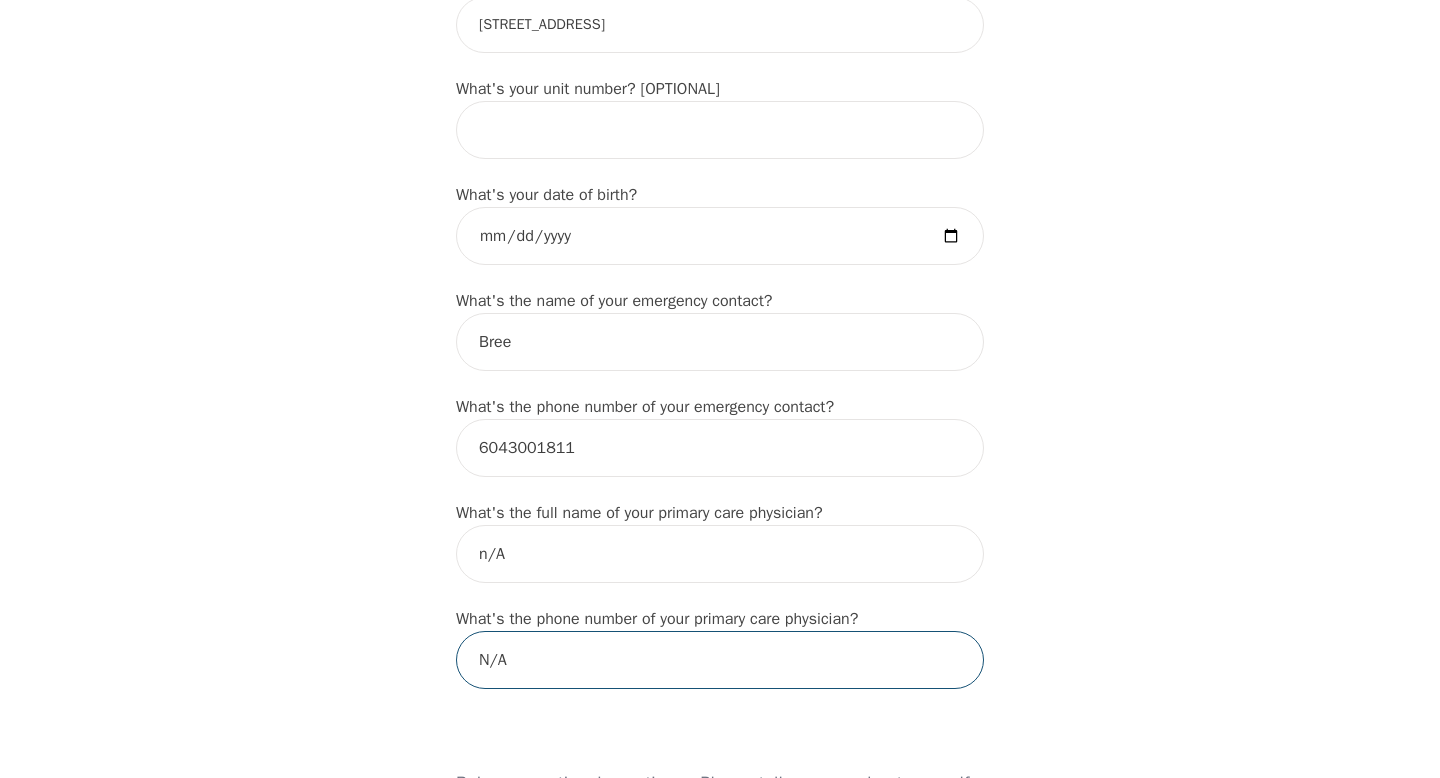 type on "N/A" 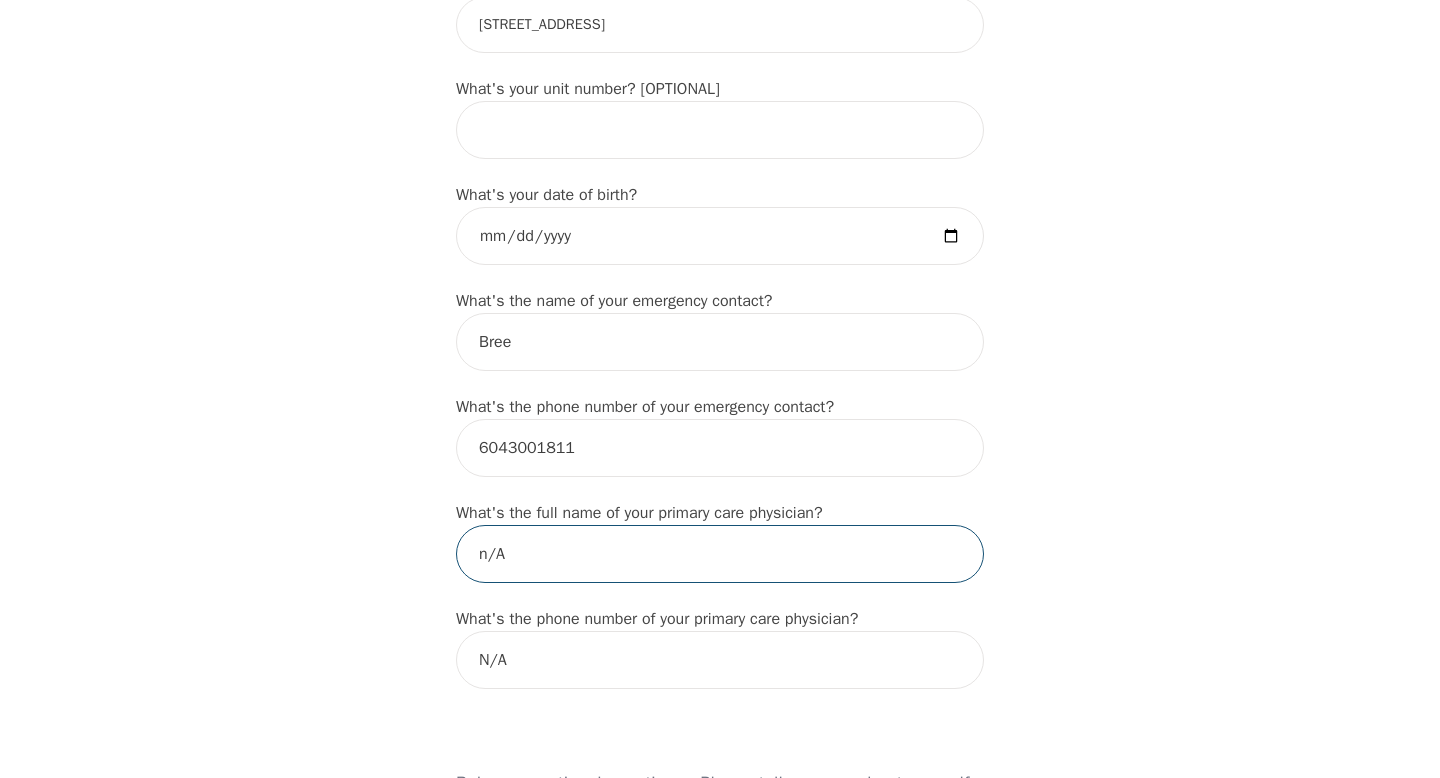 click on "n/A" at bounding box center (720, 554) 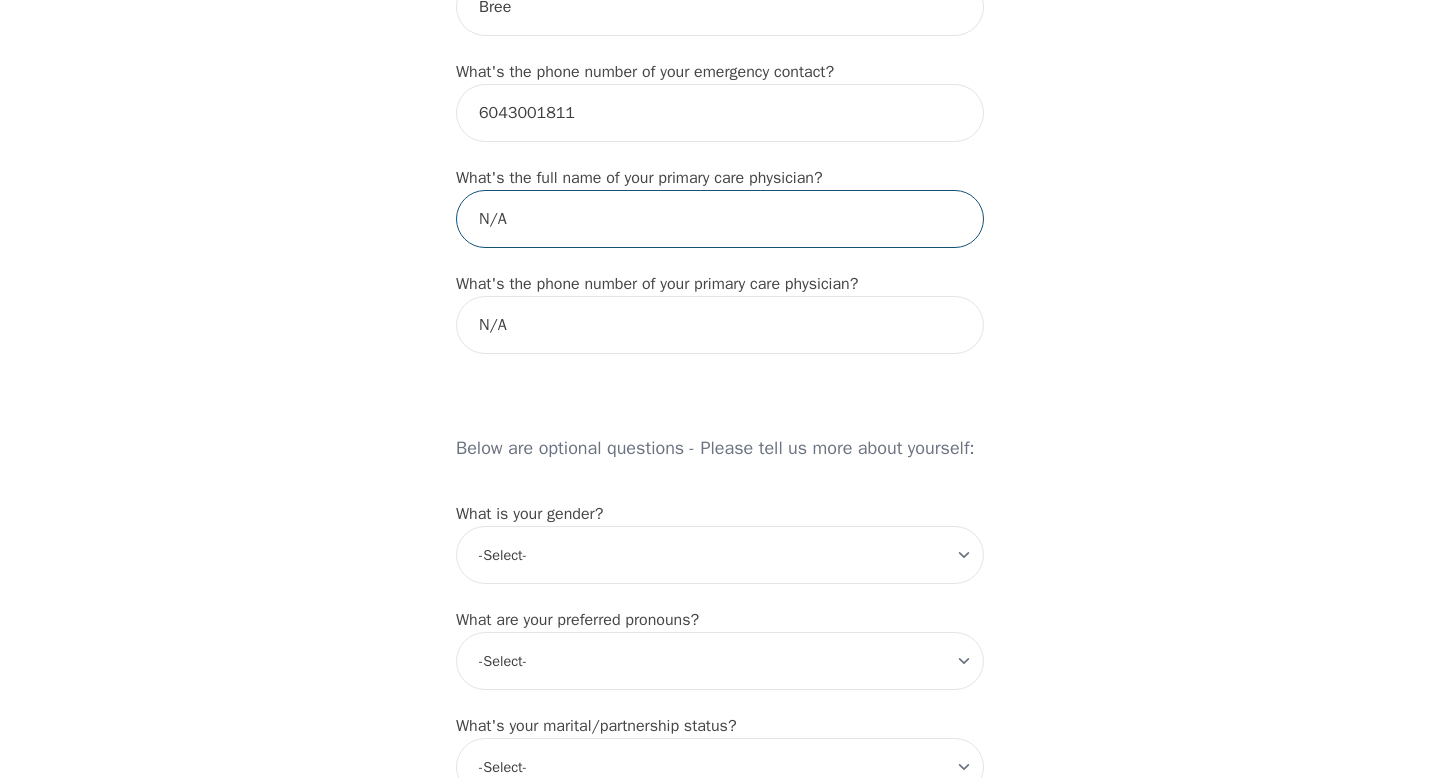 scroll, scrollTop: 1214, scrollLeft: 0, axis: vertical 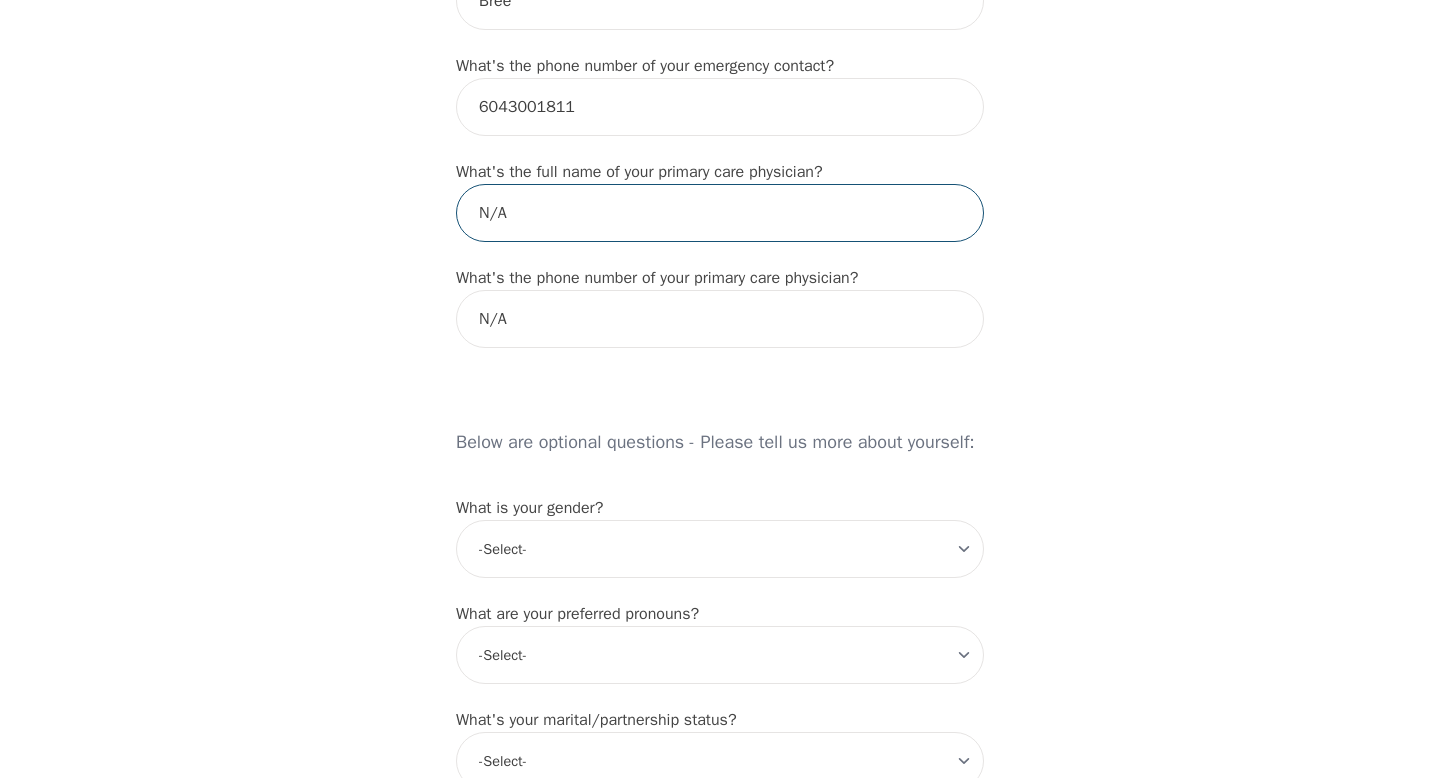 type on "N/A" 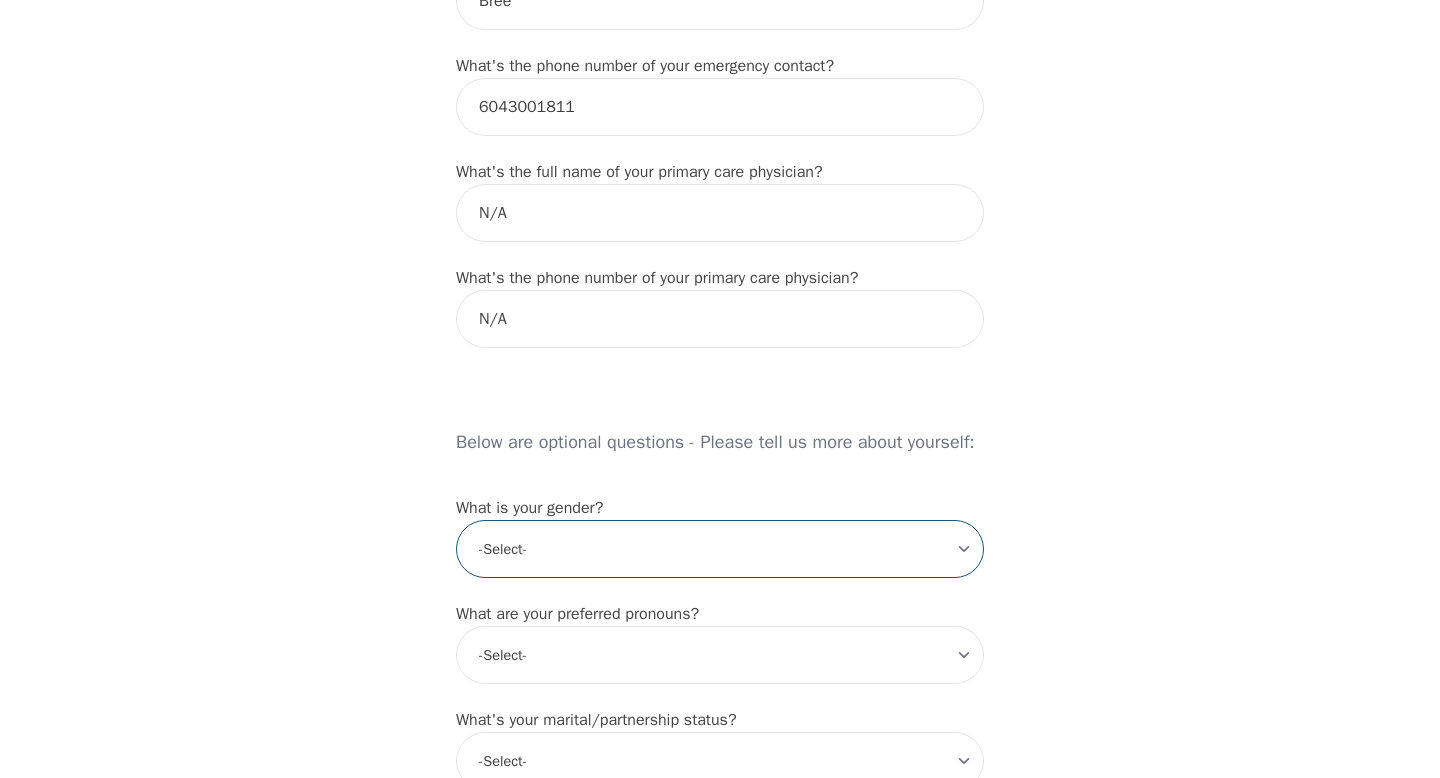 click on "-Select- [DEMOGRAPHIC_DATA] [DEMOGRAPHIC_DATA] [DEMOGRAPHIC_DATA] [DEMOGRAPHIC_DATA] [DEMOGRAPHIC_DATA] prefer_not_to_say" at bounding box center (720, 549) 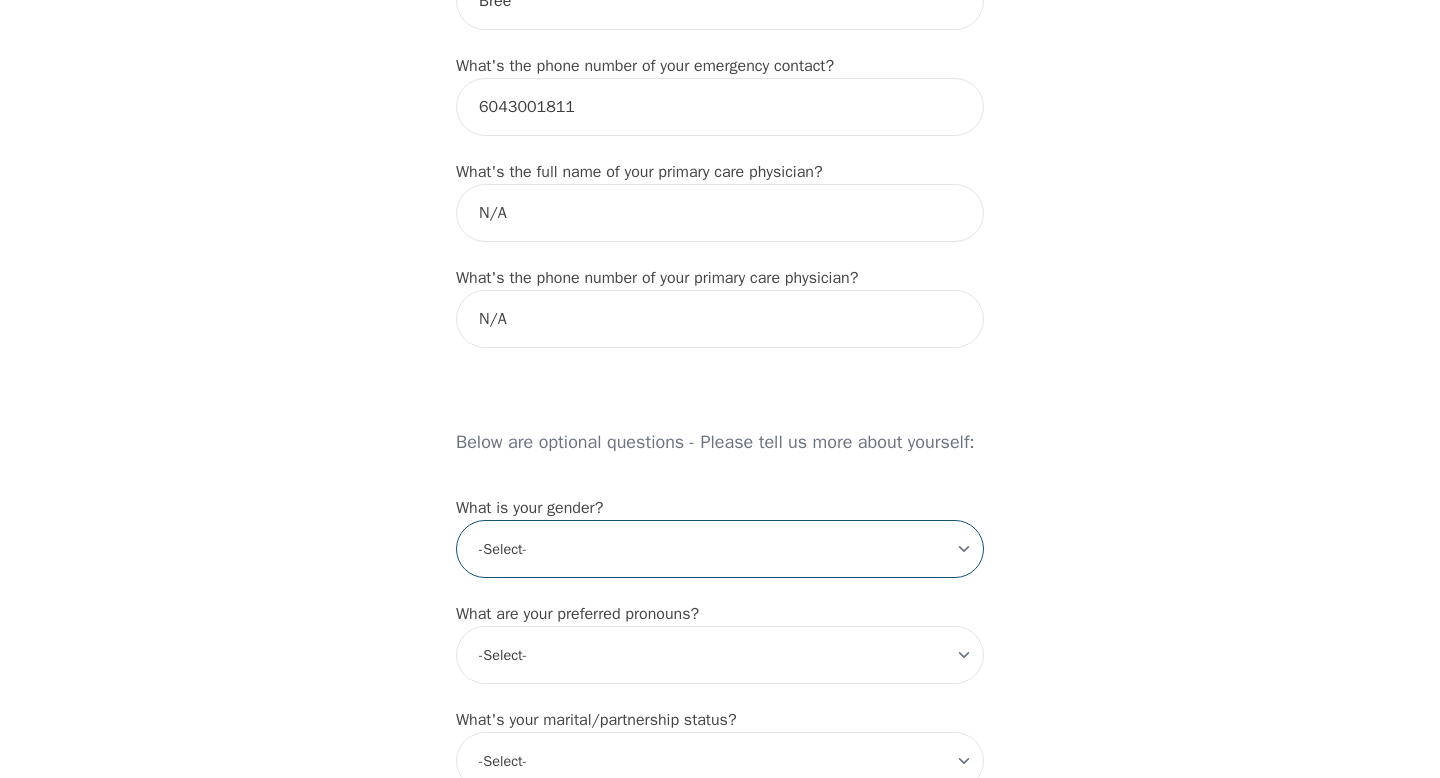 select on "[DEMOGRAPHIC_DATA]" 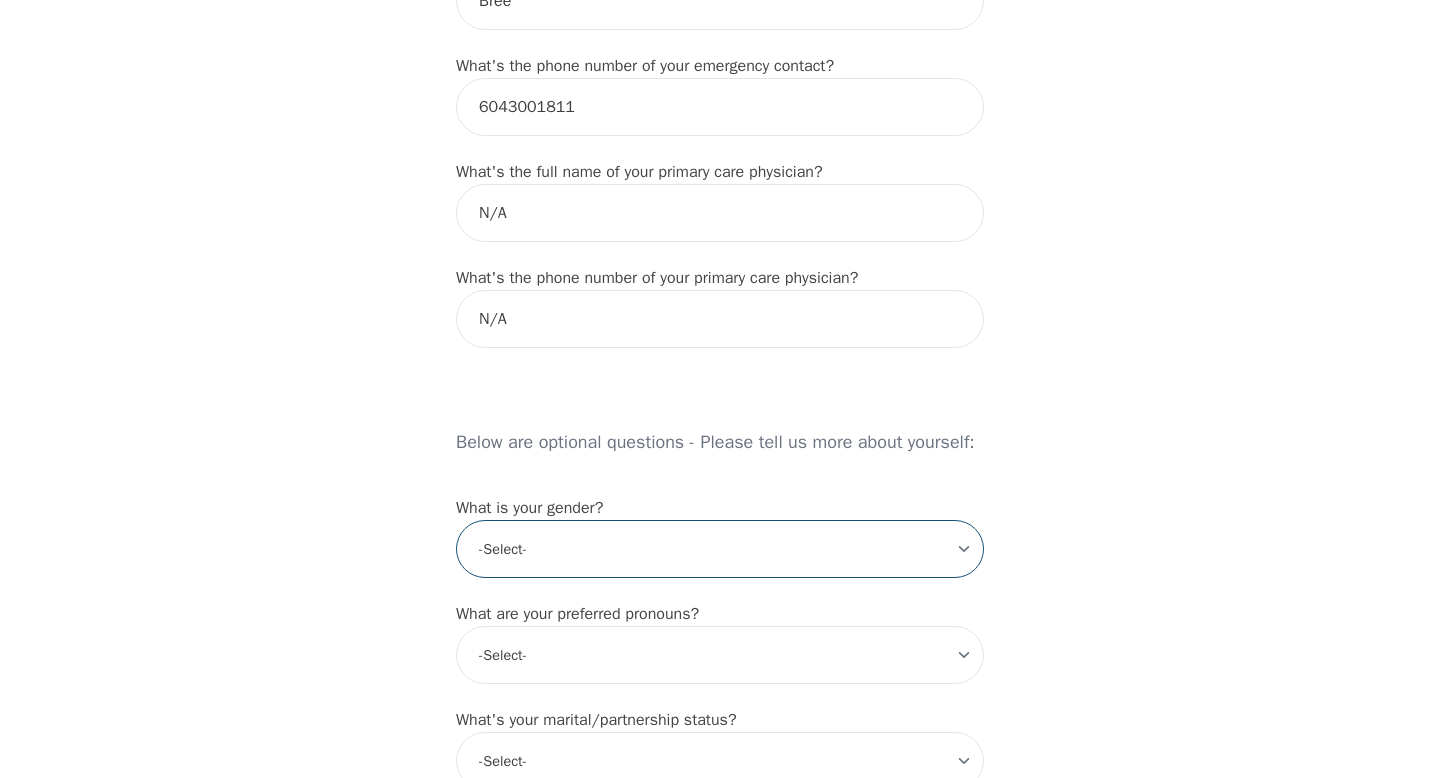 click on "-Select- [DEMOGRAPHIC_DATA] [DEMOGRAPHIC_DATA] [DEMOGRAPHIC_DATA] [DEMOGRAPHIC_DATA] [DEMOGRAPHIC_DATA] prefer_not_to_say" at bounding box center (720, 549) 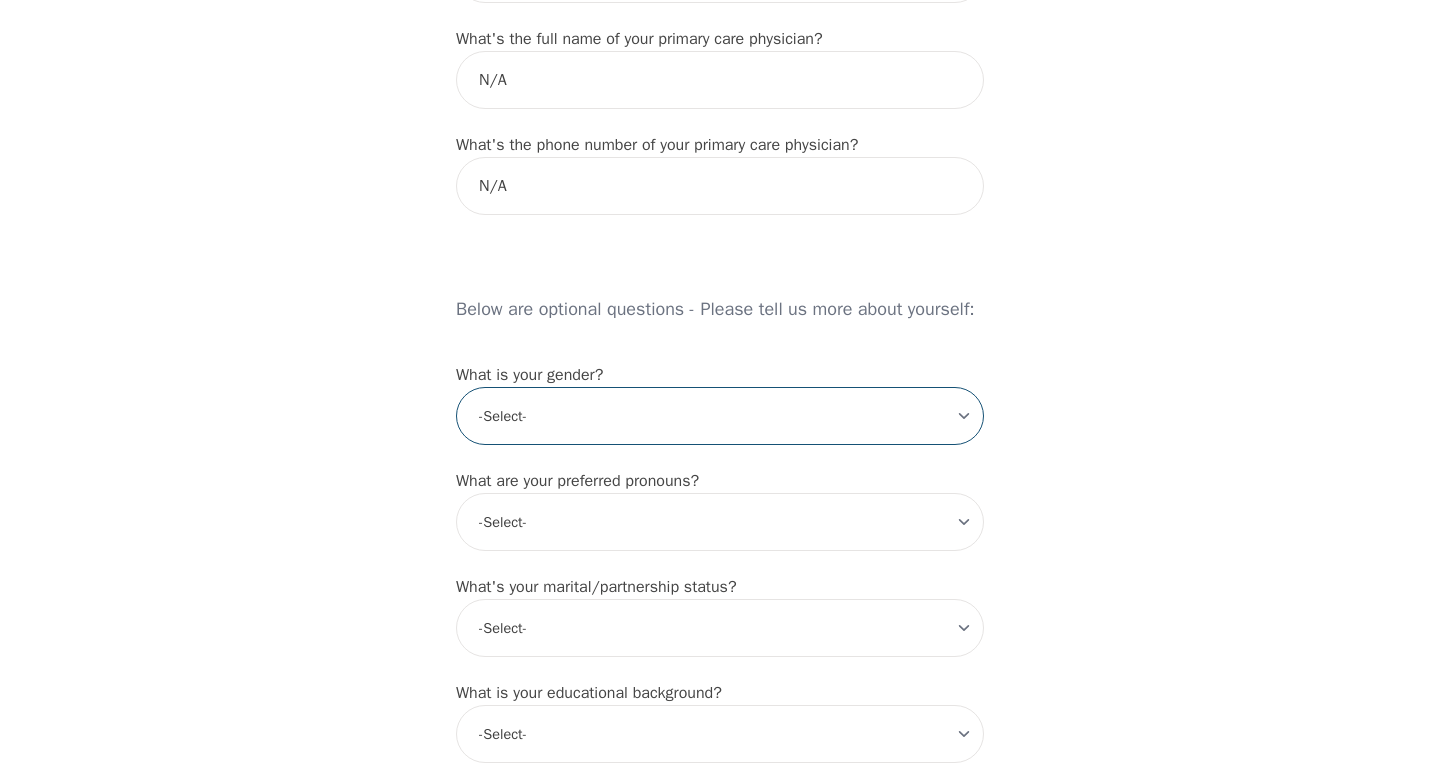 scroll, scrollTop: 1353, scrollLeft: 0, axis: vertical 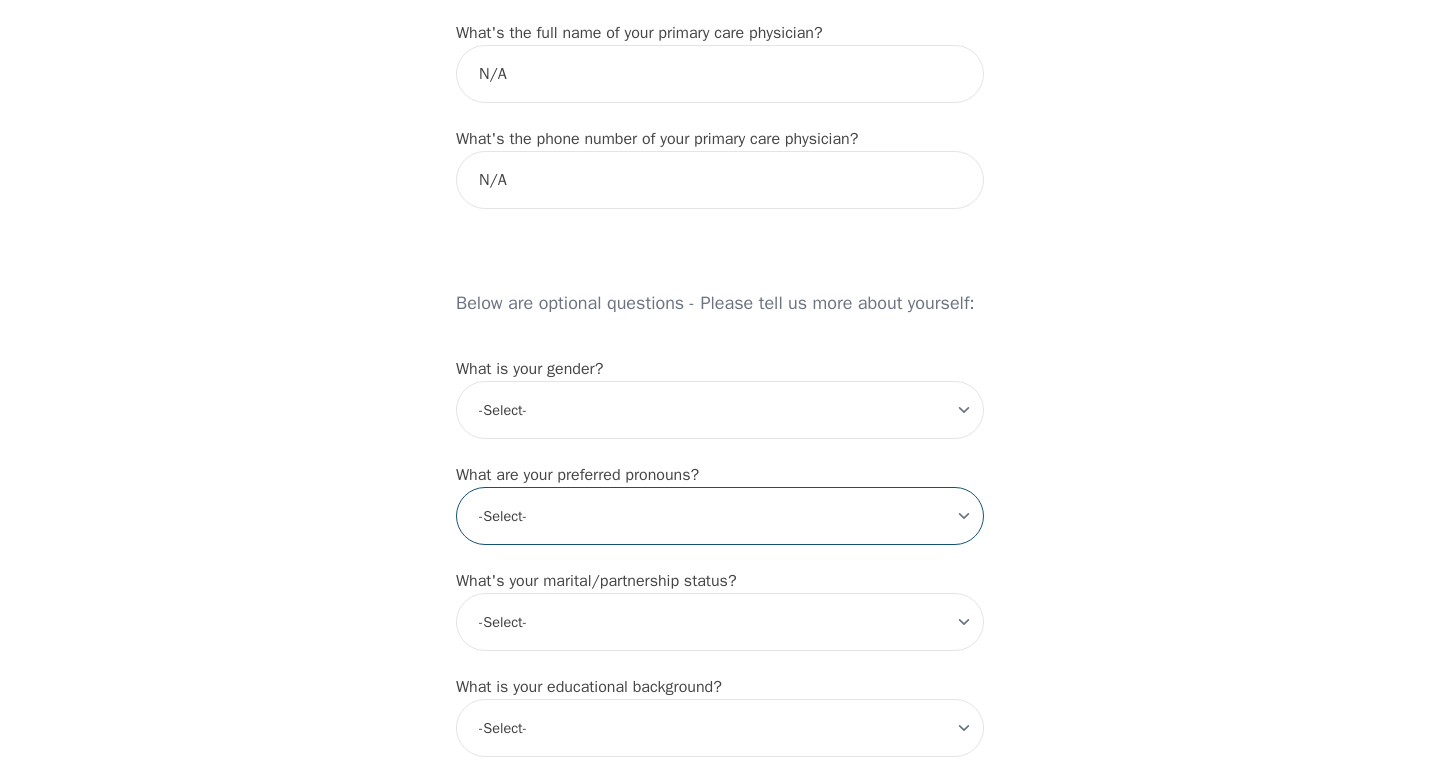 click on "-Select- he/him she/her they/them ze/zir xe/xem ey/em ve/ver tey/ter e/e per/per prefer_not_to_say" at bounding box center (720, 516) 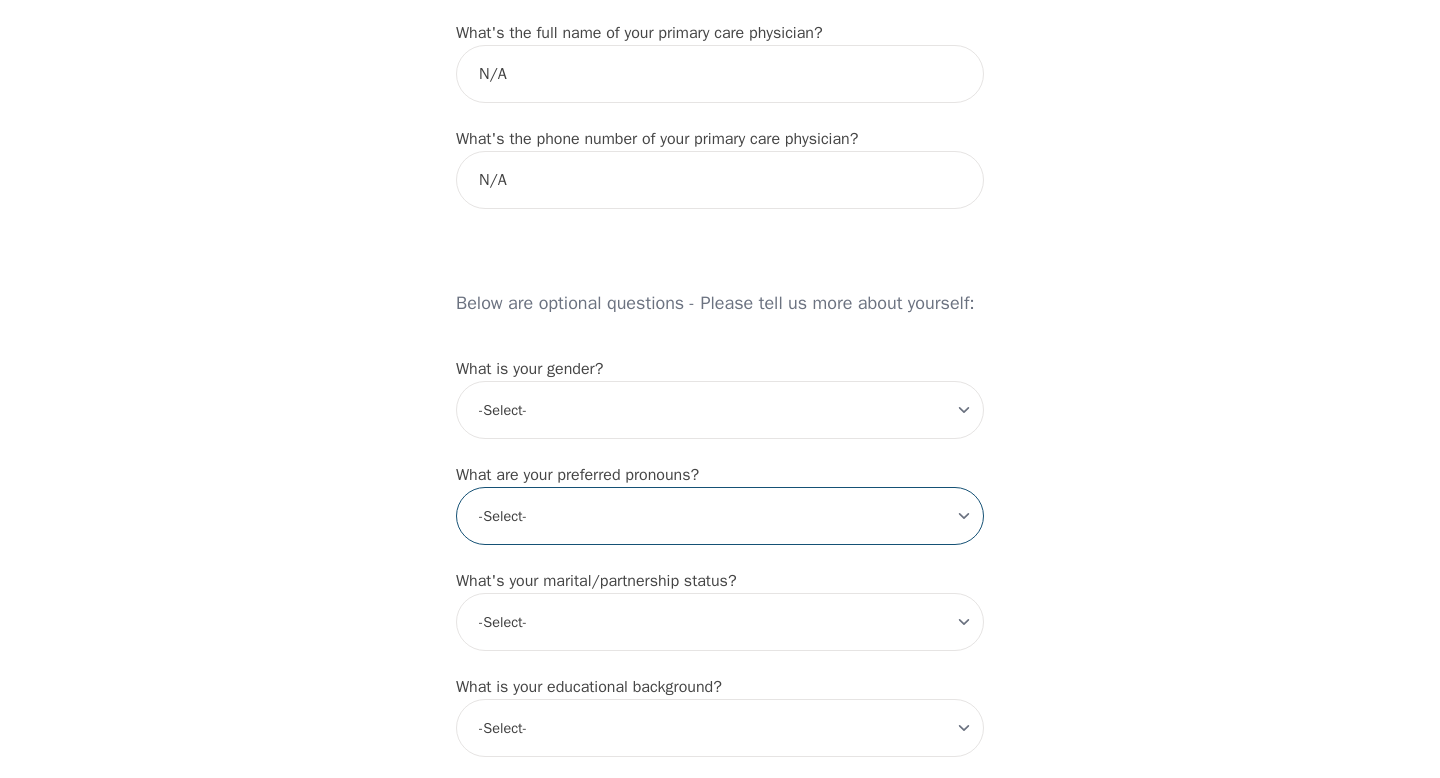 select on "she/her" 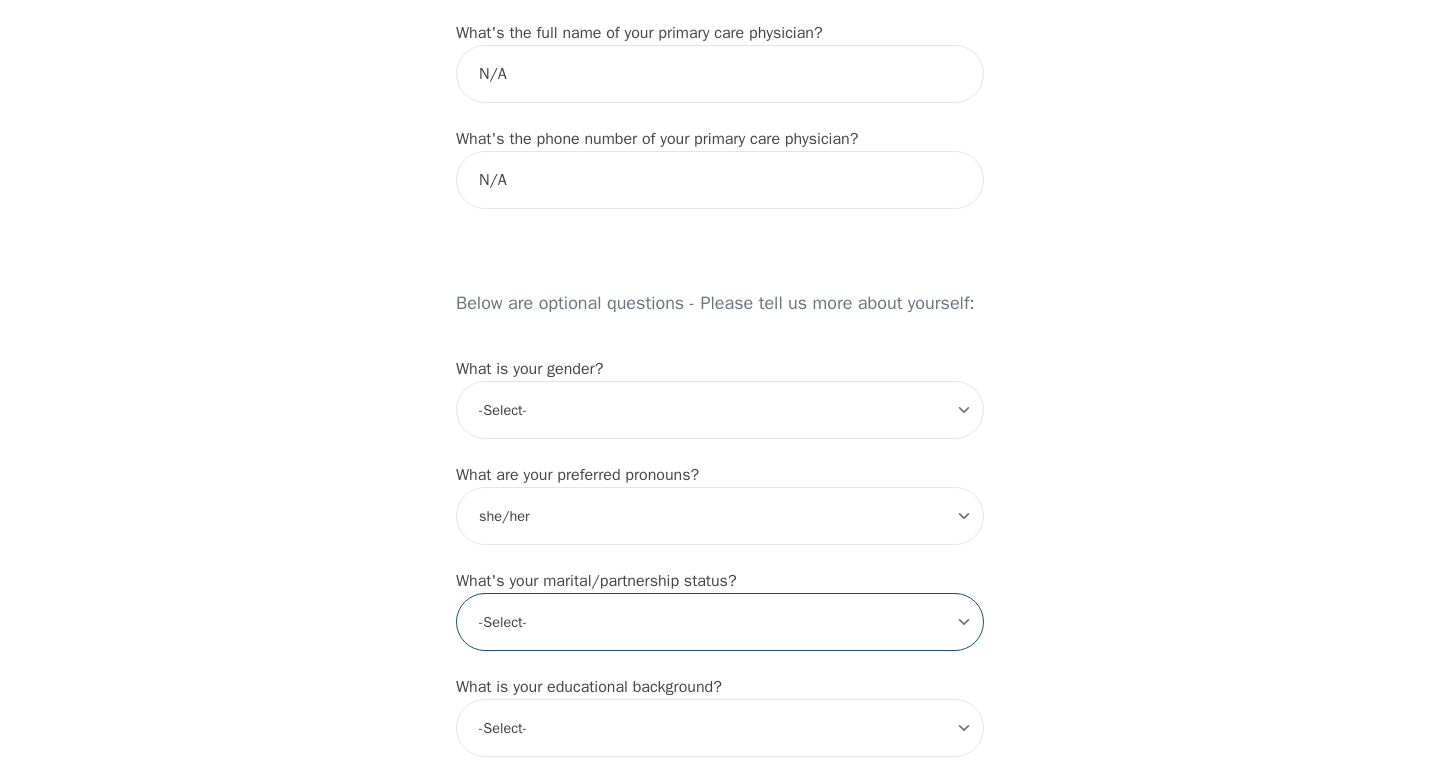 click on "-Select- Single Partnered Married Common Law Widowed Separated Divorced" at bounding box center [720, 622] 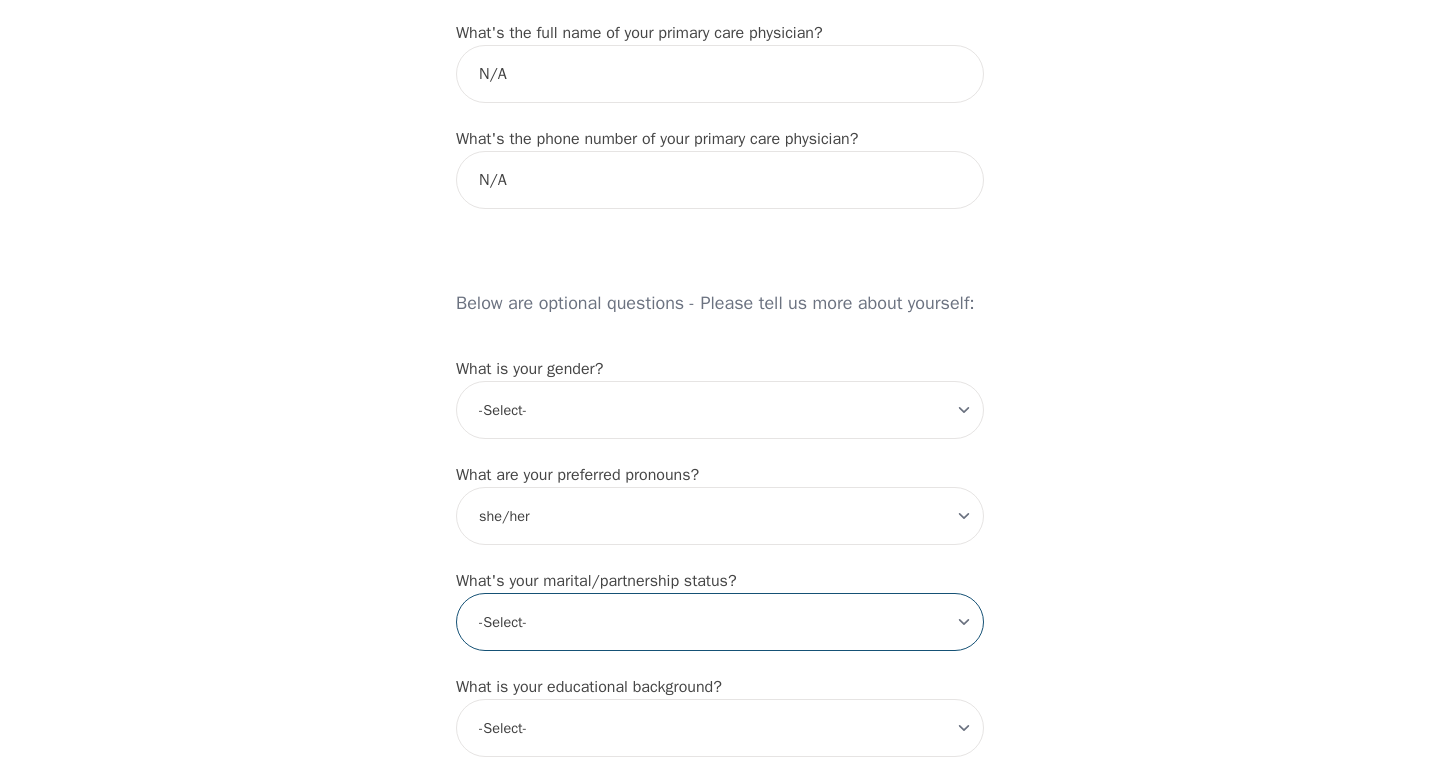select on "Single" 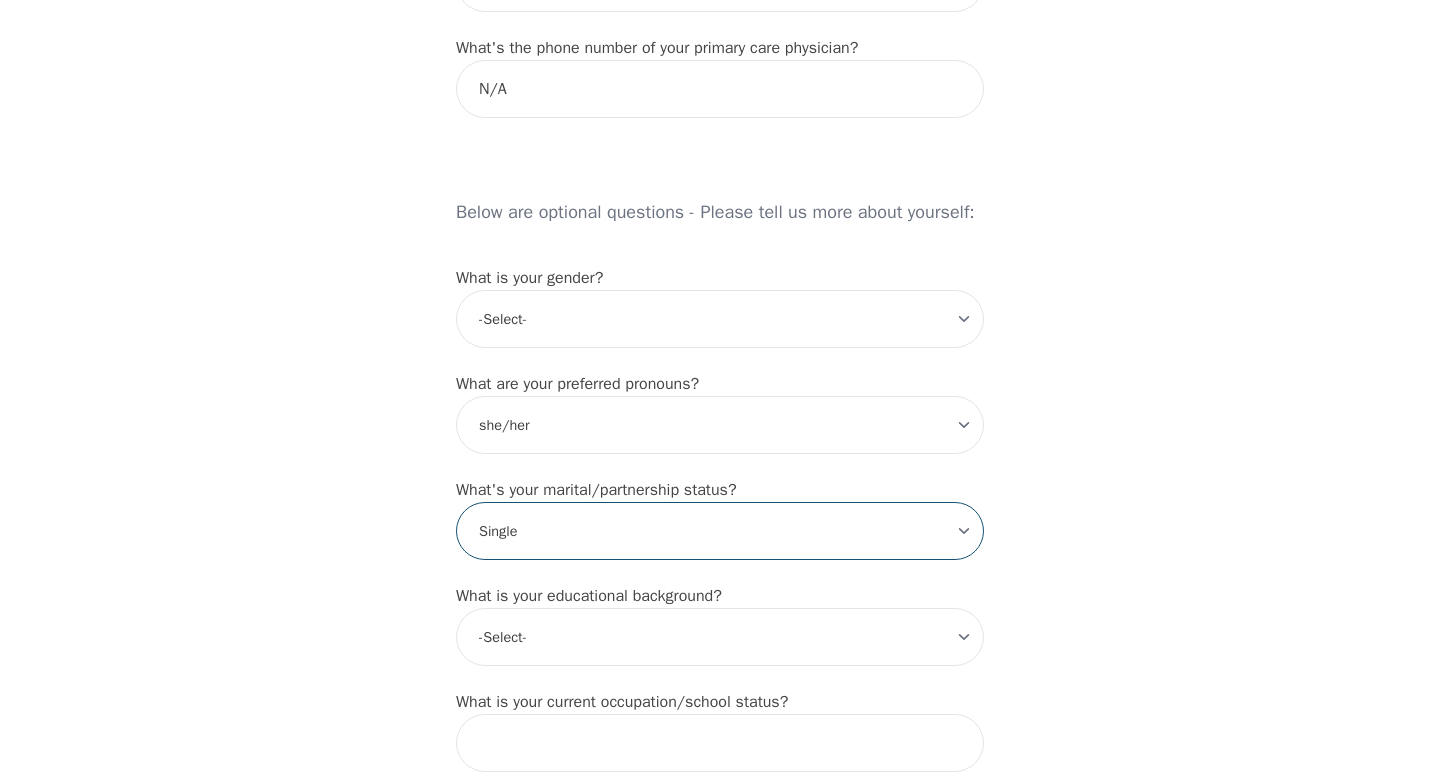 scroll, scrollTop: 1456, scrollLeft: 0, axis: vertical 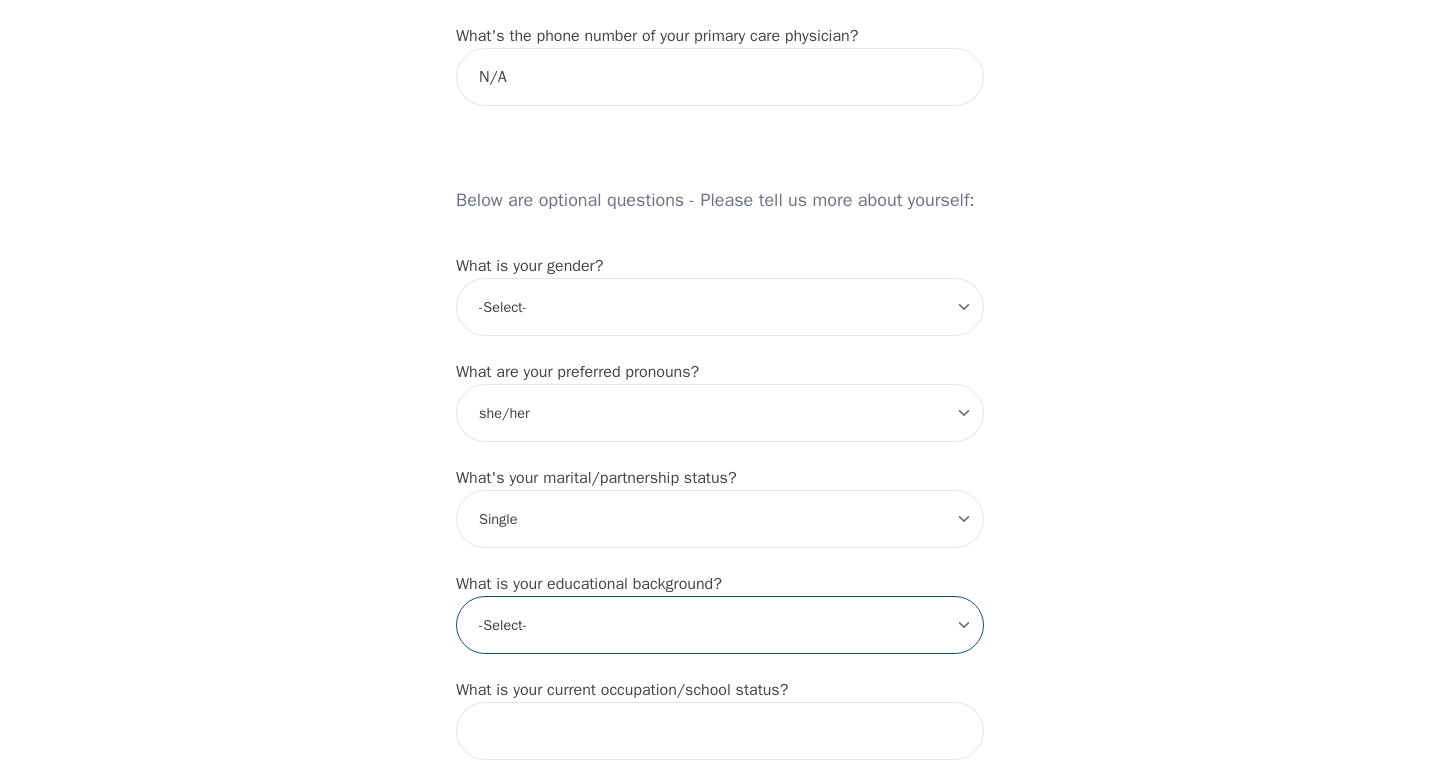 click on "-Select- Less than high school High school Associate degree Bachelor degree Master's degree Professional degree Doctorial degree" at bounding box center (720, 625) 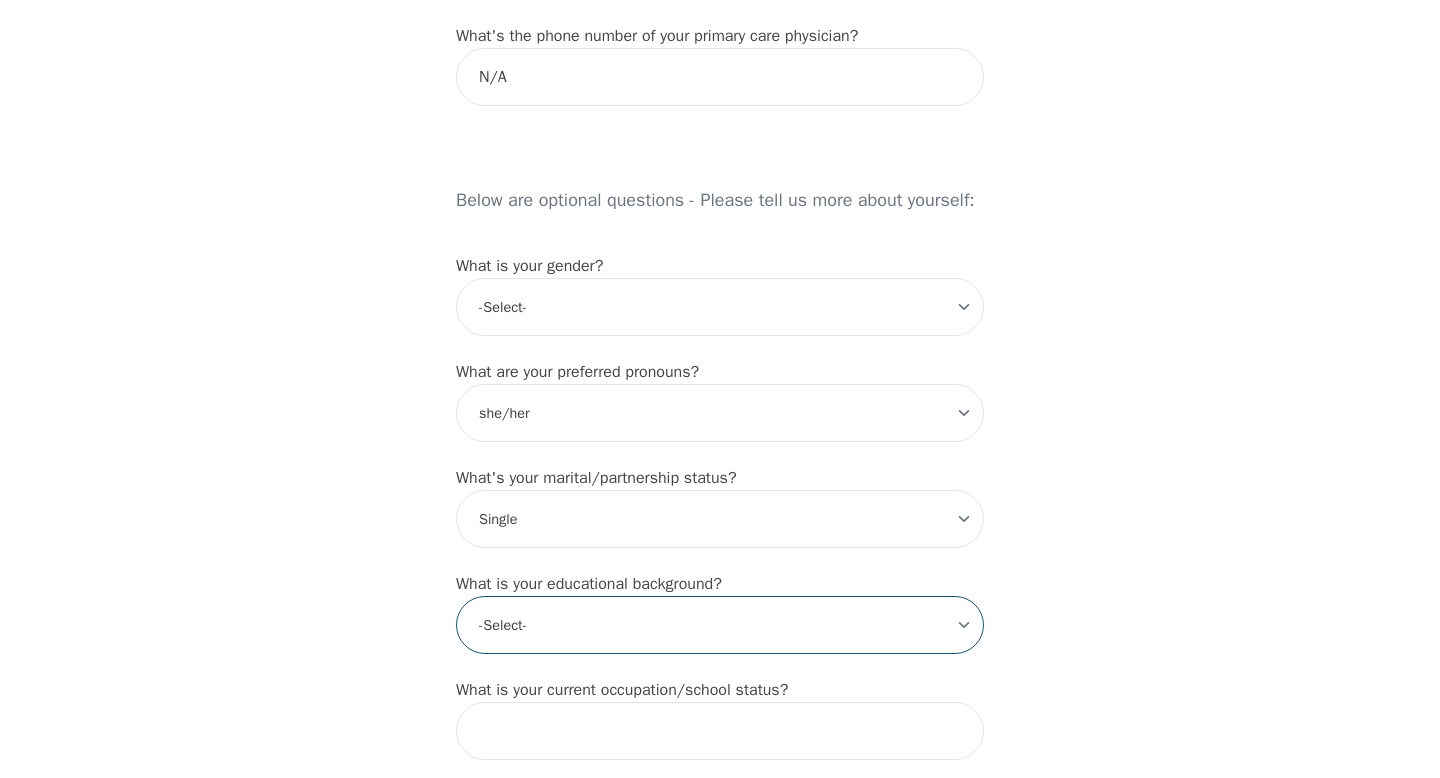 select on "Bachelor degree" 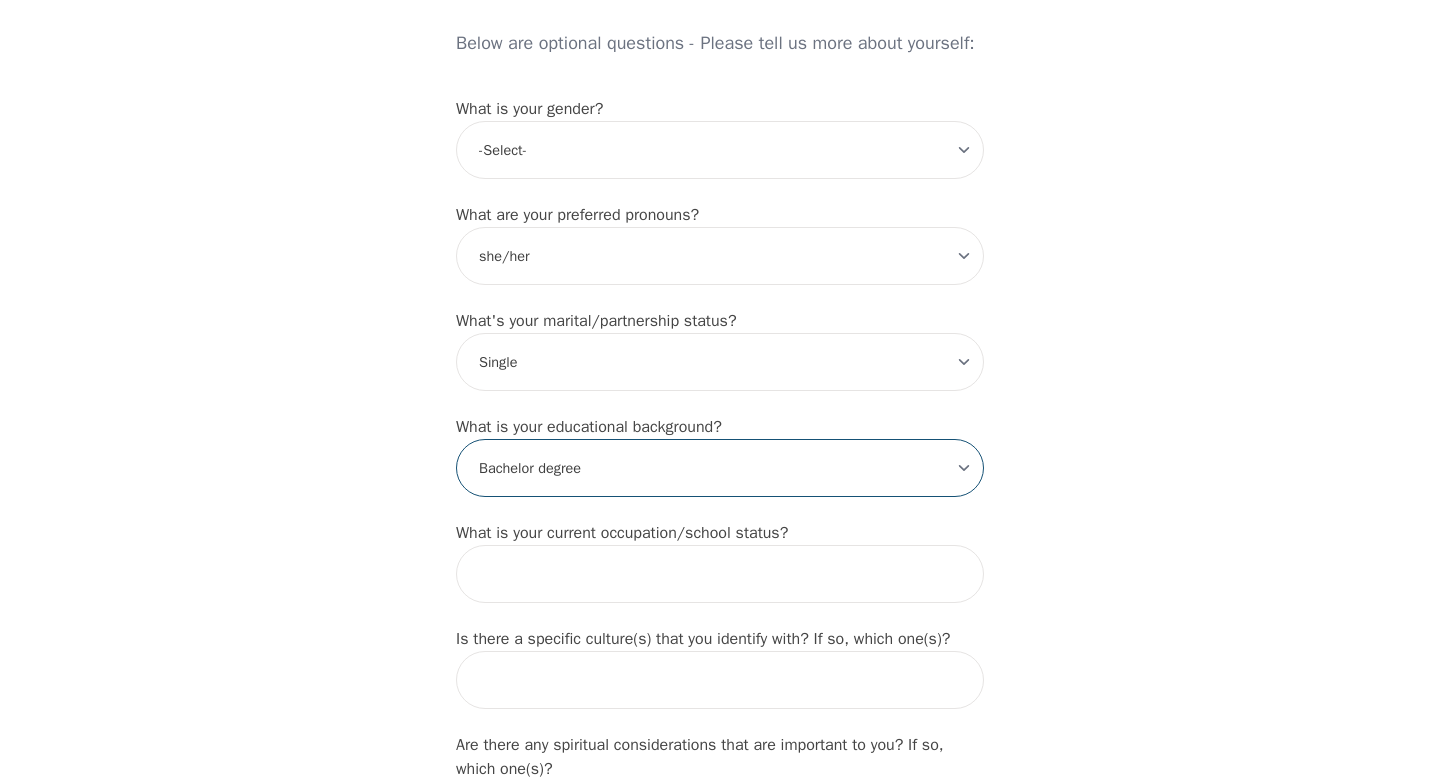 scroll, scrollTop: 1634, scrollLeft: 0, axis: vertical 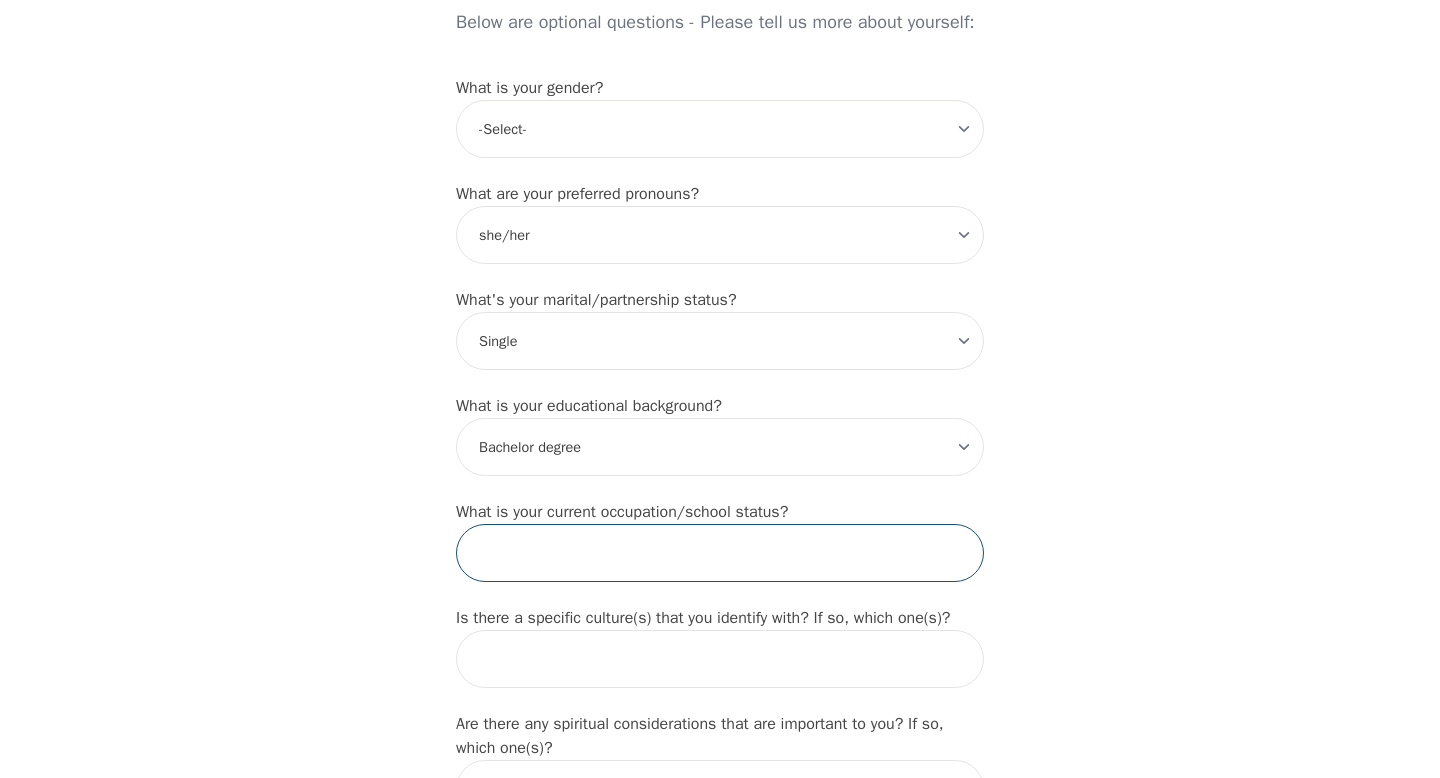 click at bounding box center (720, 553) 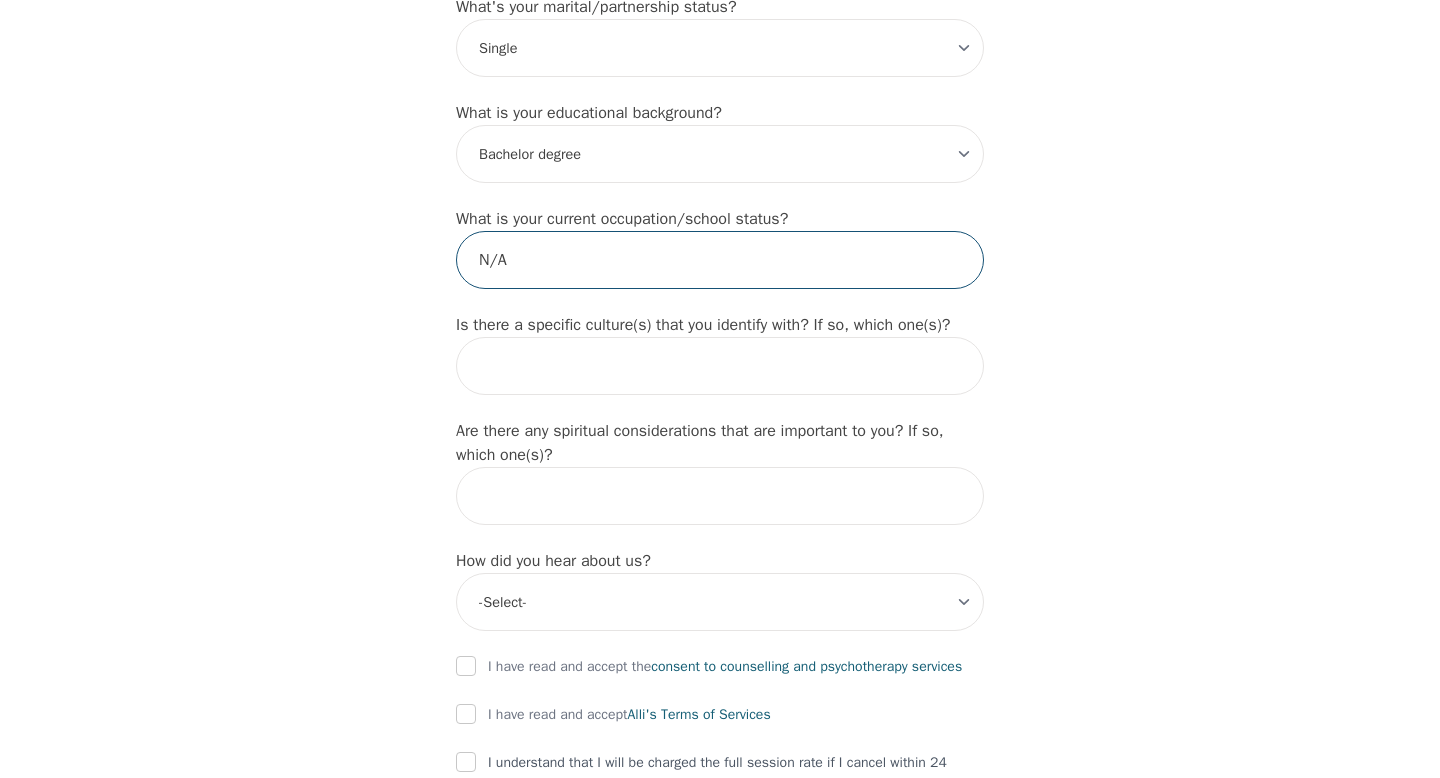 scroll, scrollTop: 1943, scrollLeft: 0, axis: vertical 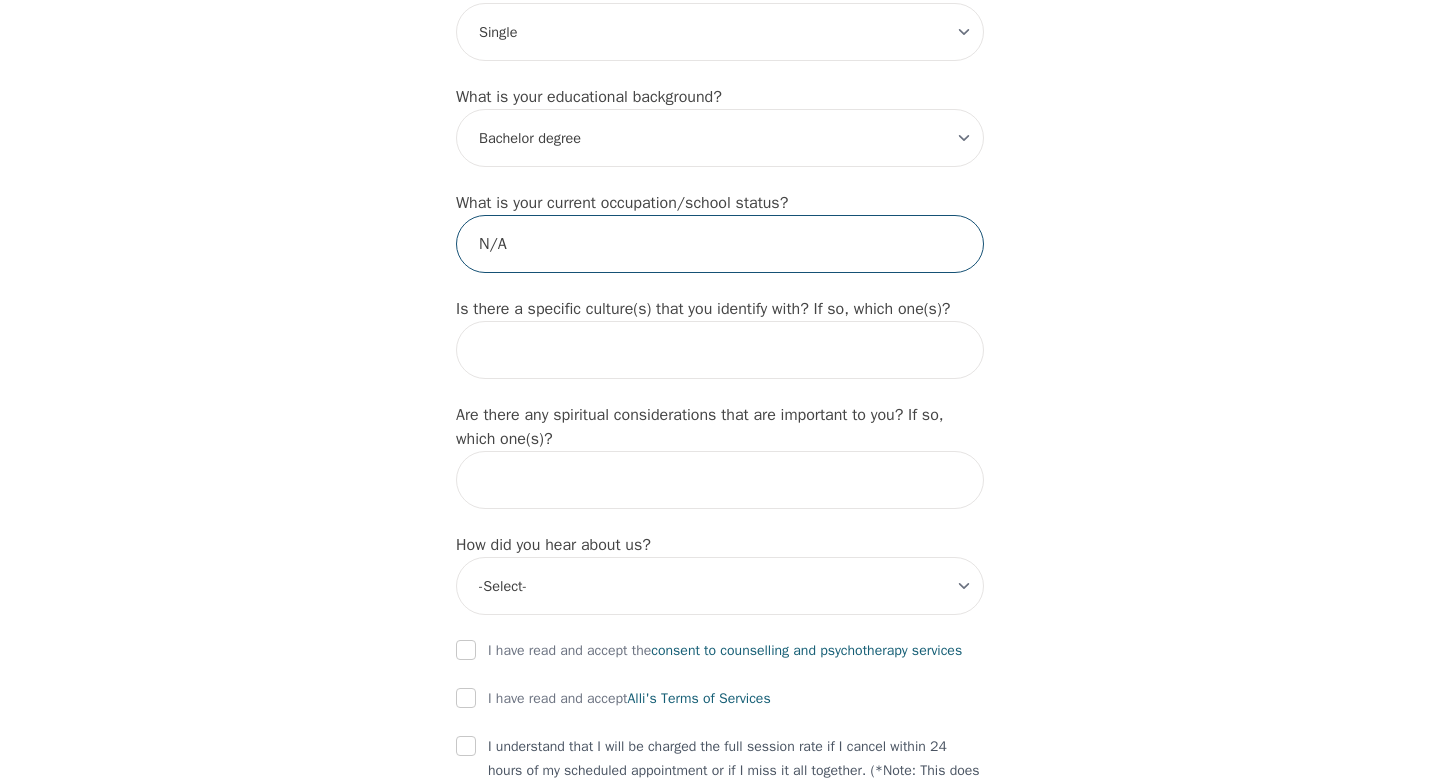 type on "N/A" 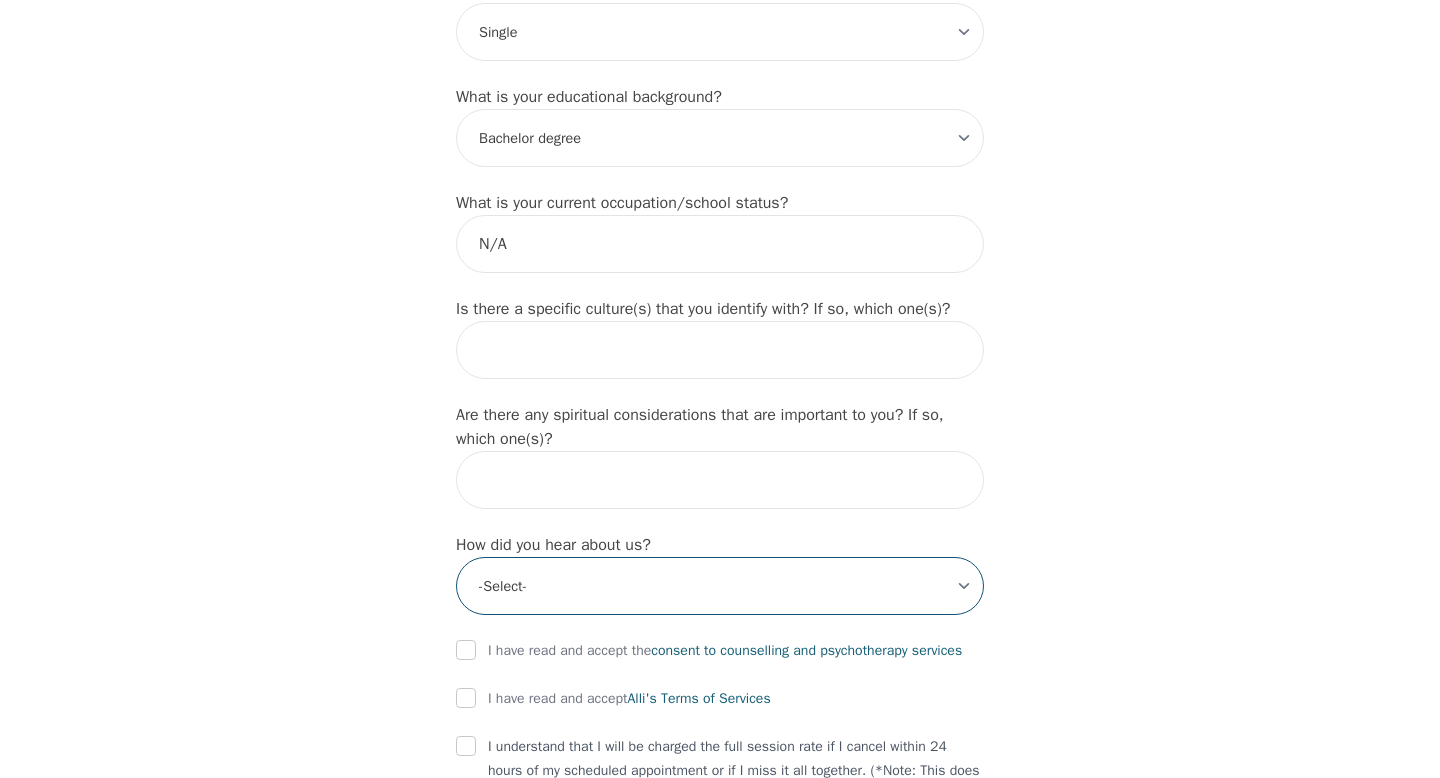 click on "-Select- Physician/Specialist Friend Facebook Instagram Google Search Google Ads Facebook/Instagram Ads Other" at bounding box center [720, 586] 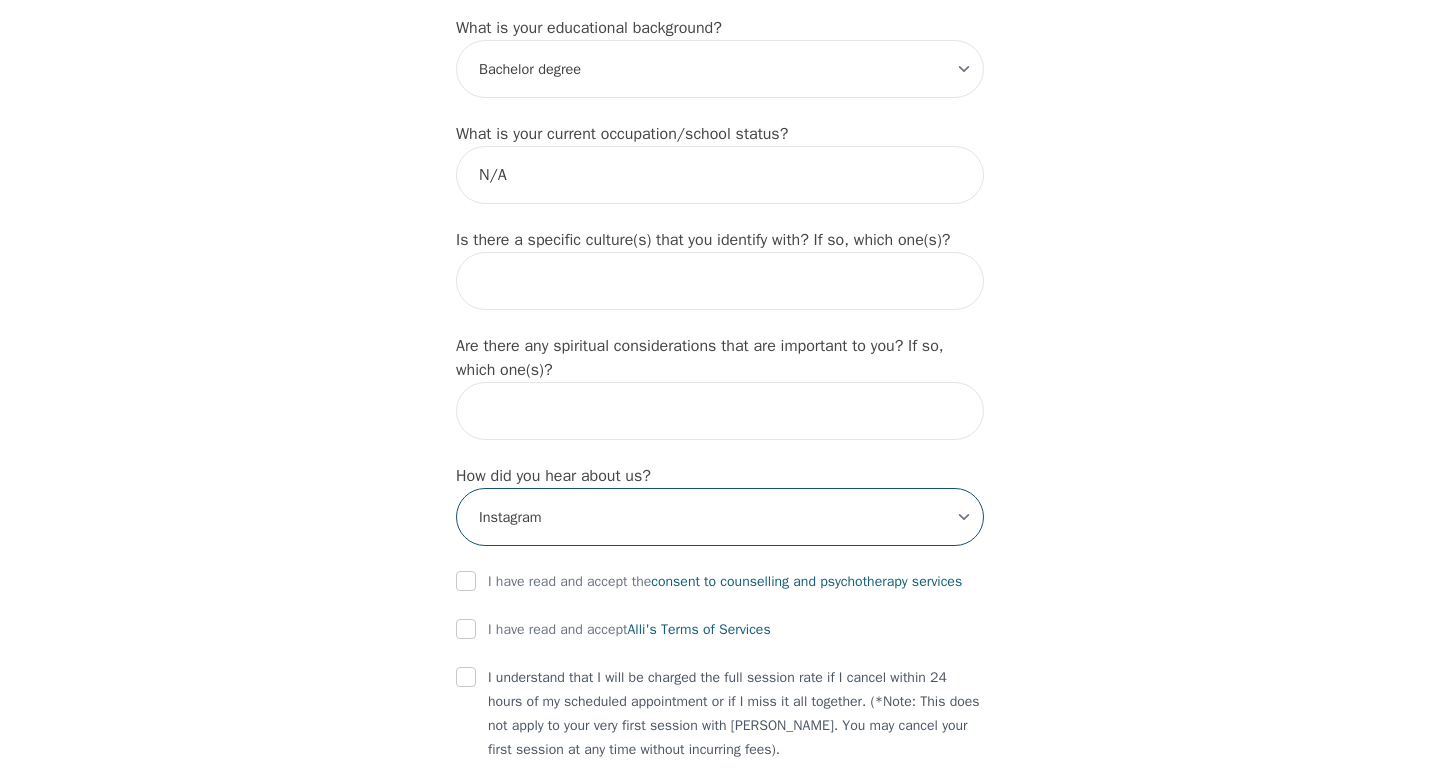 scroll, scrollTop: 2025, scrollLeft: 0, axis: vertical 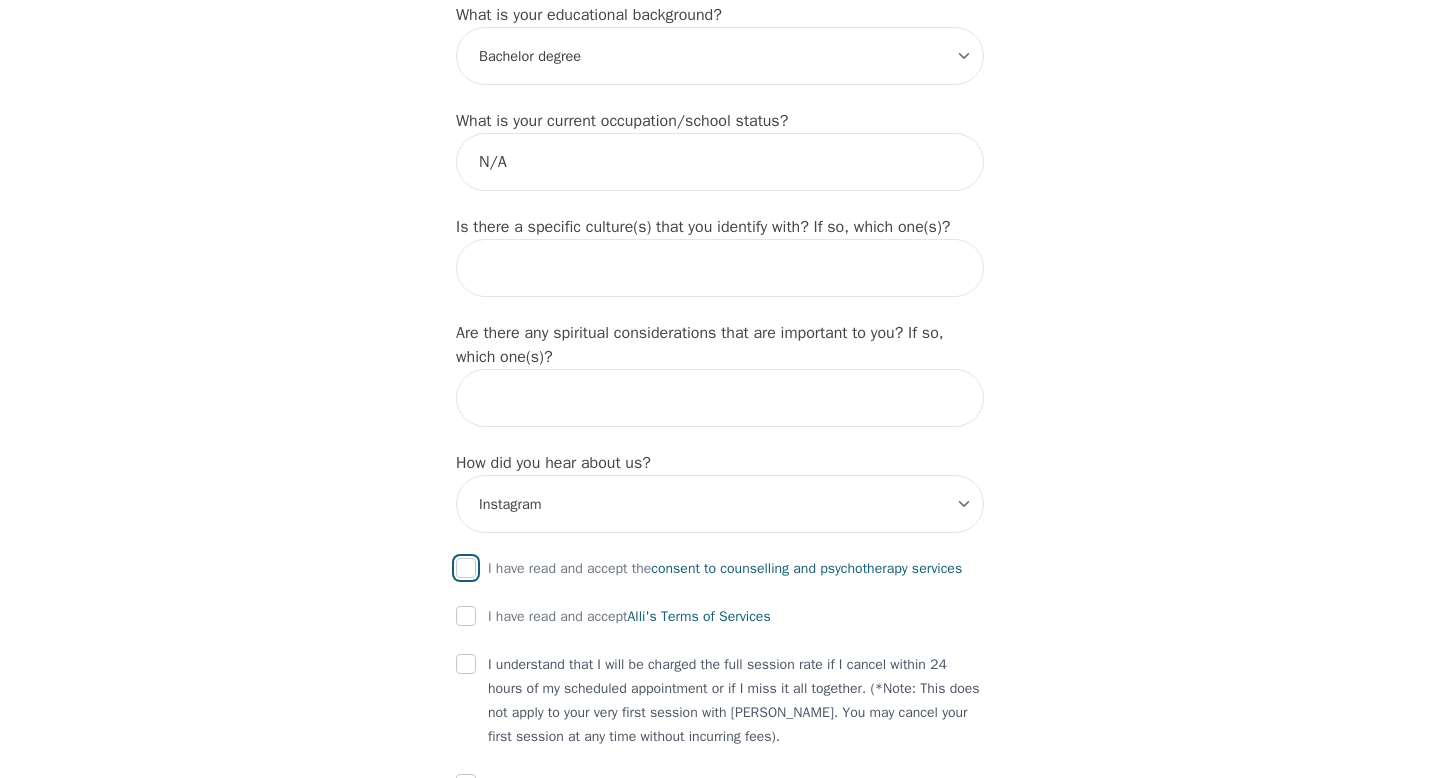 click at bounding box center [466, 568] 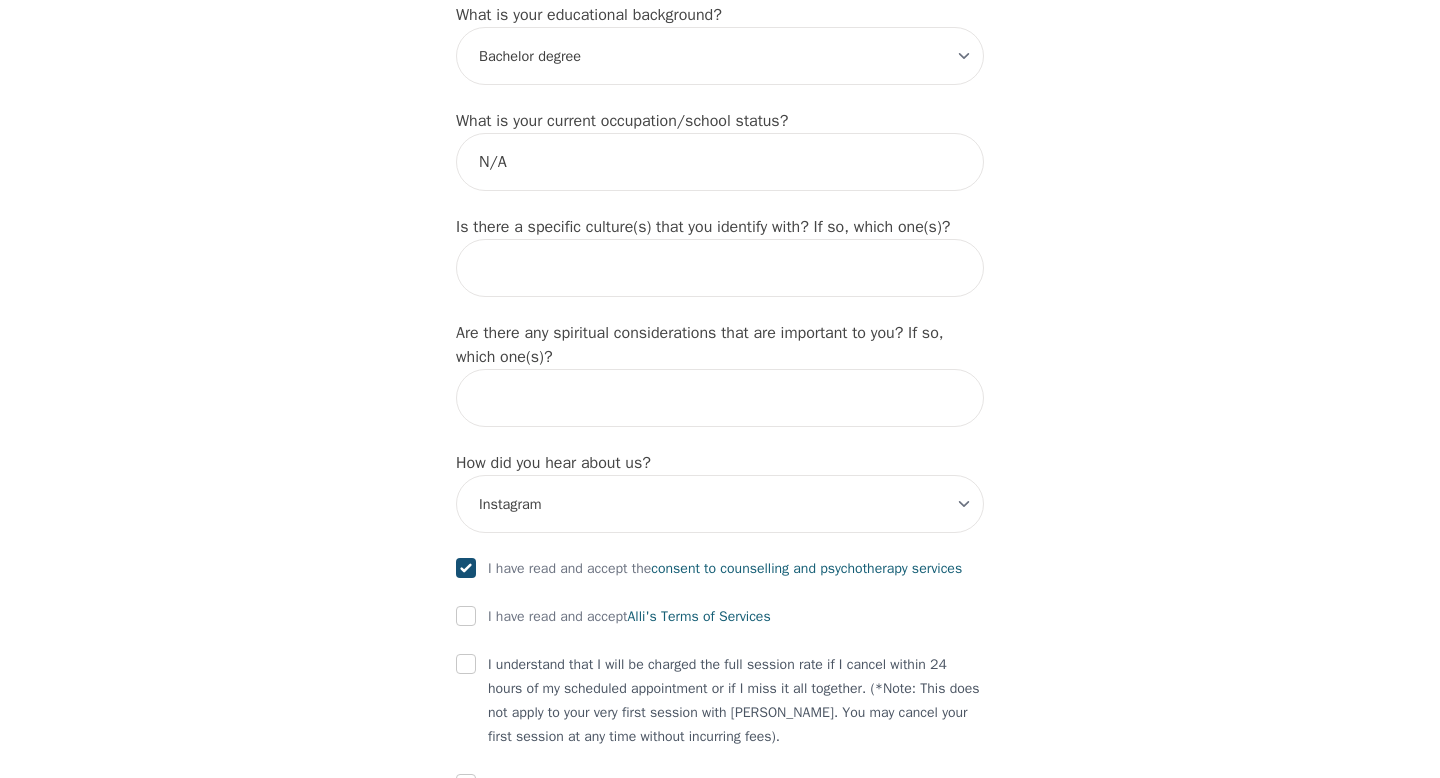 checkbox on "true" 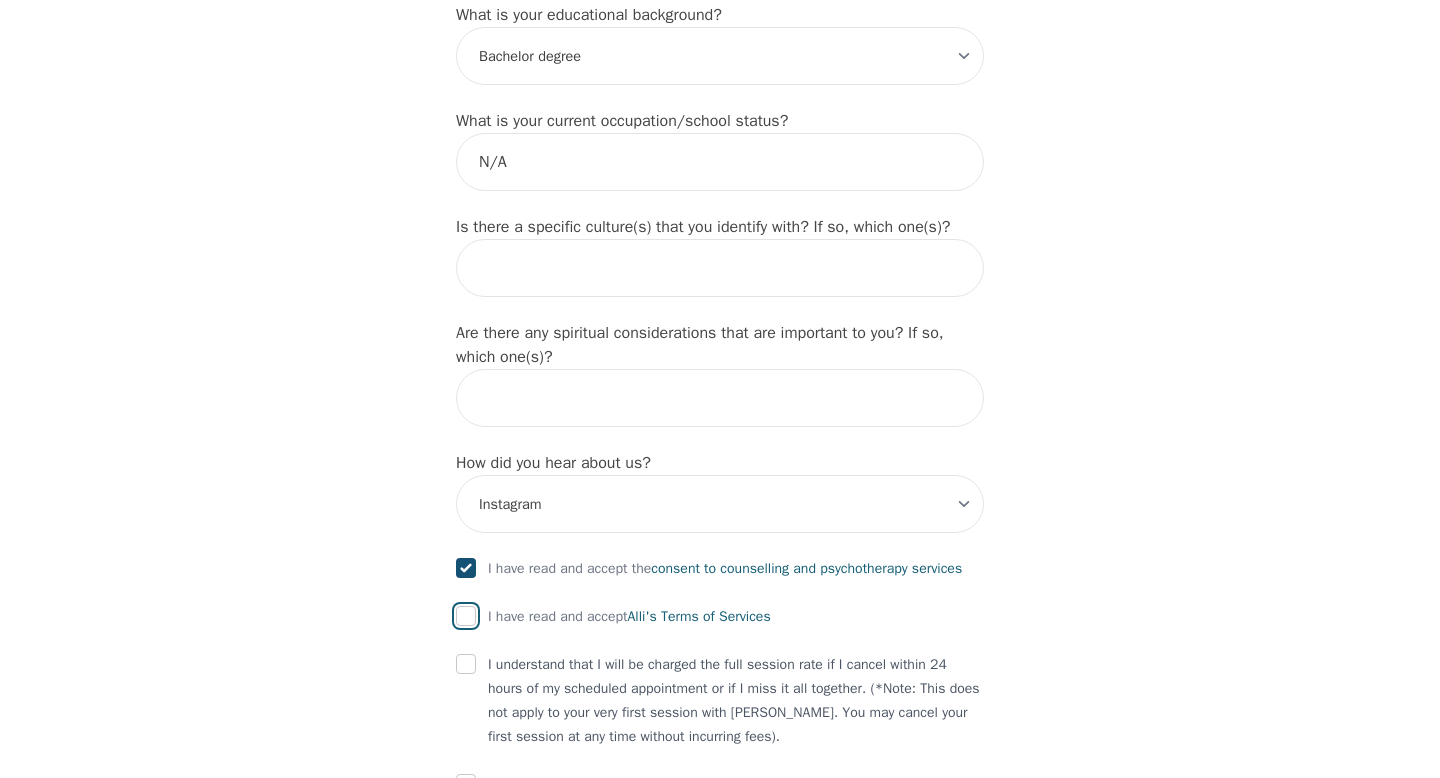 click at bounding box center [466, 616] 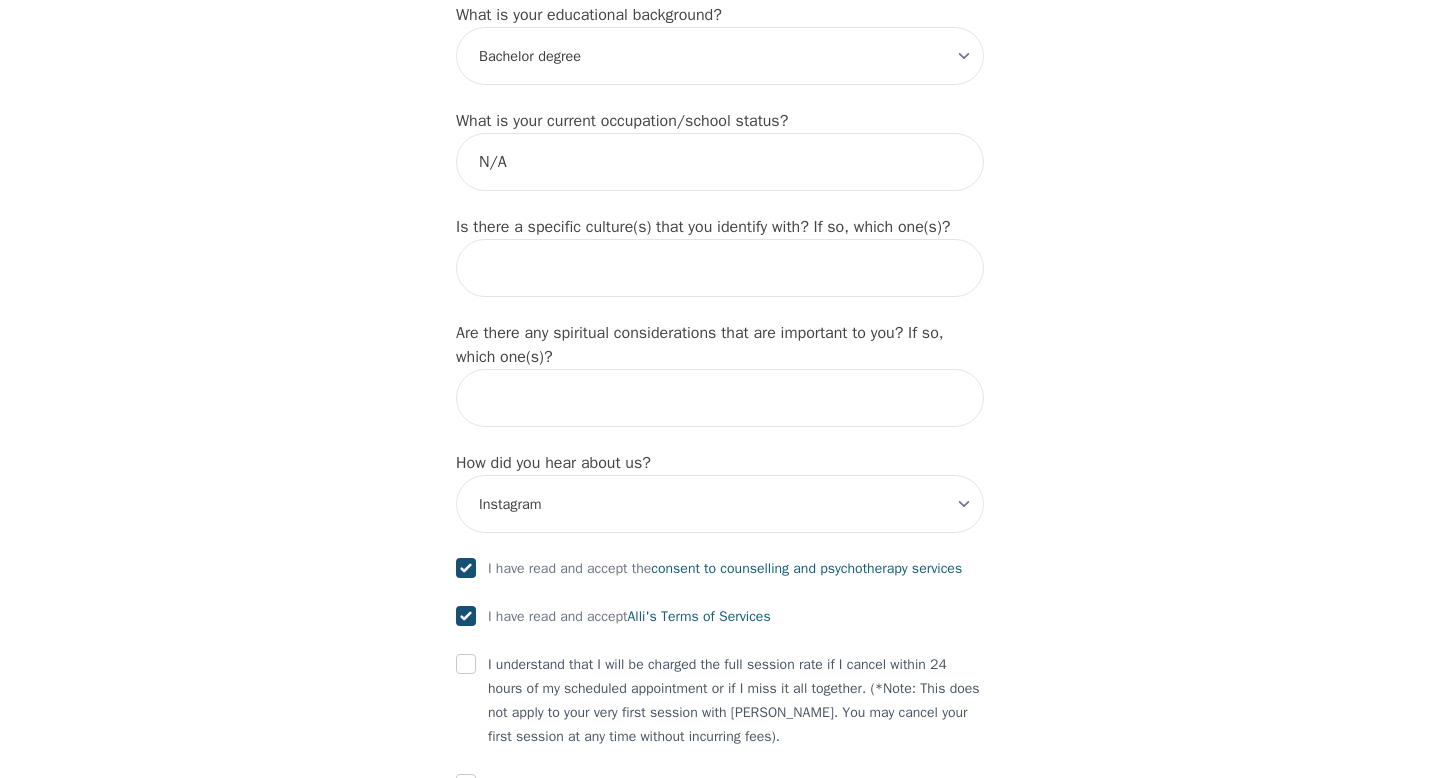 click on "What's your first name? (This will be the name on your insurance receipt) [PERSON_NAME] What's your last name? [PERSON_NAME] What's your preferred name? [OPTIONAL] [PERSON_NAME] What's your email? [EMAIL_ADDRESS][DOMAIN_NAME] What's your phone number? [PHONE_NUMBER] What's your address? [STREET_ADDRESS] What's your unit number? [OPTIONAL] What's your date of birth? [DEMOGRAPHIC_DATA] What's the name of your emergency contact? Bree What's the phone number of your emergency contact? [PHONE_NUMBER] What's the full name of your primary care physician? N/A What's the phone number of your primary care physician? N/A Below are optional questions - Please tell us more about yourself: What is your gender? -Select- [DEMOGRAPHIC_DATA] [DEMOGRAPHIC_DATA] [DEMOGRAPHIC_DATA] [DEMOGRAPHIC_DATA] [DEMOGRAPHIC_DATA] prefer_not_to_say What are your preferred pronouns? -Select- he/him she/her they/them ze/zir xe/xem ey/em ve/ver tey/ter e/e per/per prefer_not_to_say What's your marital/partnership status? -Select- Single Partnered Married Common Law Widowed Separated Divorced What is your educational background? N/A" at bounding box center (720, -410) 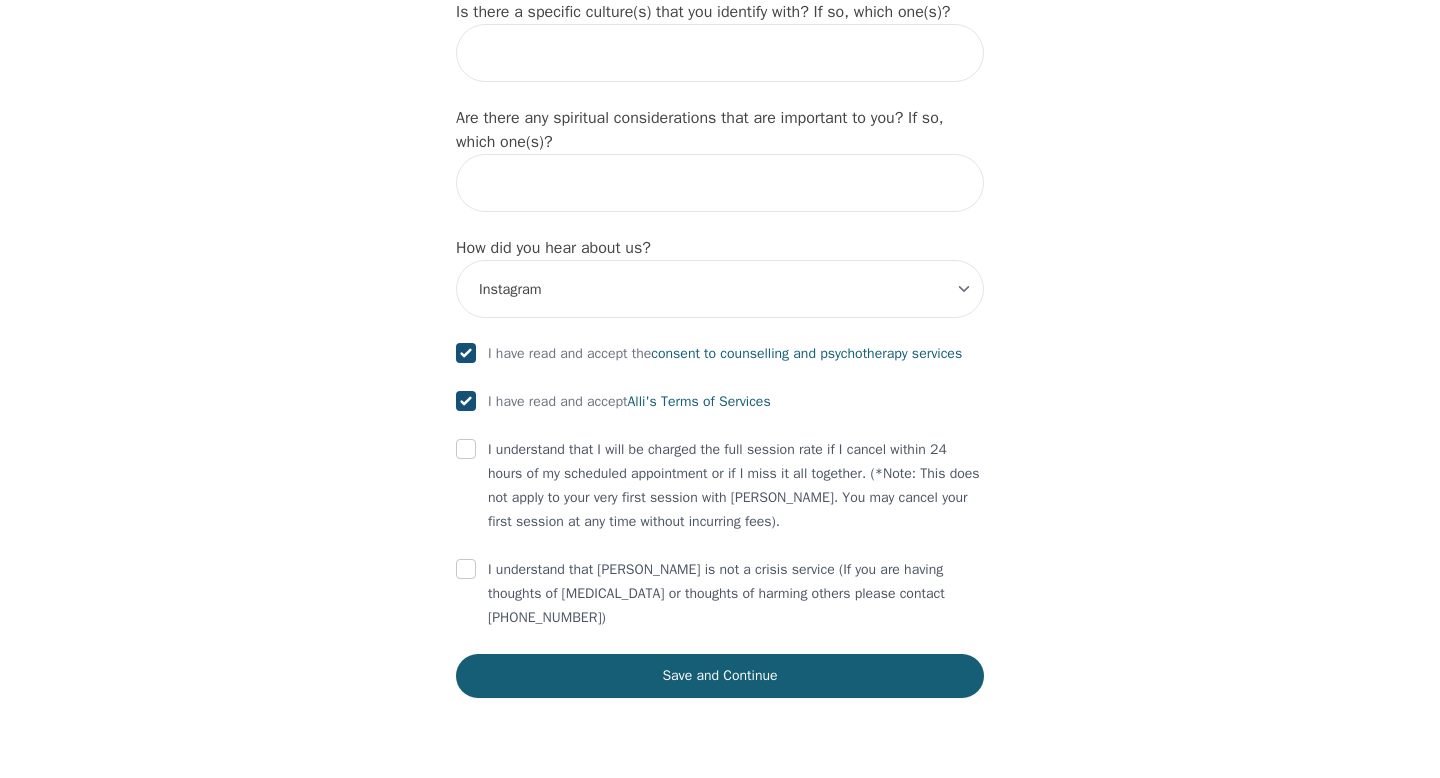 scroll, scrollTop: 2264, scrollLeft: 0, axis: vertical 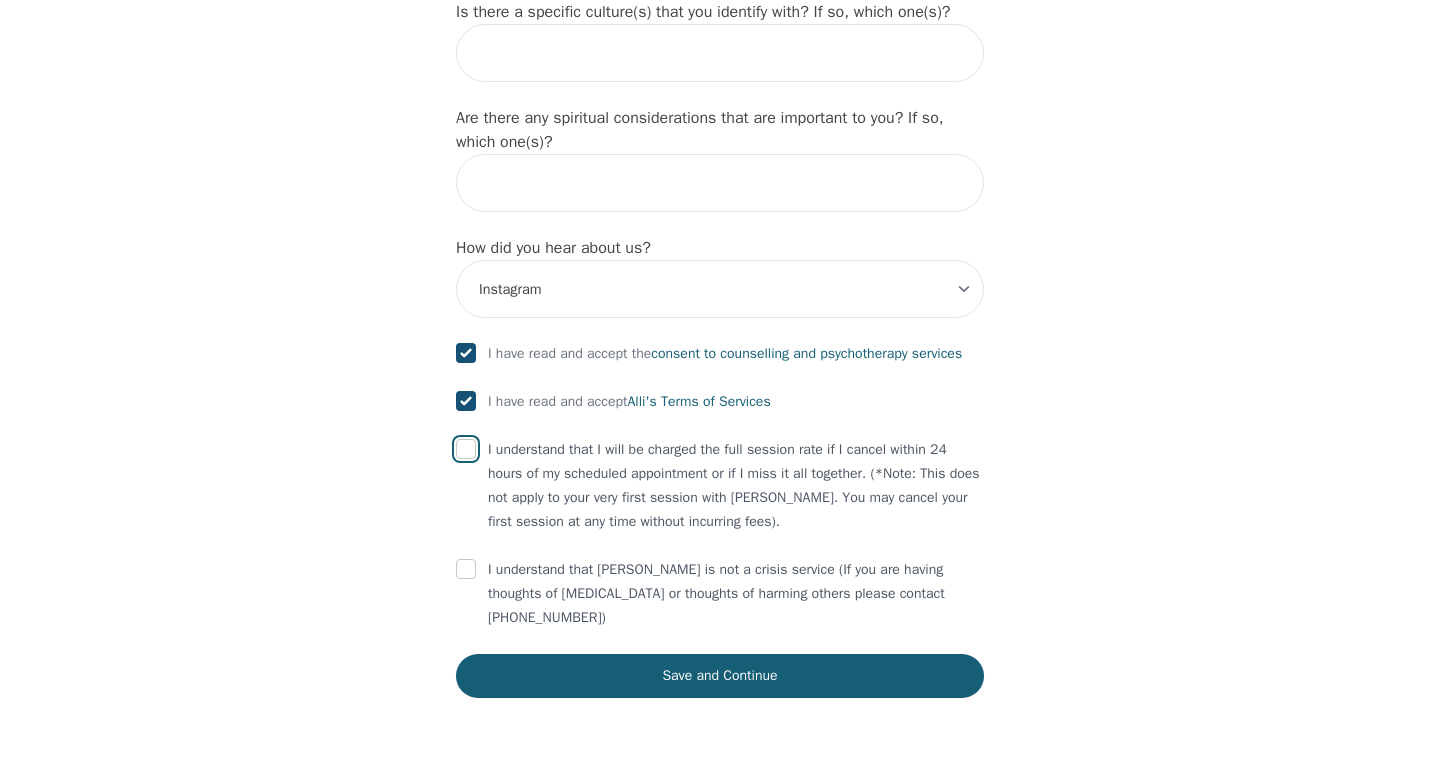 click at bounding box center (466, 449) 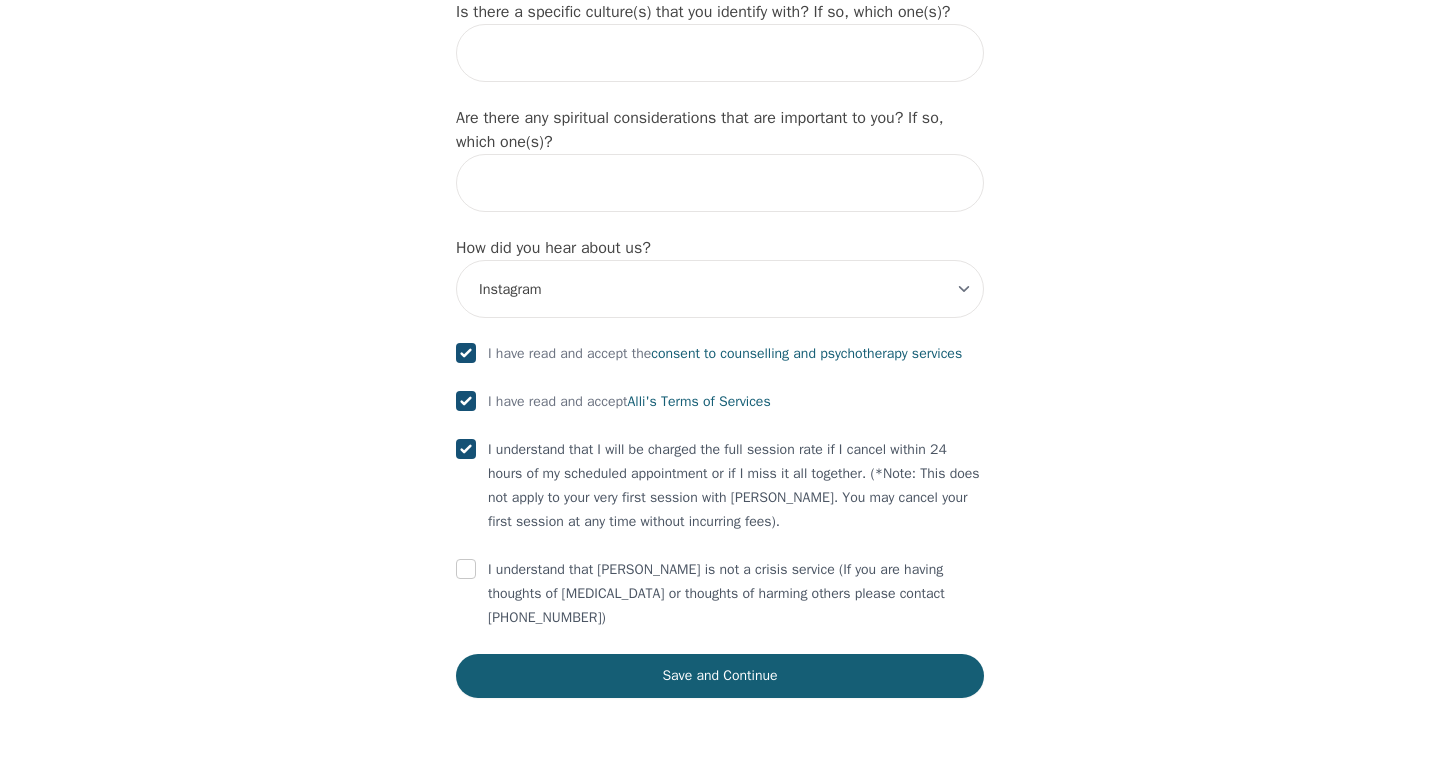 checkbox on "true" 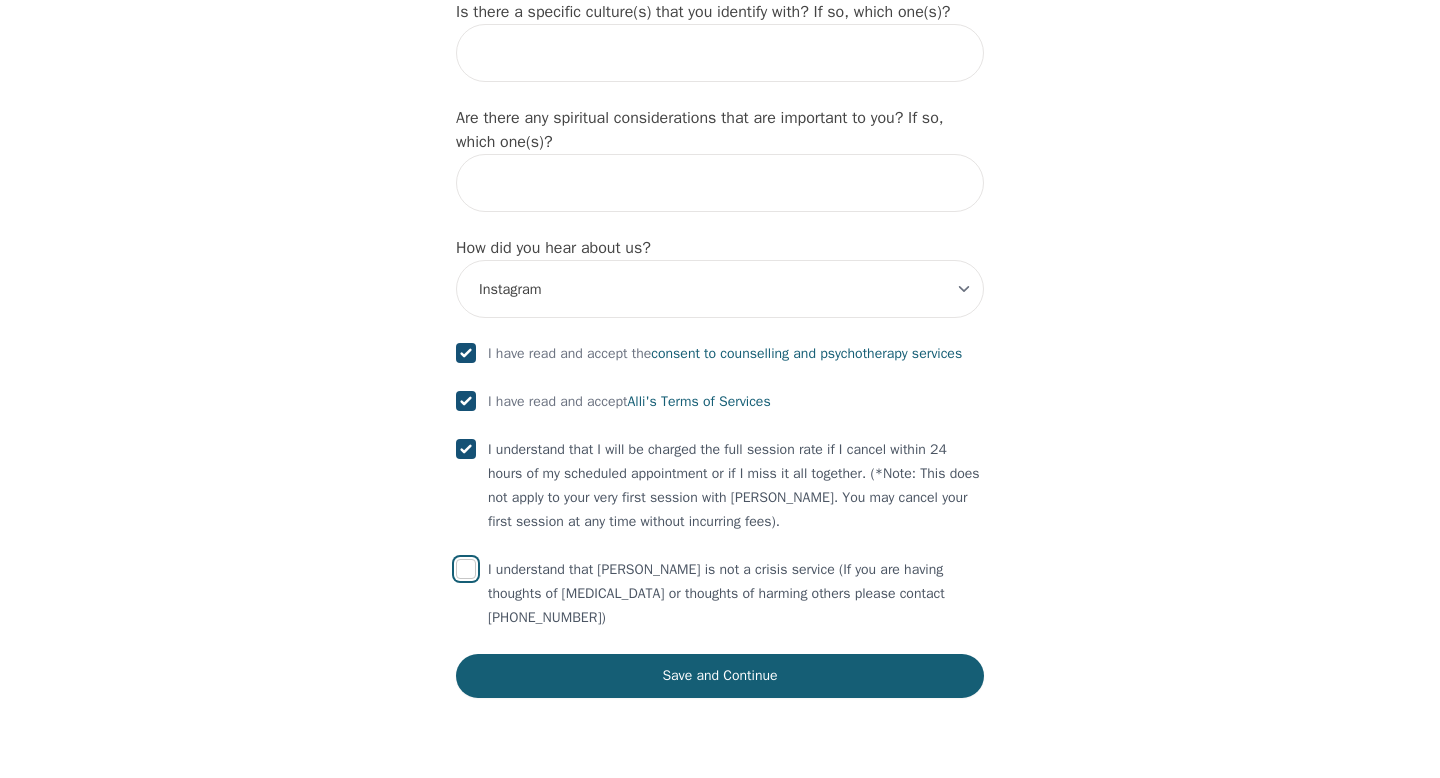 click at bounding box center (466, 569) 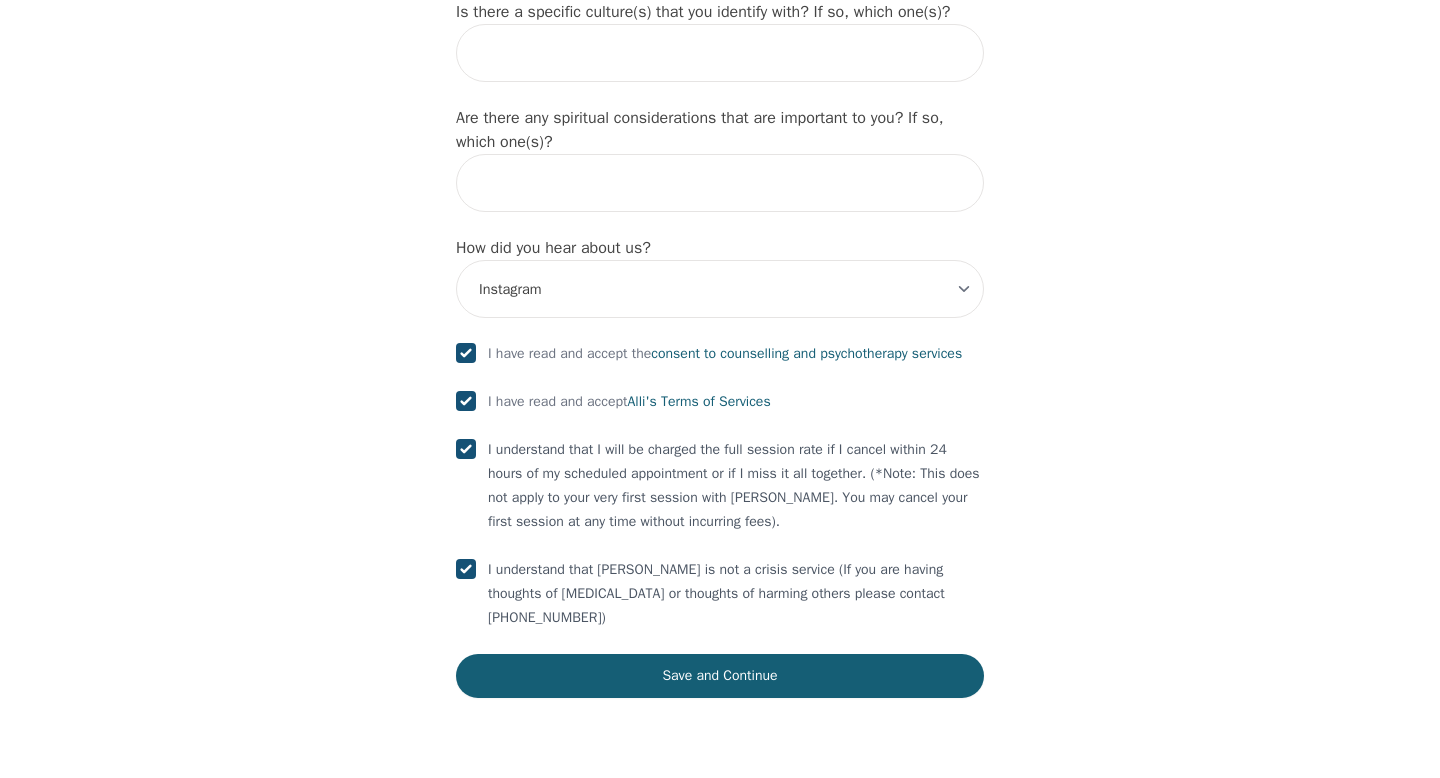 checkbox on "true" 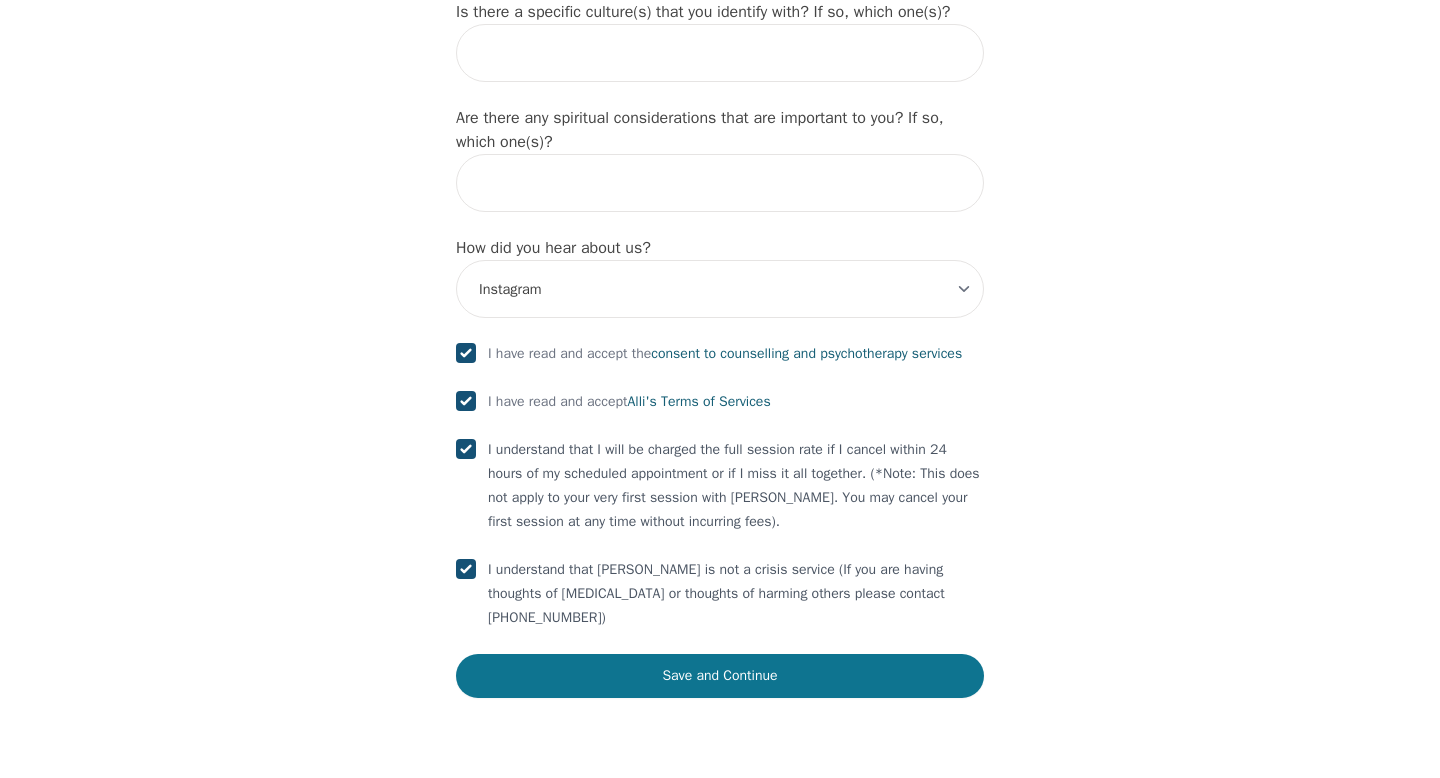 click on "Save and Continue" at bounding box center (720, 676) 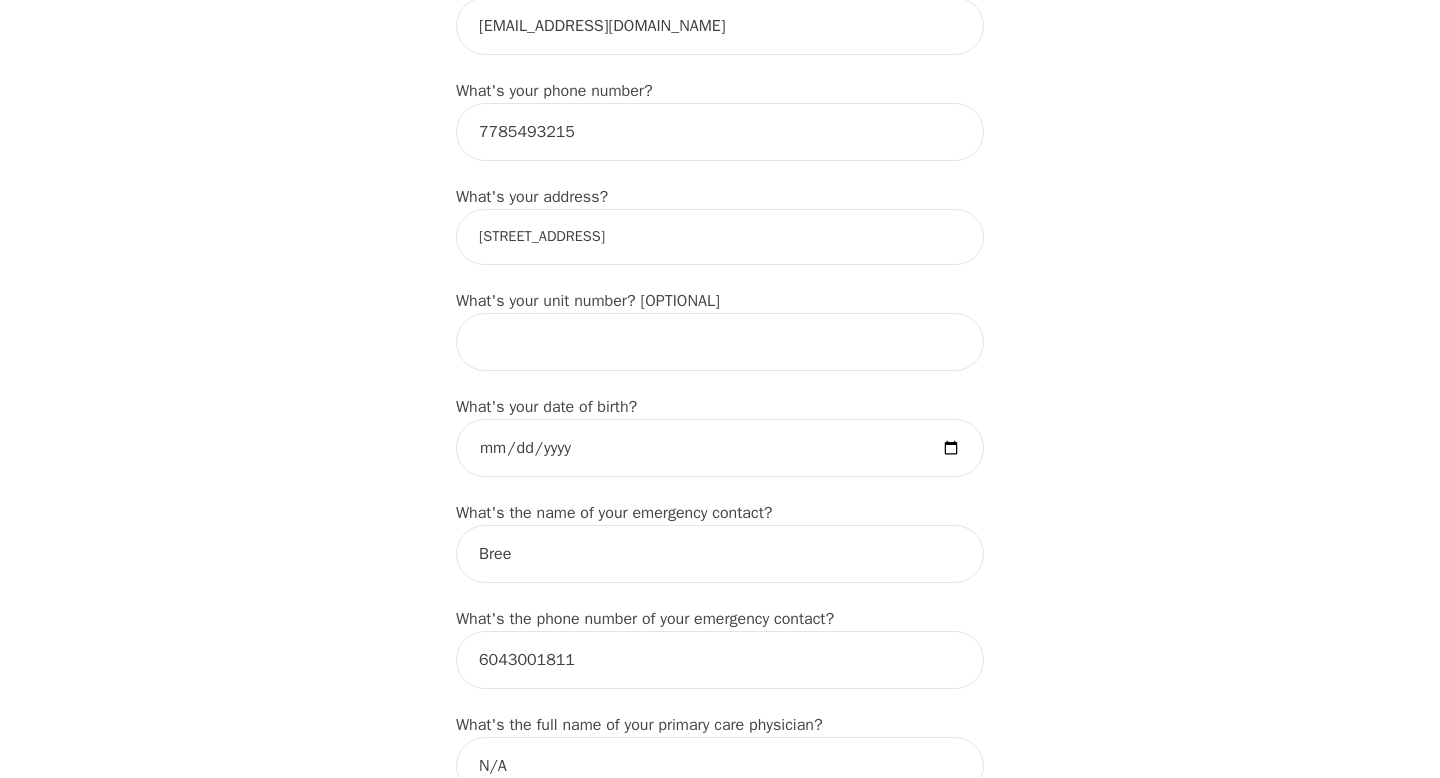 scroll, scrollTop: 620, scrollLeft: 0, axis: vertical 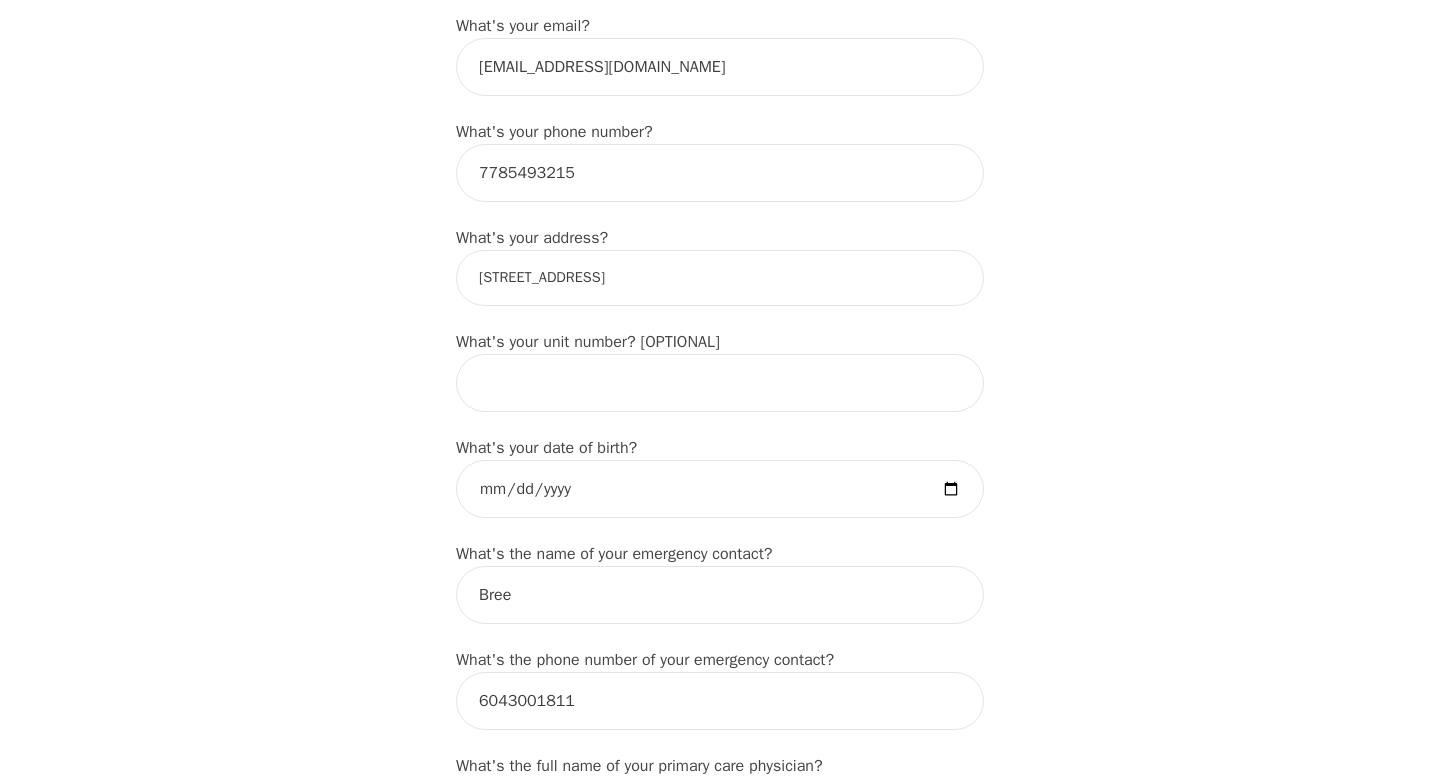 click on "[STREET_ADDRESS]" at bounding box center (720, 278) 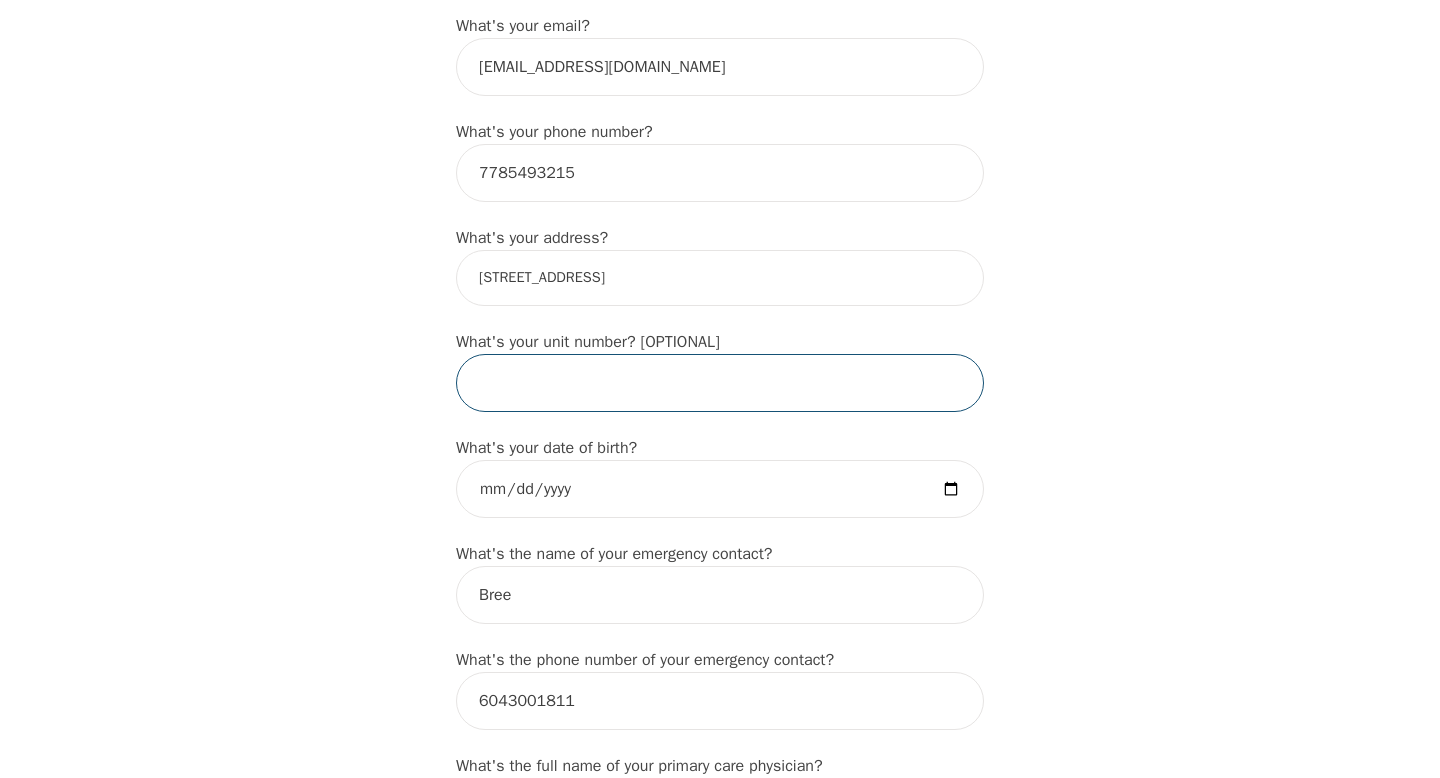 click at bounding box center [720, 383] 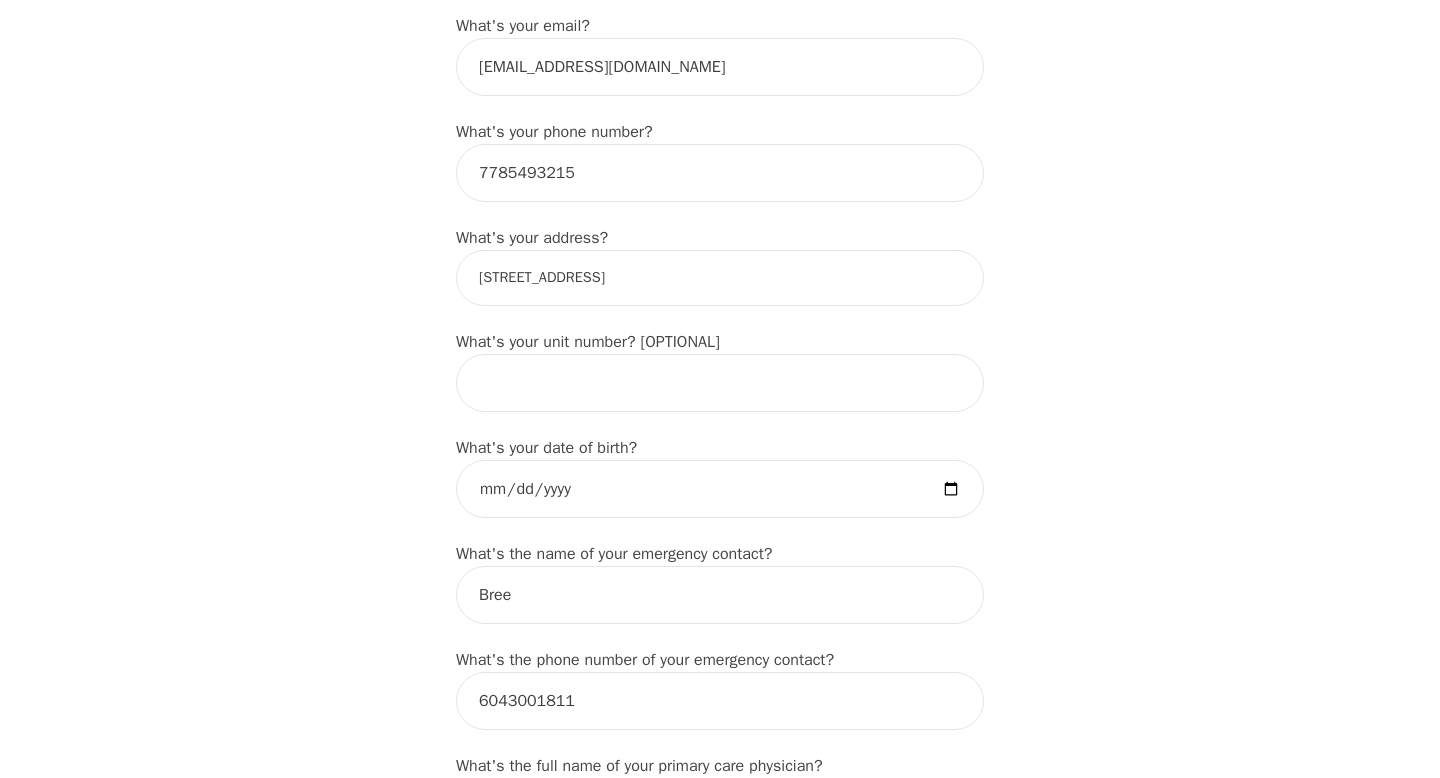 click on "Intake Assessment for [PERSON_NAME] Part 1 of 2: Tell Us About Yourself Please complete the following information before your initial session. This step is crucial to kickstart your therapeutic journey with your therapist: What's your first name? (This will be the name on your insurance receipt) [PERSON_NAME] What's your last name? [PERSON_NAME] What's your preferred name? [OPTIONAL] [PERSON_NAME] What's your email? [EMAIL_ADDRESS][DOMAIN_NAME] What's your phone number? [PHONE_NUMBER] What's your address? [STREET_ADDRESS] What's your unit number? [OPTIONAL] What's your date of birth? [DEMOGRAPHIC_DATA] What's the name of your emergency contact? Bree What's the phone number of your emergency contact? [PHONE_NUMBER] What's the full name of your primary care physician? N/A What's the phone number of your primary care physician? N/A Below are optional questions - Please tell us more about yourself: What is your gender? -Select- [DEMOGRAPHIC_DATA] [DEMOGRAPHIC_DATA] [DEMOGRAPHIC_DATA] [DEMOGRAPHIC_DATA] [DEMOGRAPHIC_DATA] prefer_not_to_say What are your preferred pronouns? -Select- he/him she/her ze/zir" at bounding box center [720, 927] 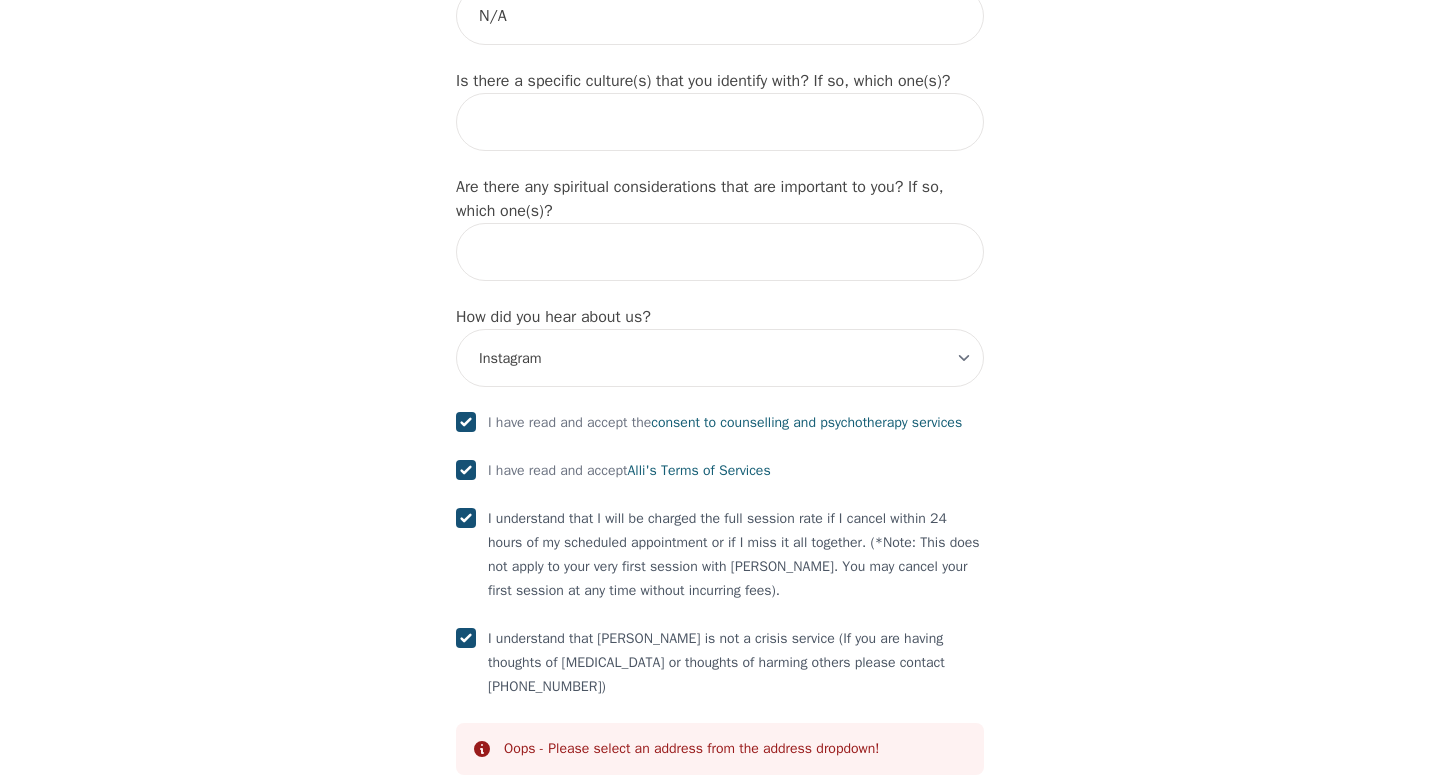 scroll, scrollTop: 2340, scrollLeft: 0, axis: vertical 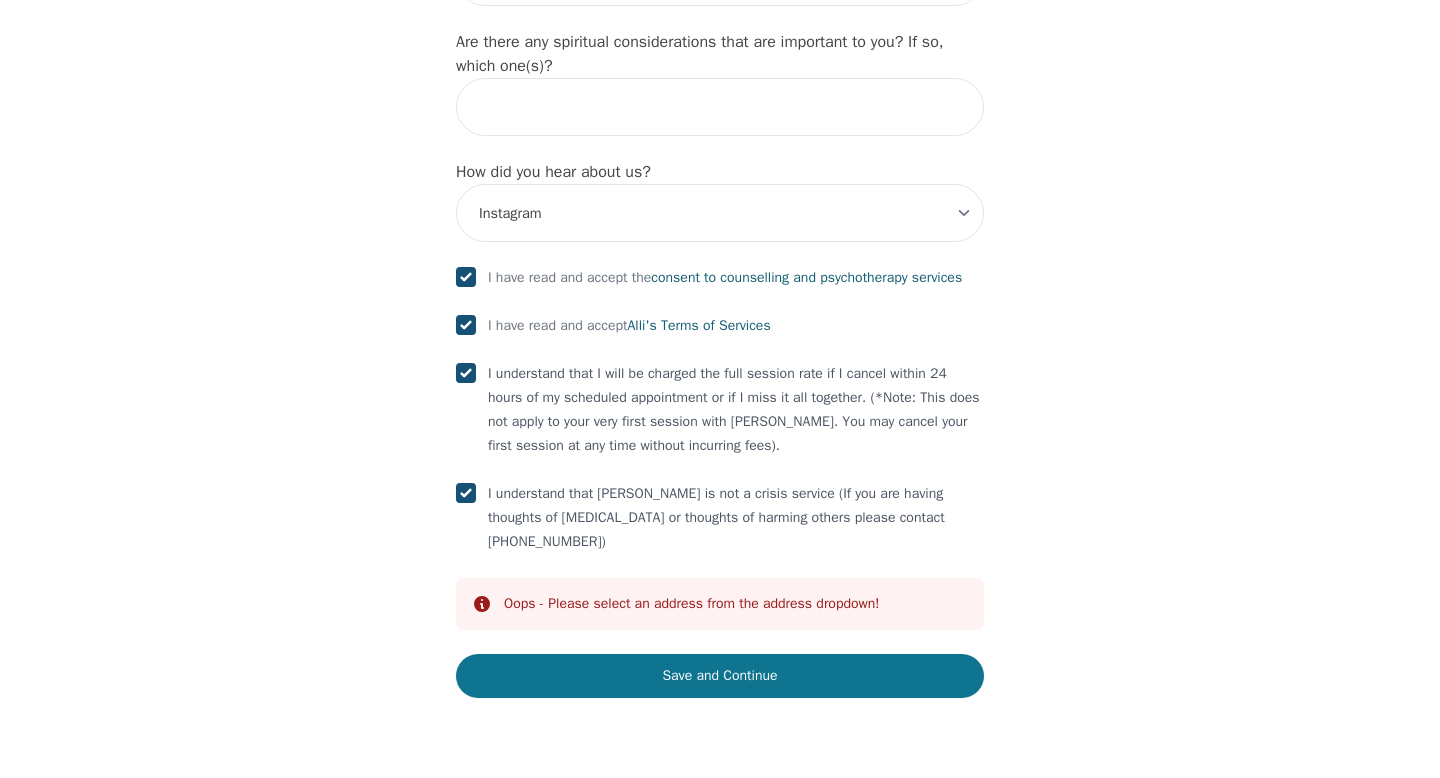 click on "Save and Continue" at bounding box center [720, 676] 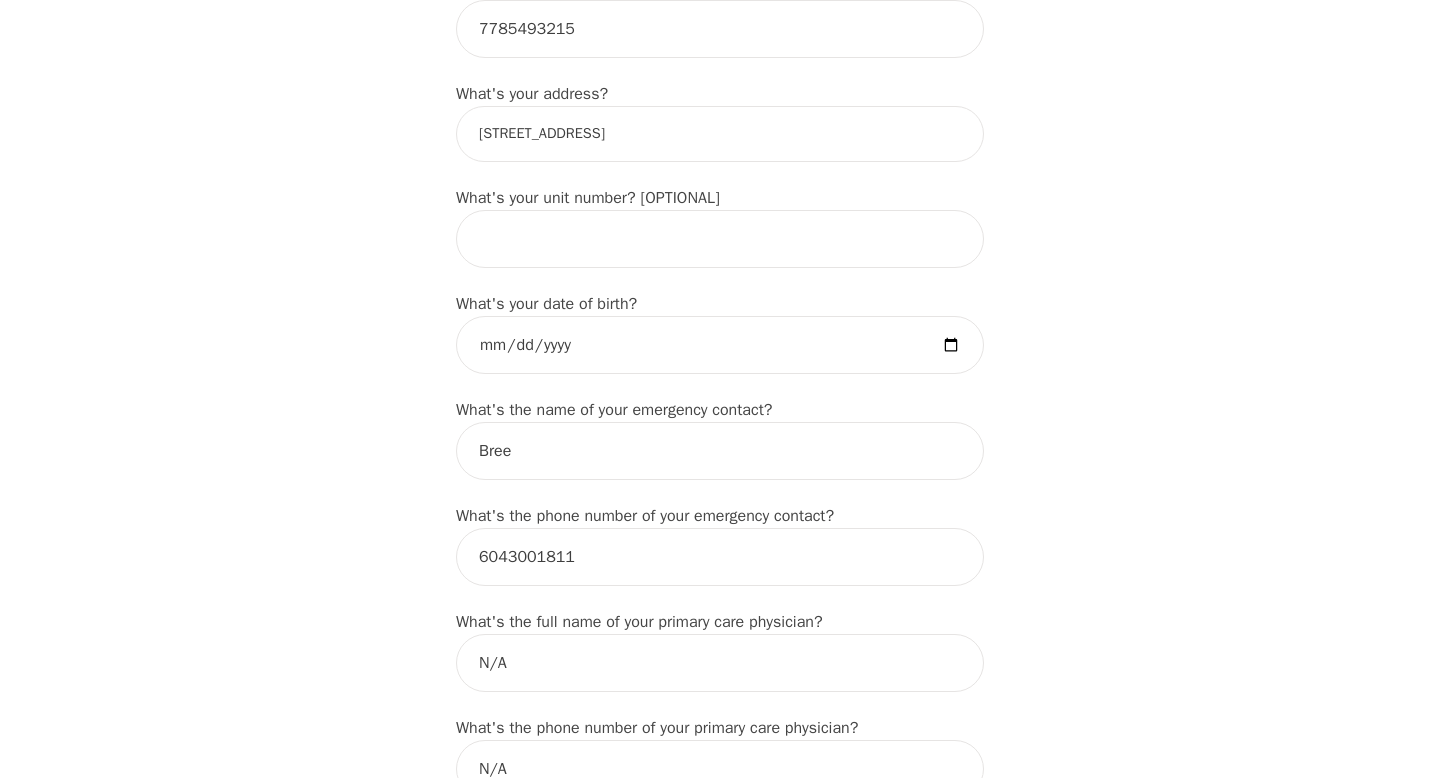 scroll, scrollTop: 770, scrollLeft: 0, axis: vertical 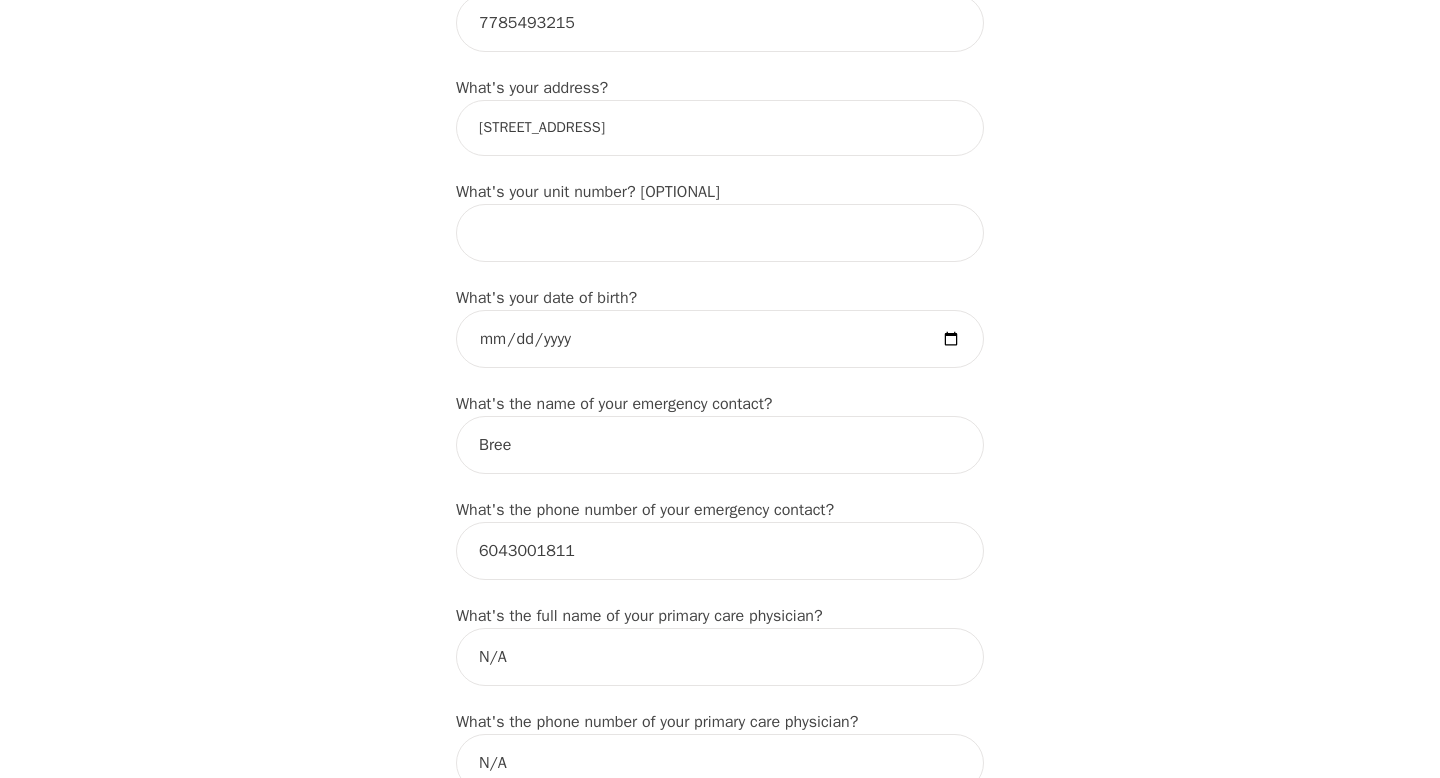 click on "[STREET_ADDRESS]" at bounding box center [720, 128] 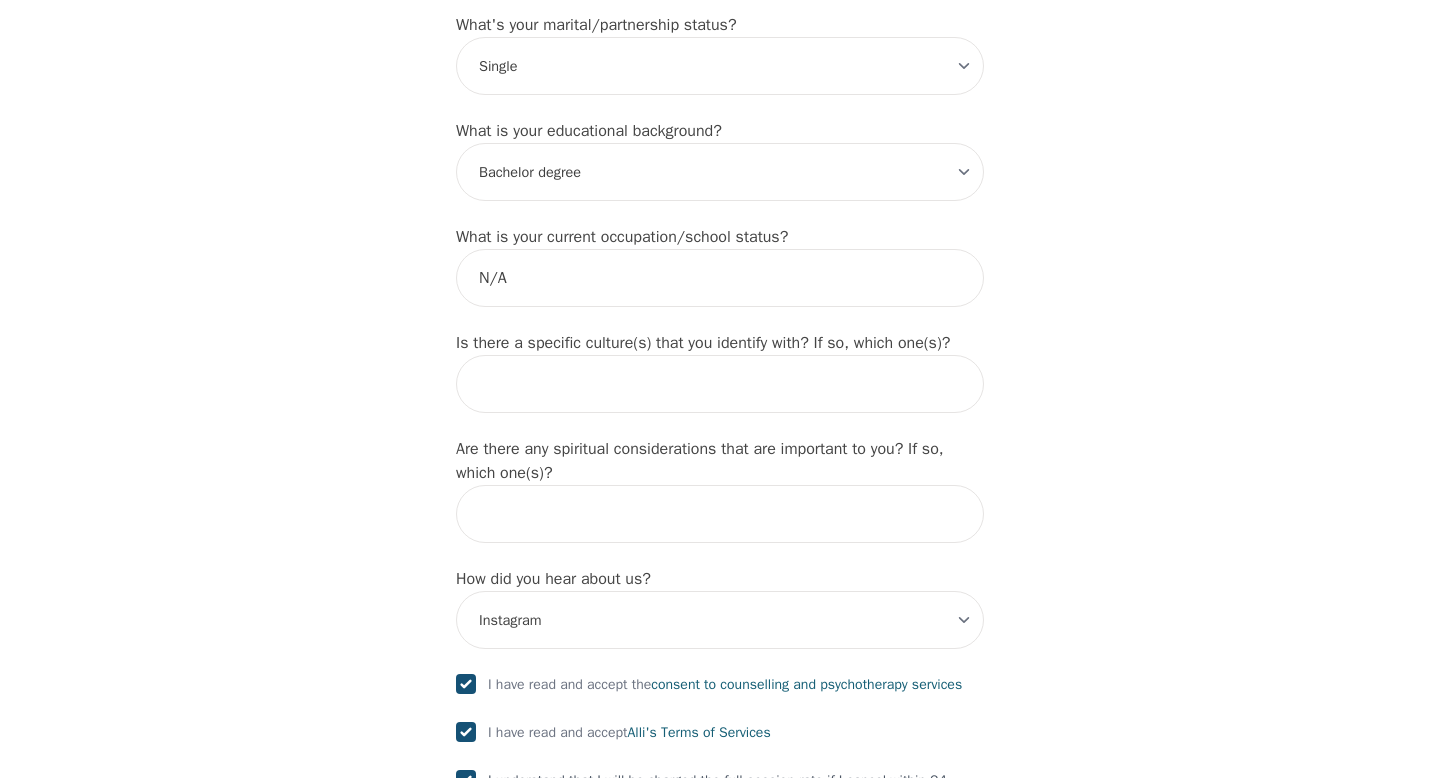 scroll, scrollTop: 2340, scrollLeft: 0, axis: vertical 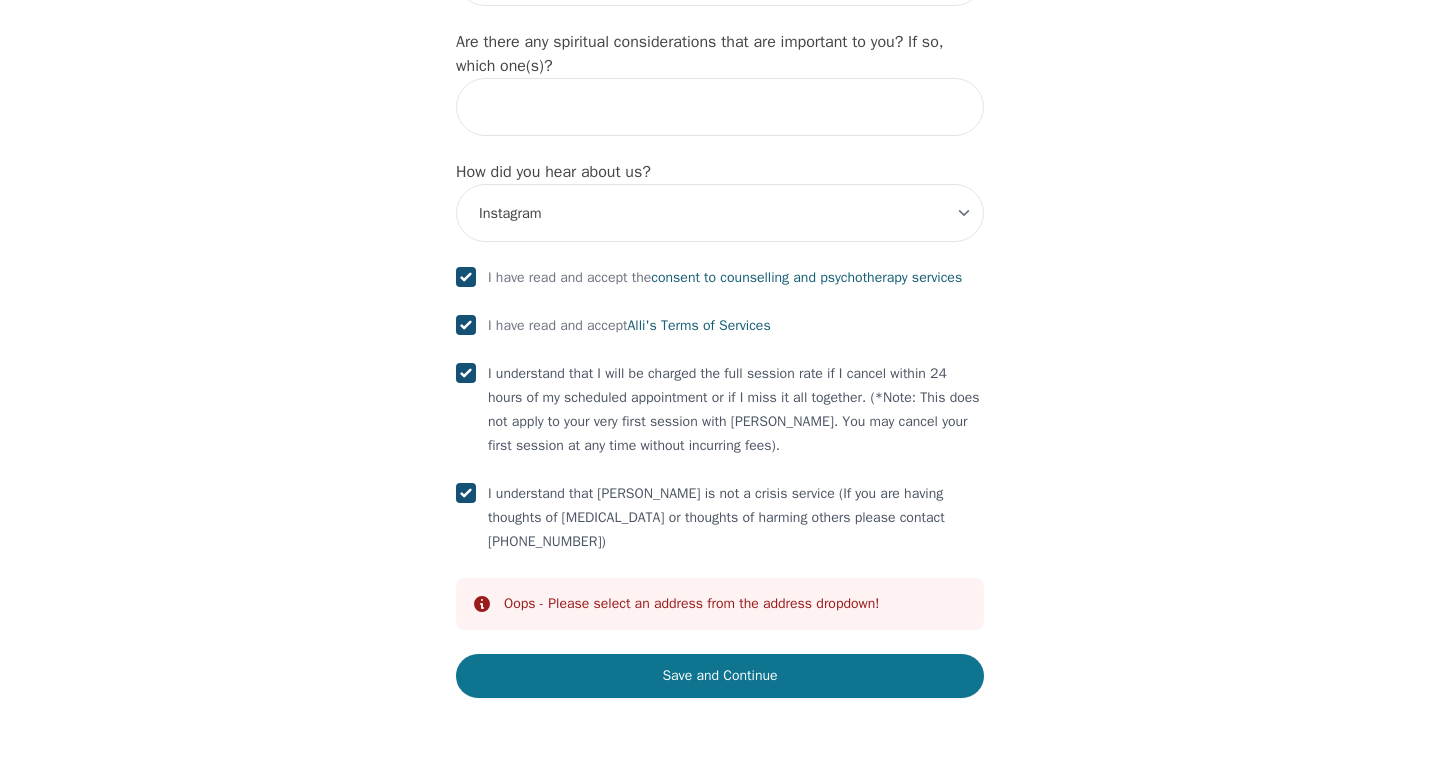 click on "Save and Continue" at bounding box center [720, 676] 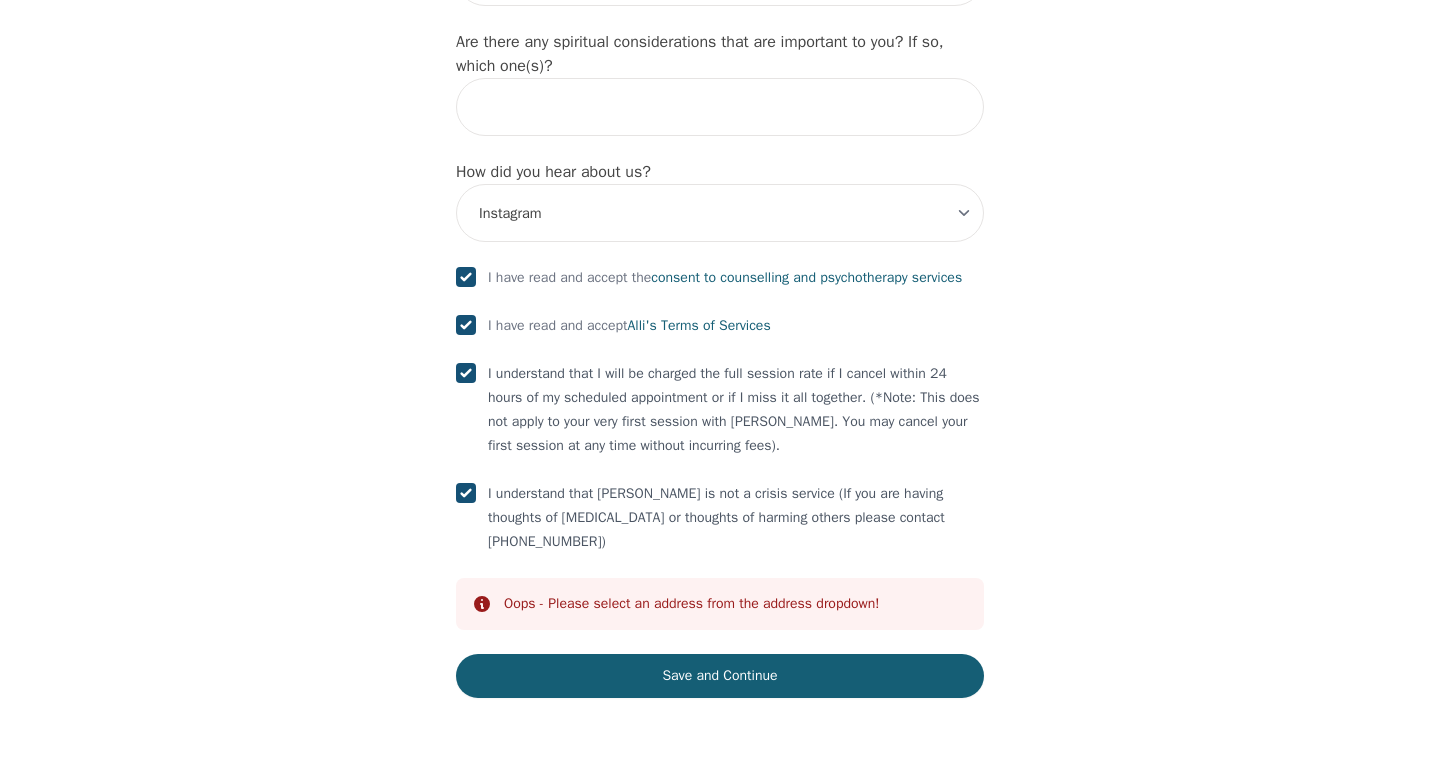 click on "Oops -    Please select an address from the address dropdown!" at bounding box center [692, 604] 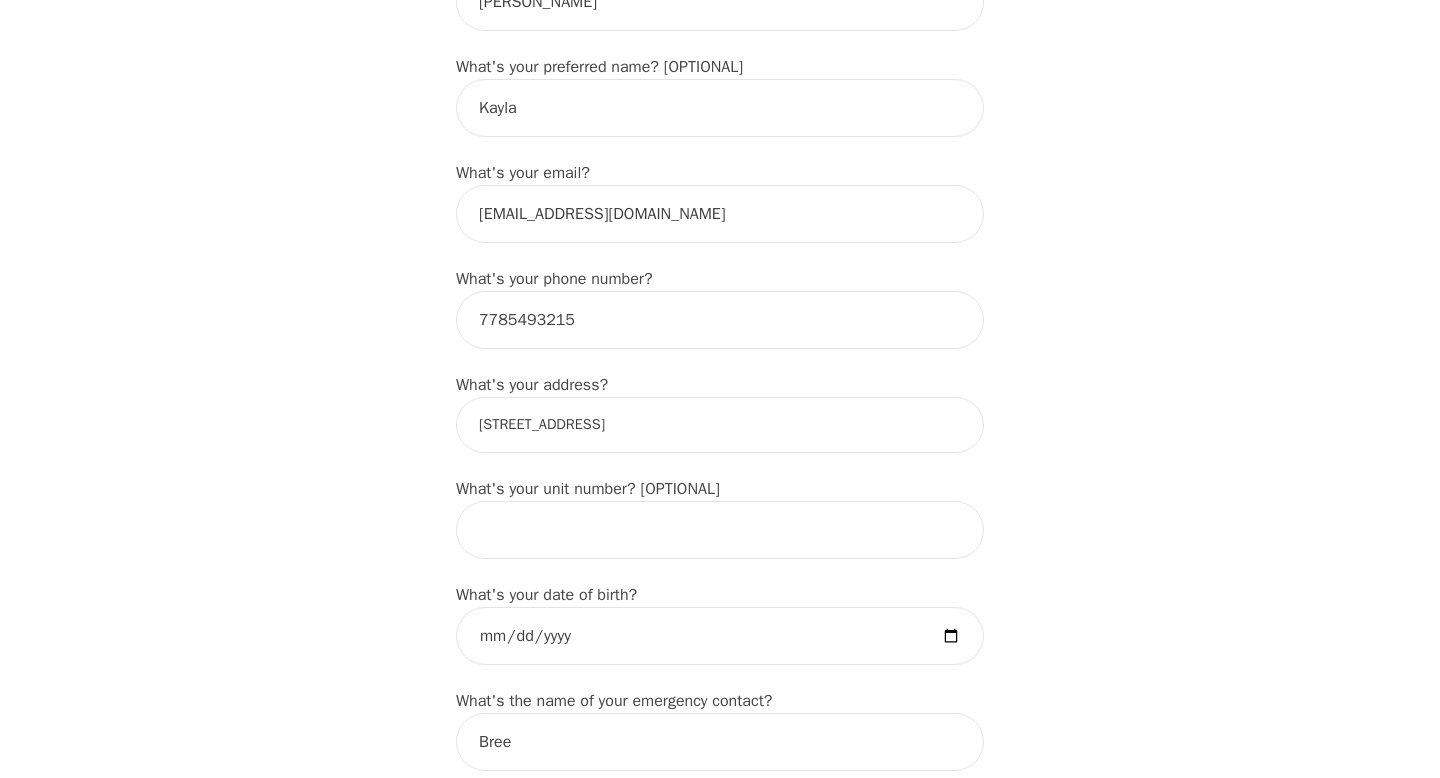 scroll, scrollTop: 477, scrollLeft: 0, axis: vertical 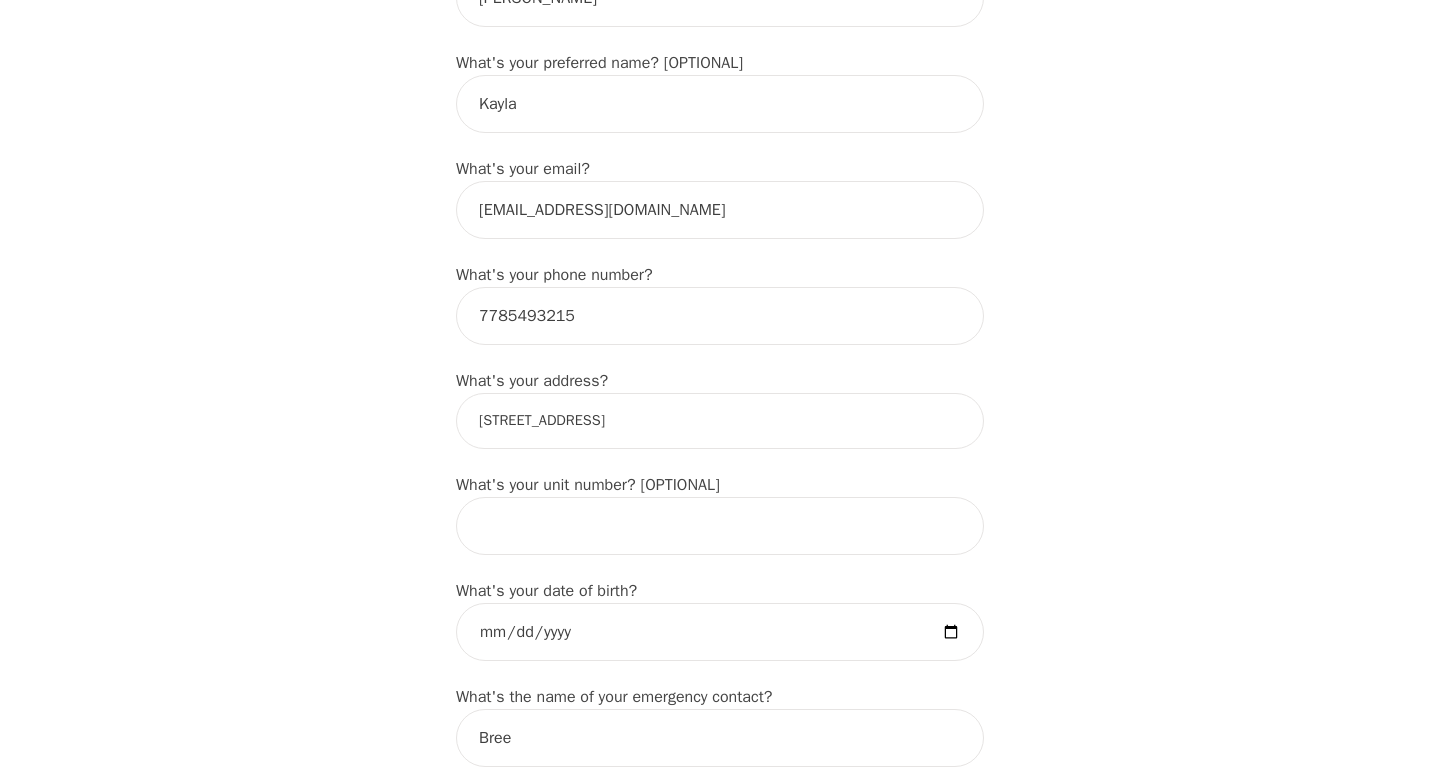 click on "[STREET_ADDRESS]" at bounding box center [720, 421] 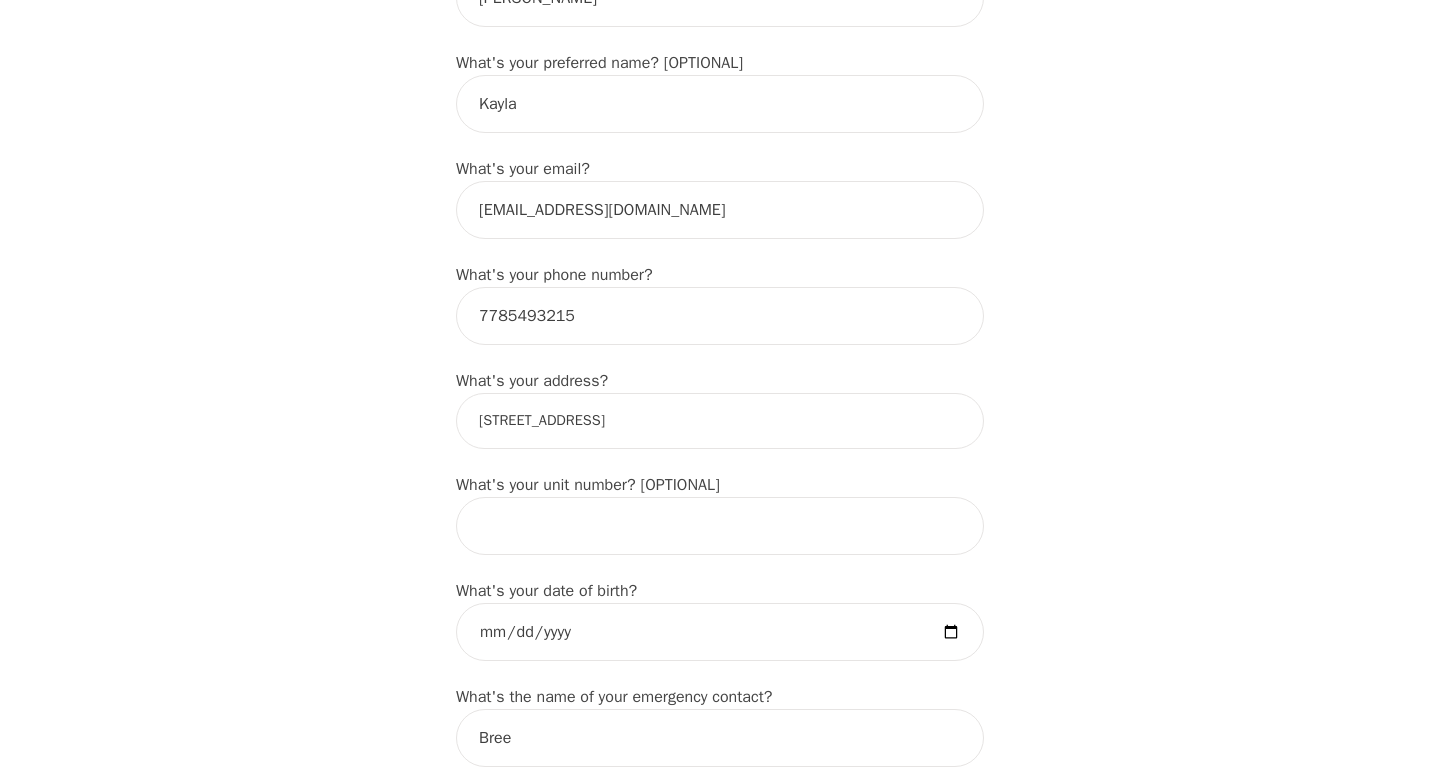 click on "[STREET_ADDRESS]" at bounding box center [720, 421] 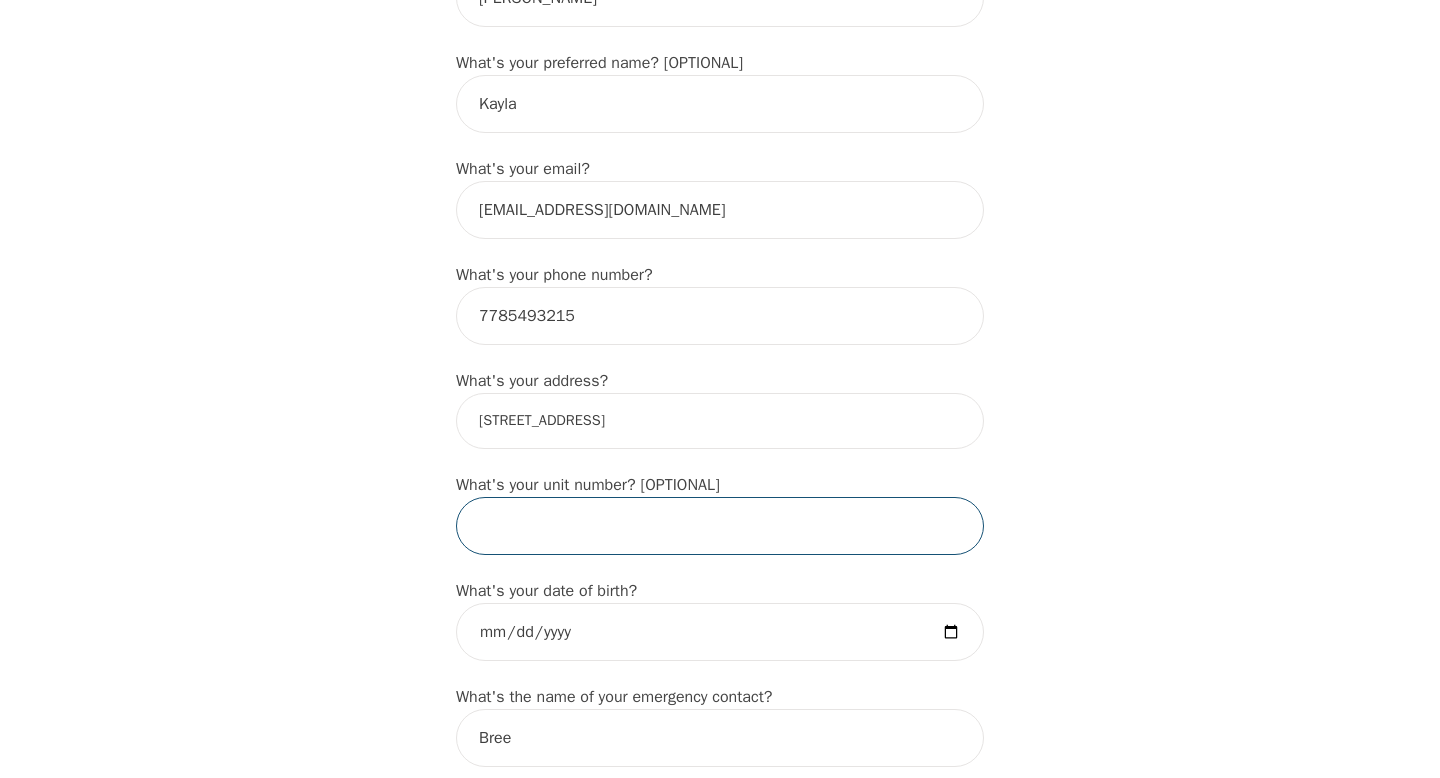 click at bounding box center (720, 526) 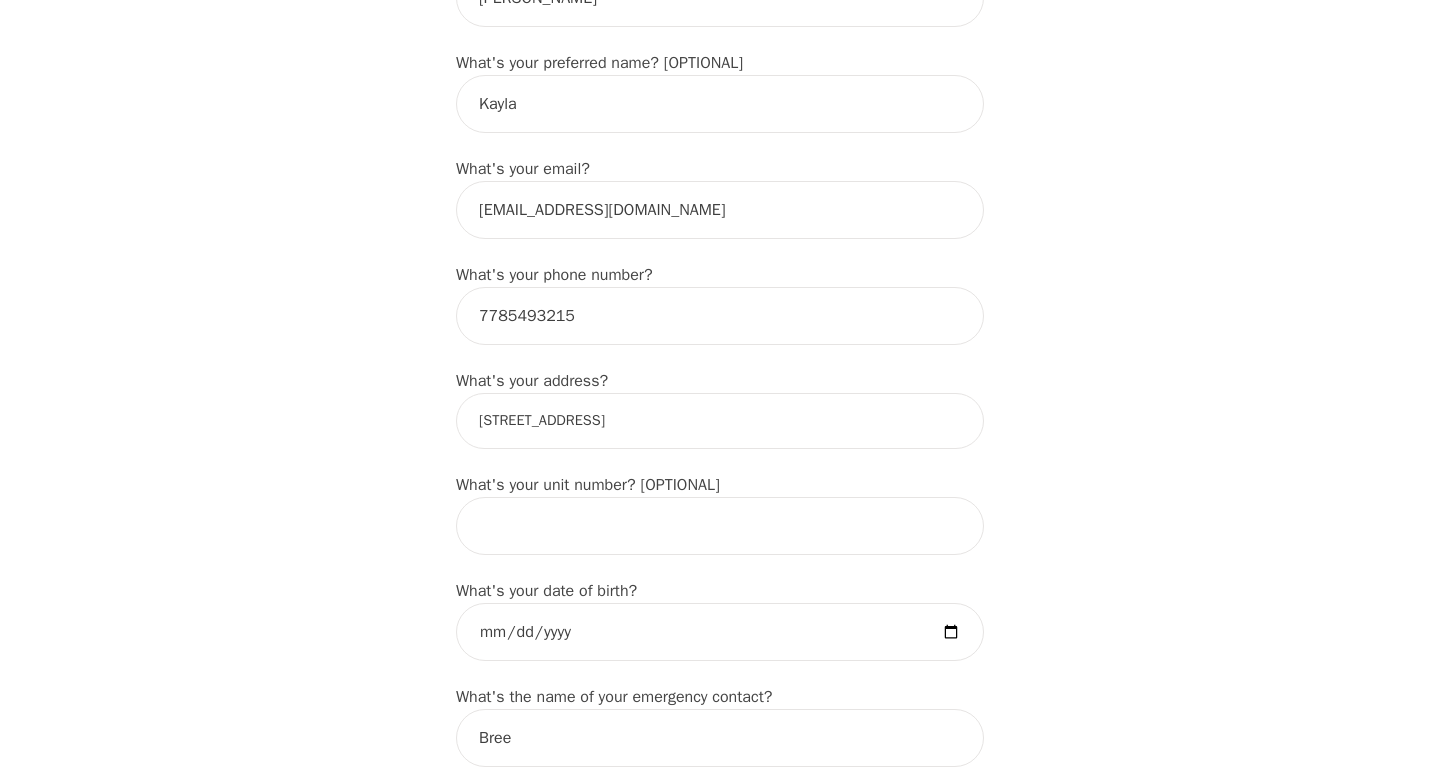 drag, startPoint x: 647, startPoint y: 438, endPoint x: 338, endPoint y: 456, distance: 309.52383 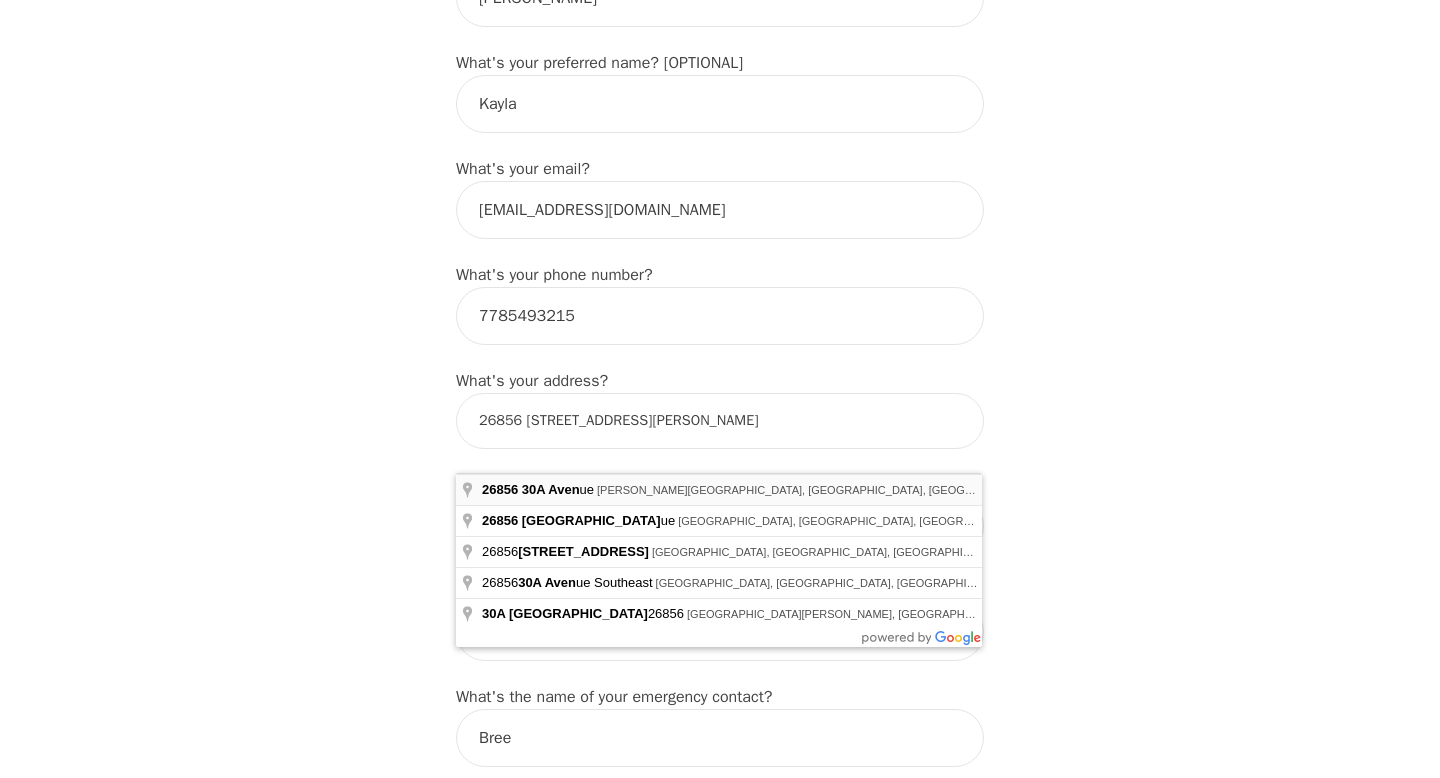type on "26856 [STREET_ADDRESS][PERSON_NAME]" 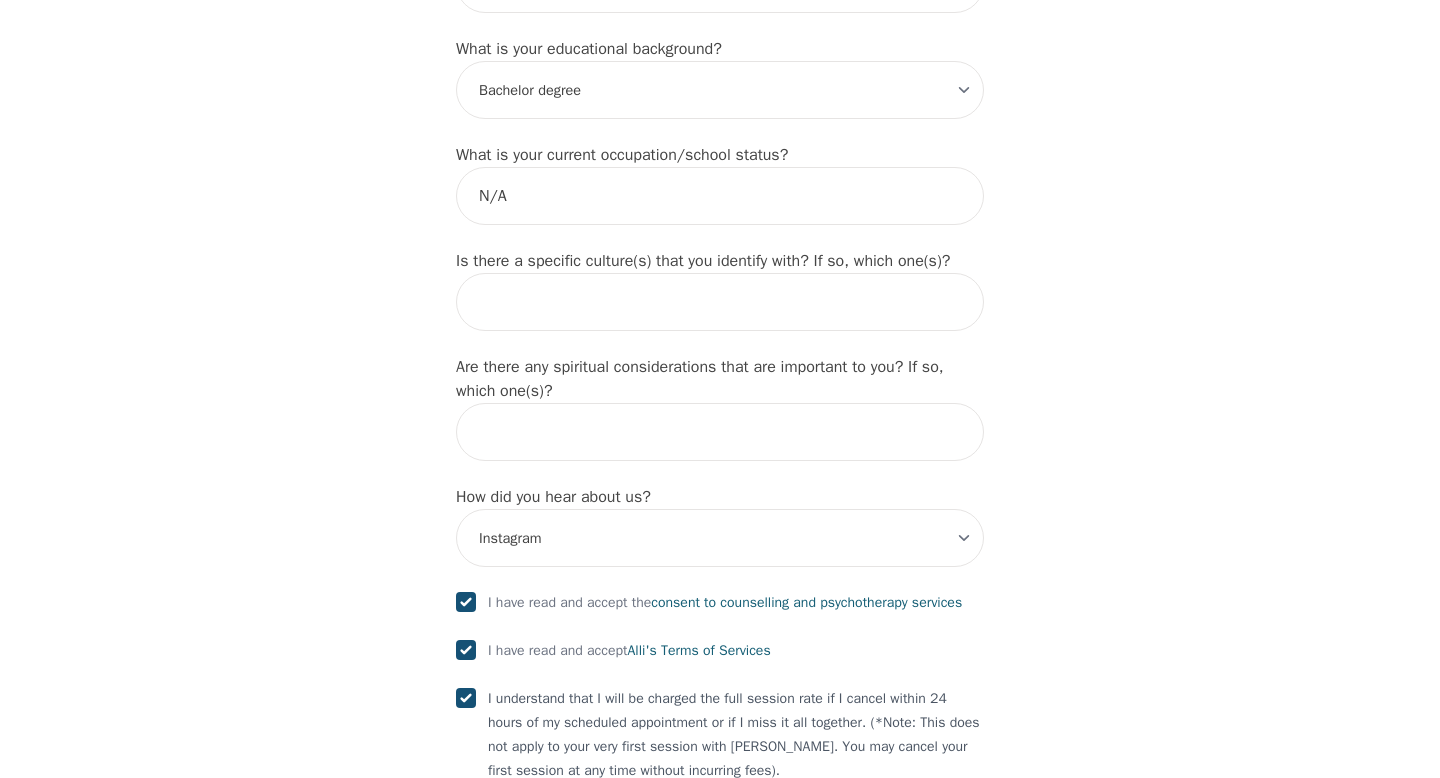 scroll, scrollTop: 2340, scrollLeft: 0, axis: vertical 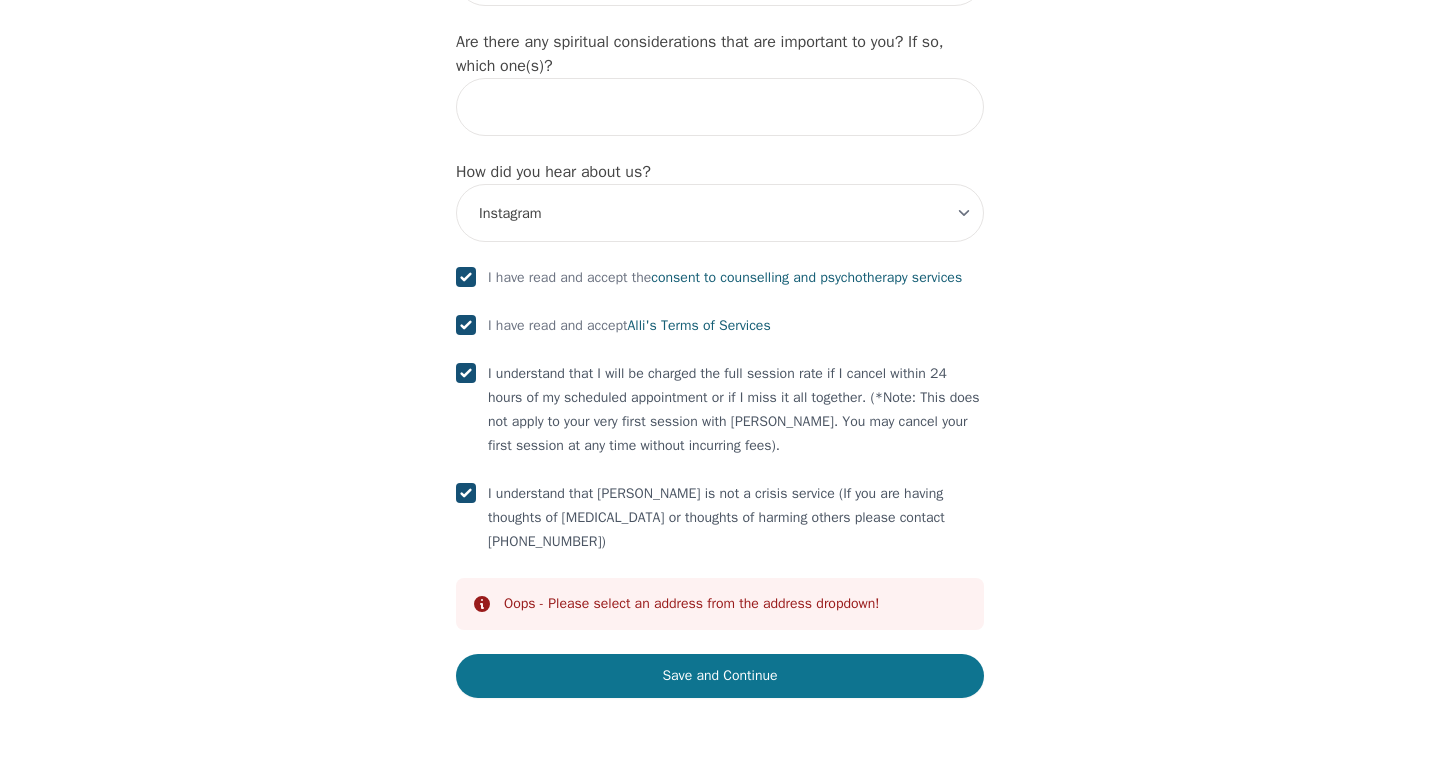 click on "Save and Continue" at bounding box center (720, 676) 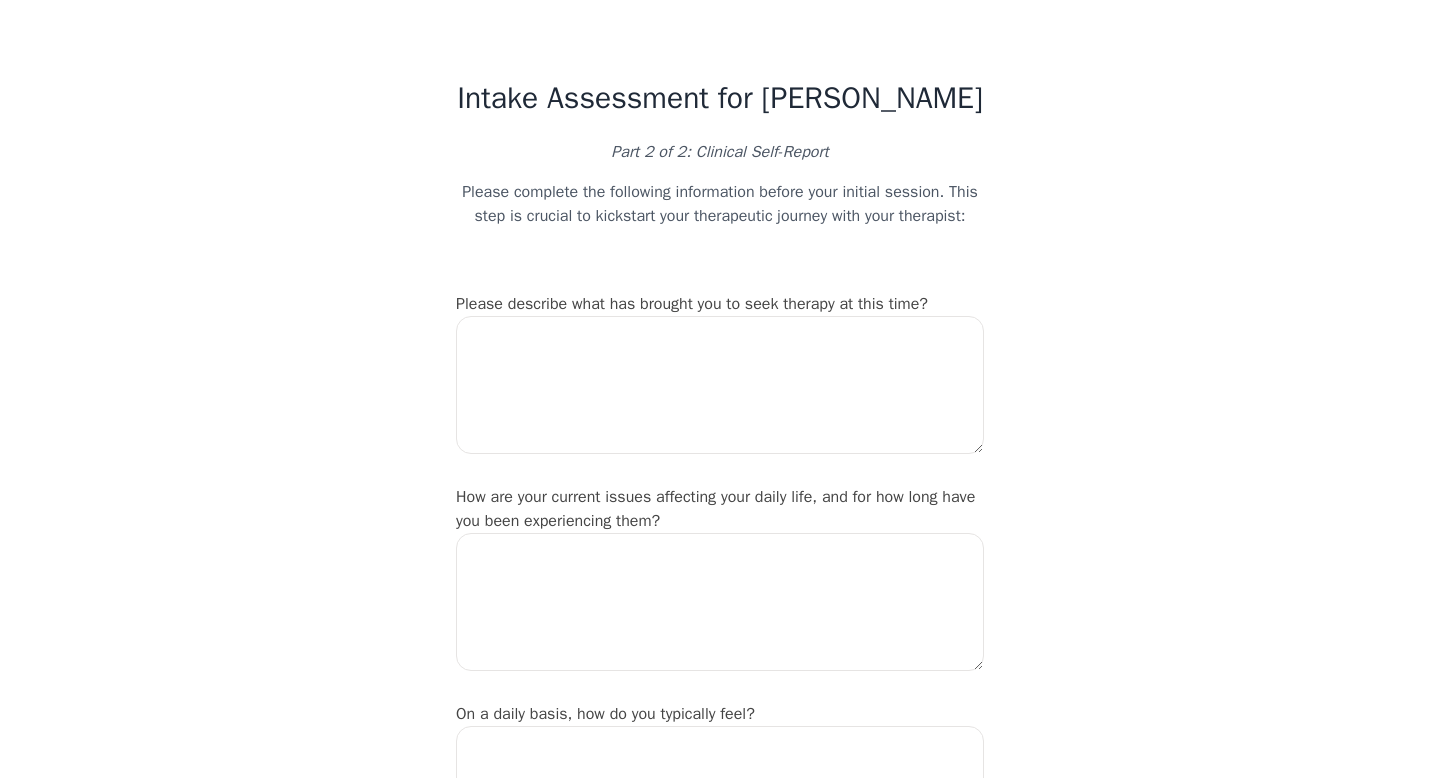 scroll, scrollTop: 21, scrollLeft: 0, axis: vertical 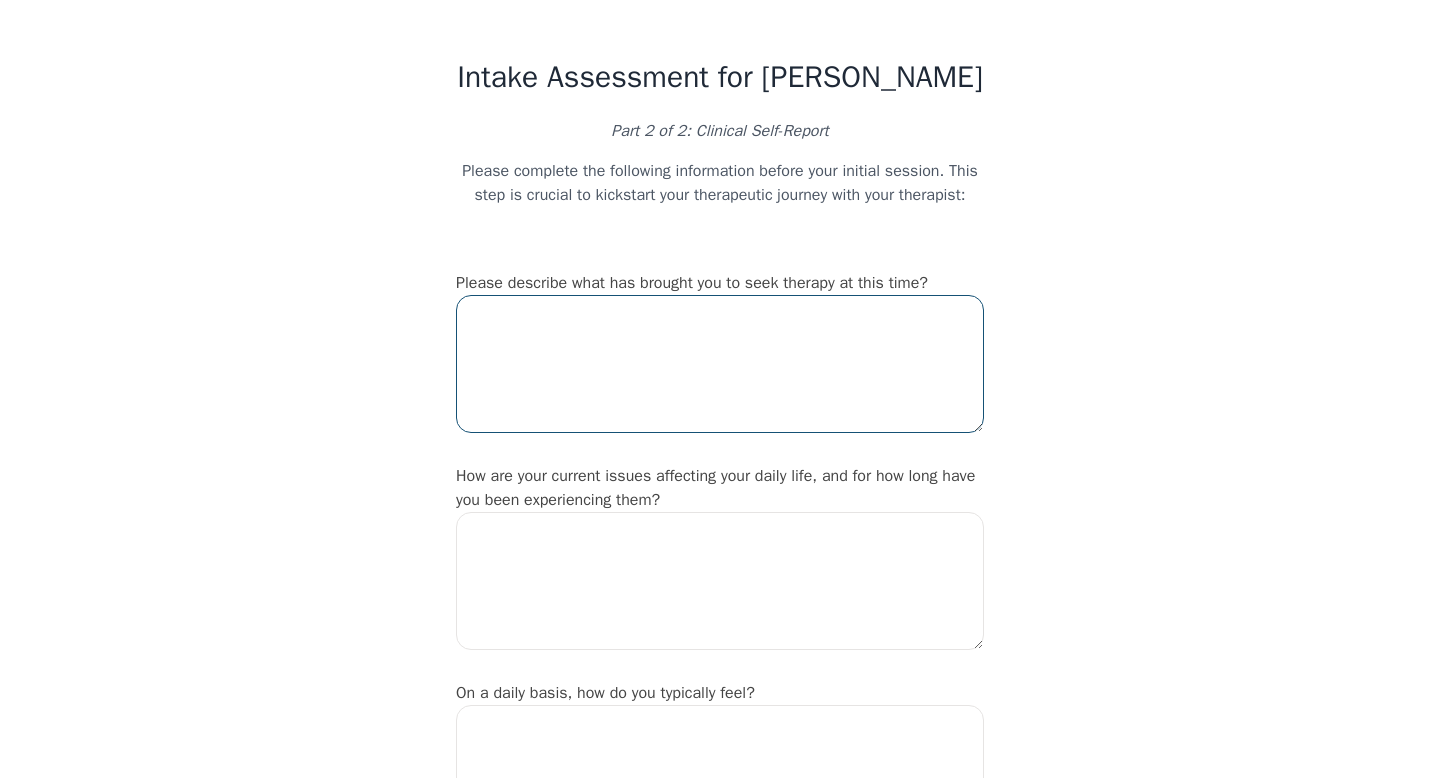 click at bounding box center [720, 364] 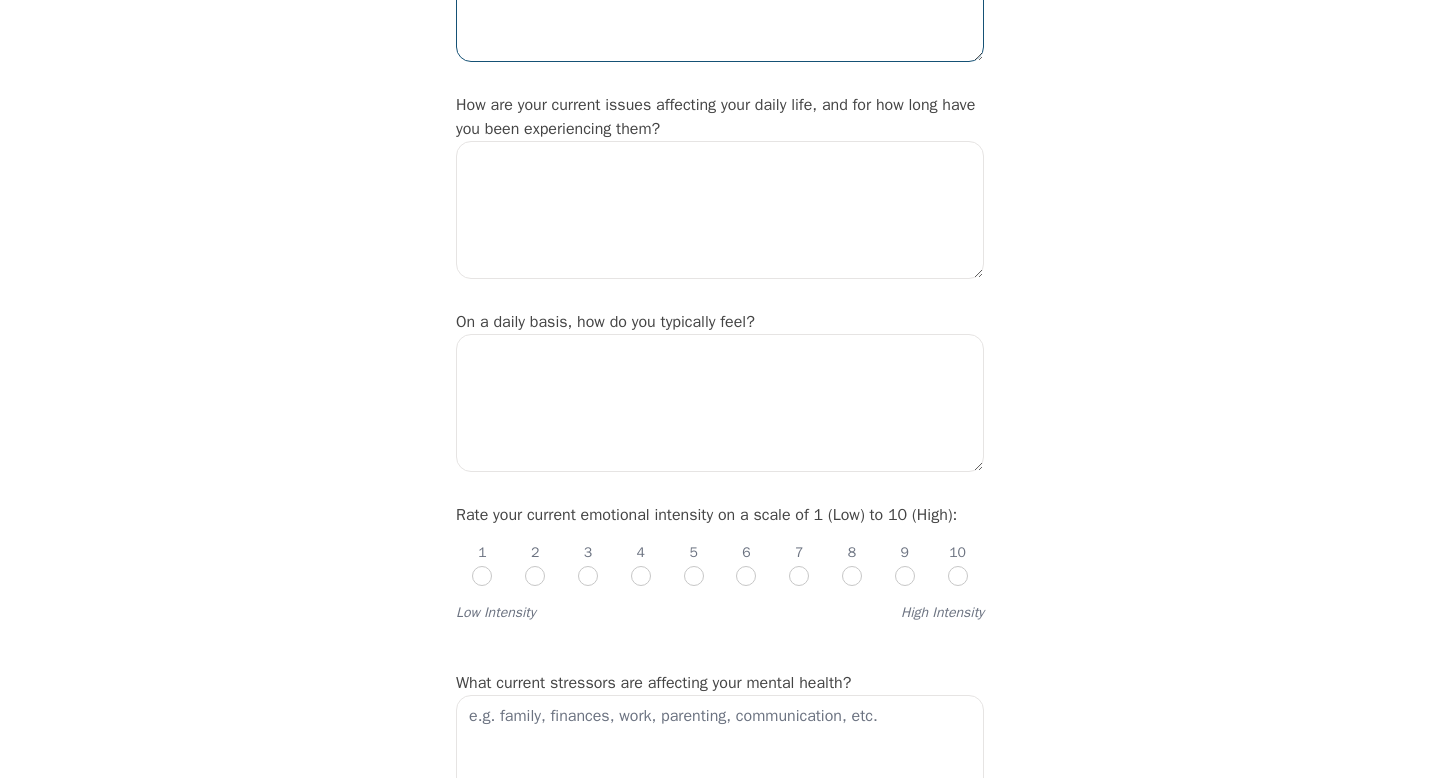 scroll, scrollTop: 0, scrollLeft: 0, axis: both 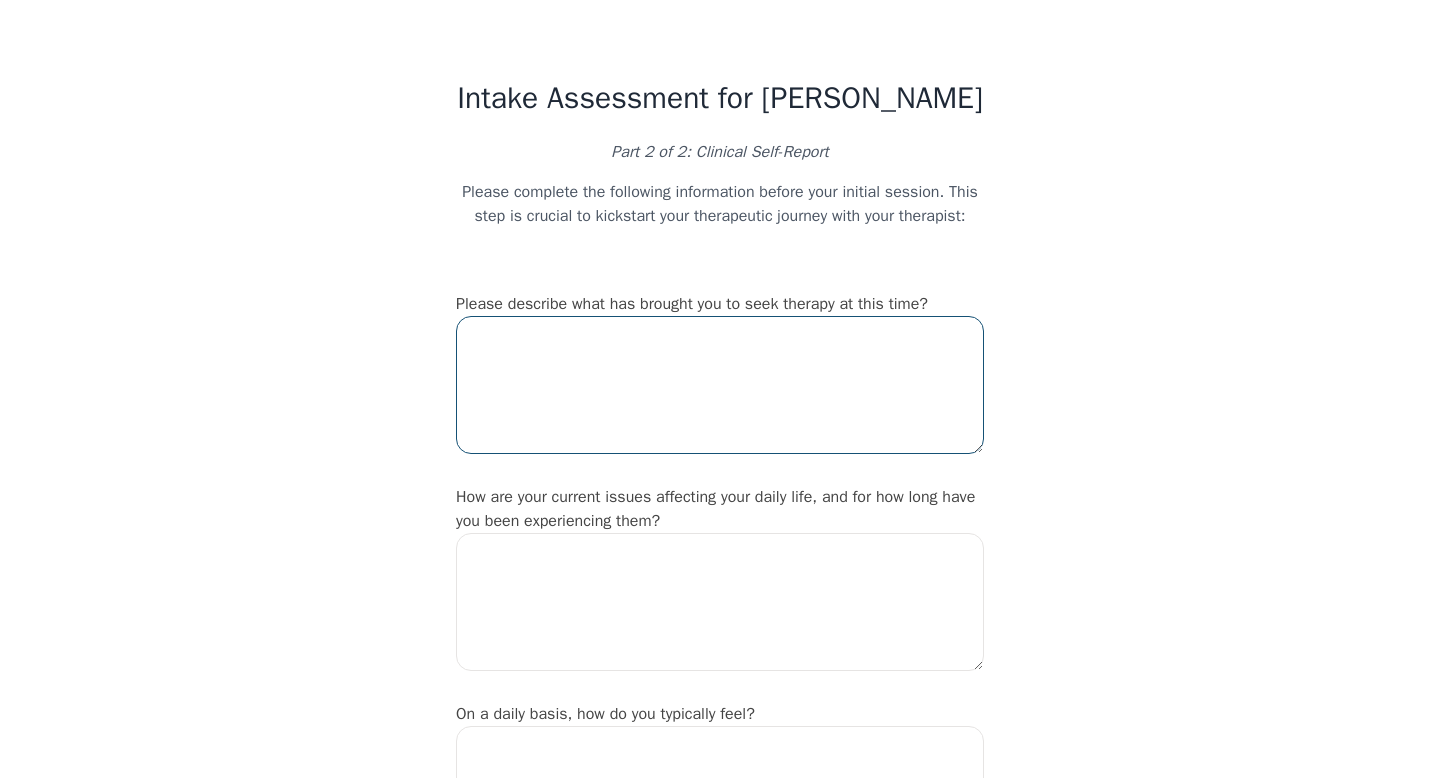 click at bounding box center (720, 385) 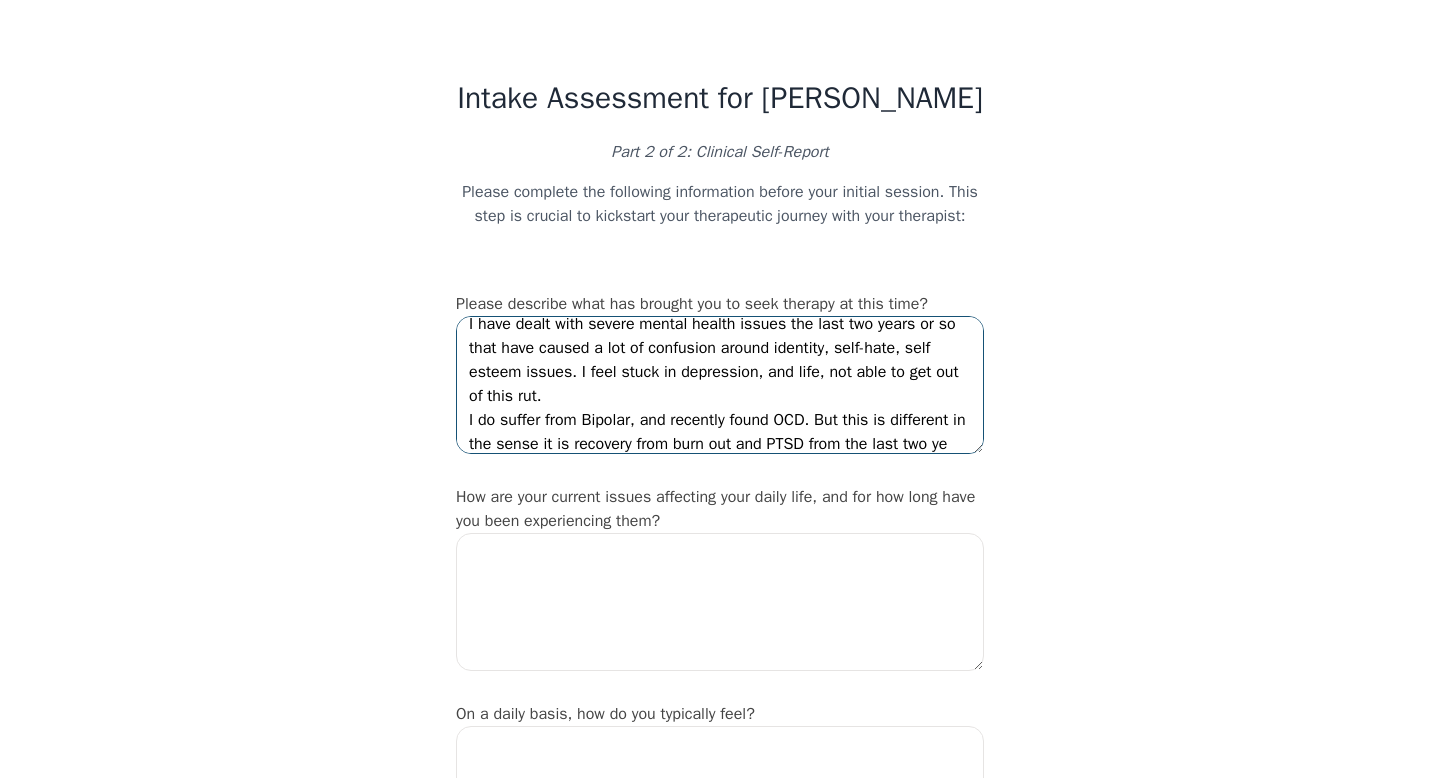 scroll, scrollTop: 37, scrollLeft: 0, axis: vertical 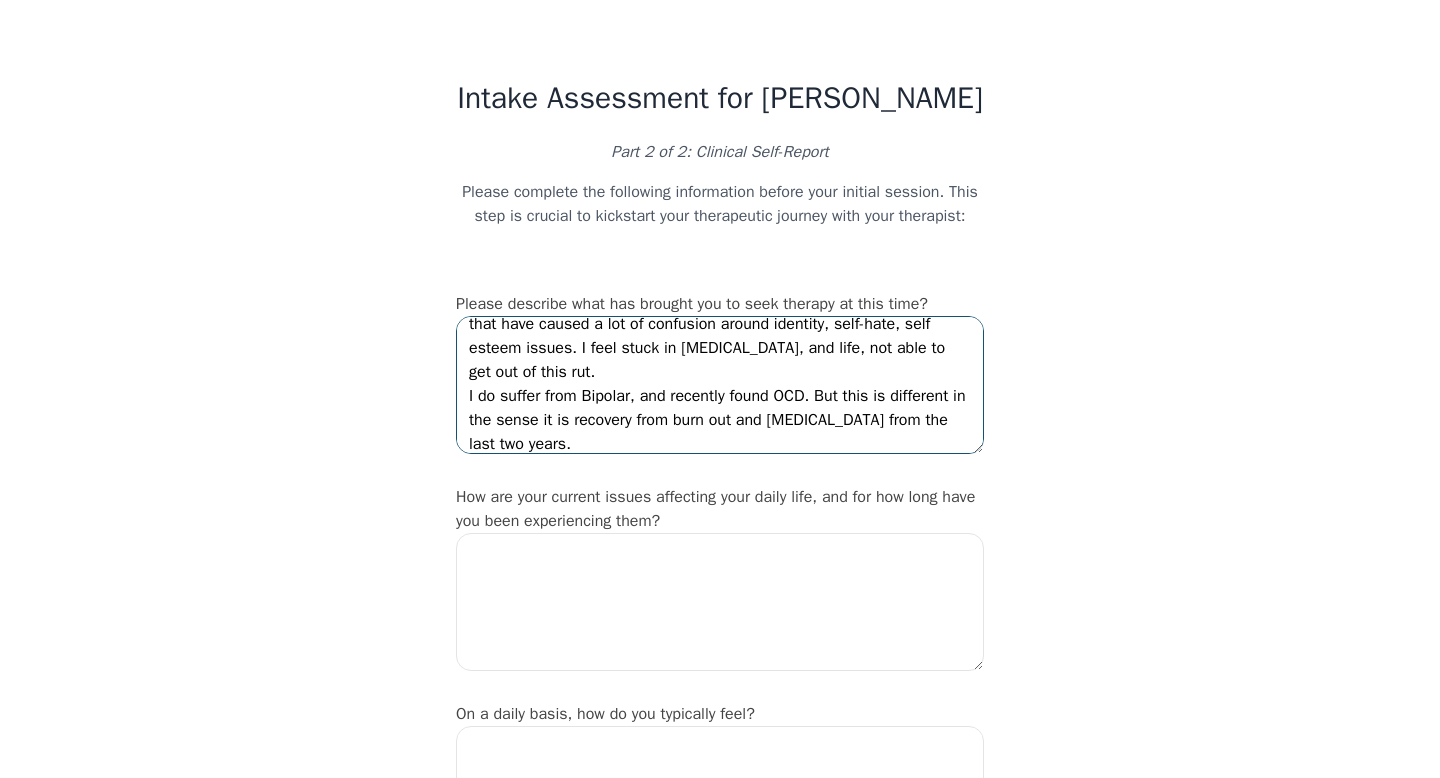 type on "I have dealt with severe mental health issues the last two years or so that have caused a lot of confusion around identity, self-hate, self esteem issues. I feel stuck in [MEDICAL_DATA], and life, not able to get out of this rut.
I do suffer from Bipolar, and recently found OCD. But this is different in the sense it is recovery from burn out and [MEDICAL_DATA] from the last two years." 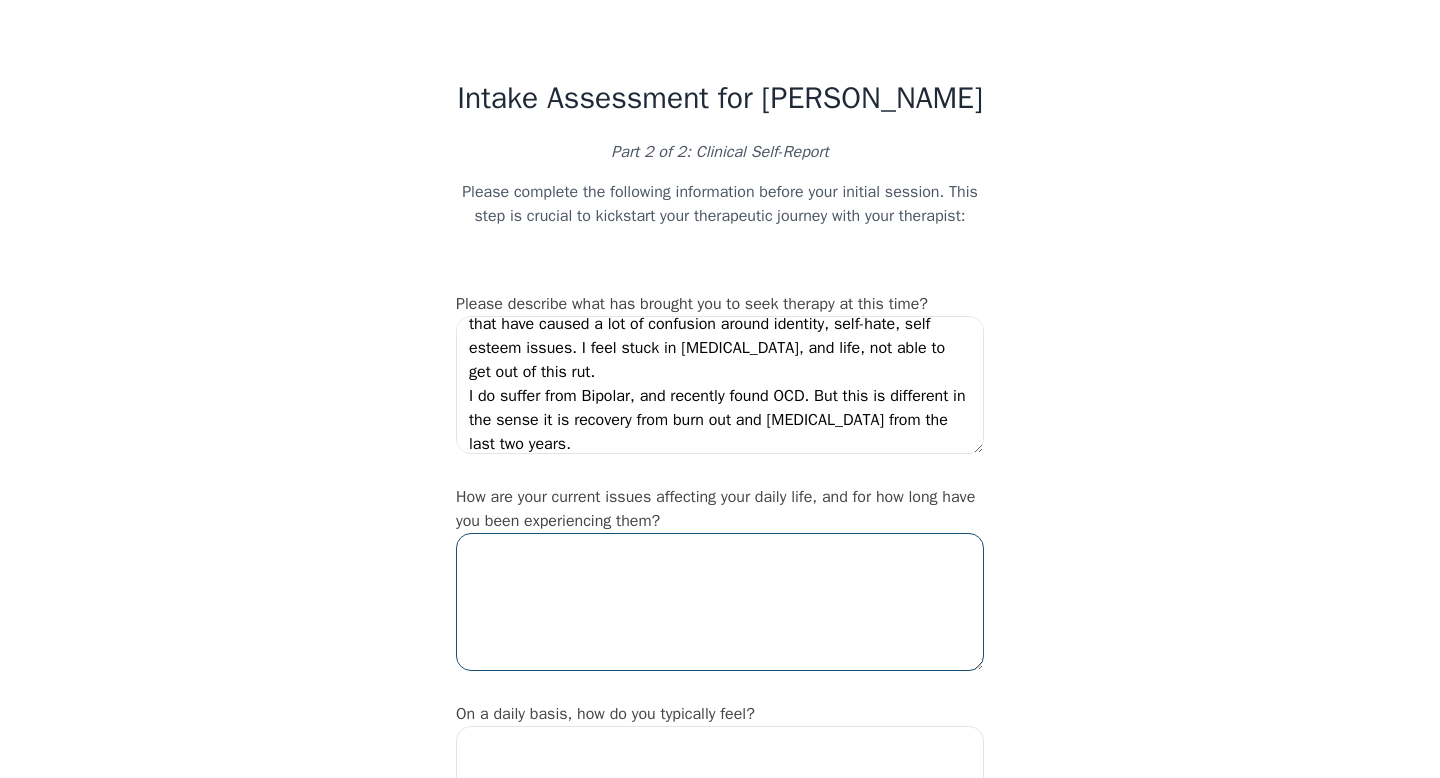 click at bounding box center (720, 602) 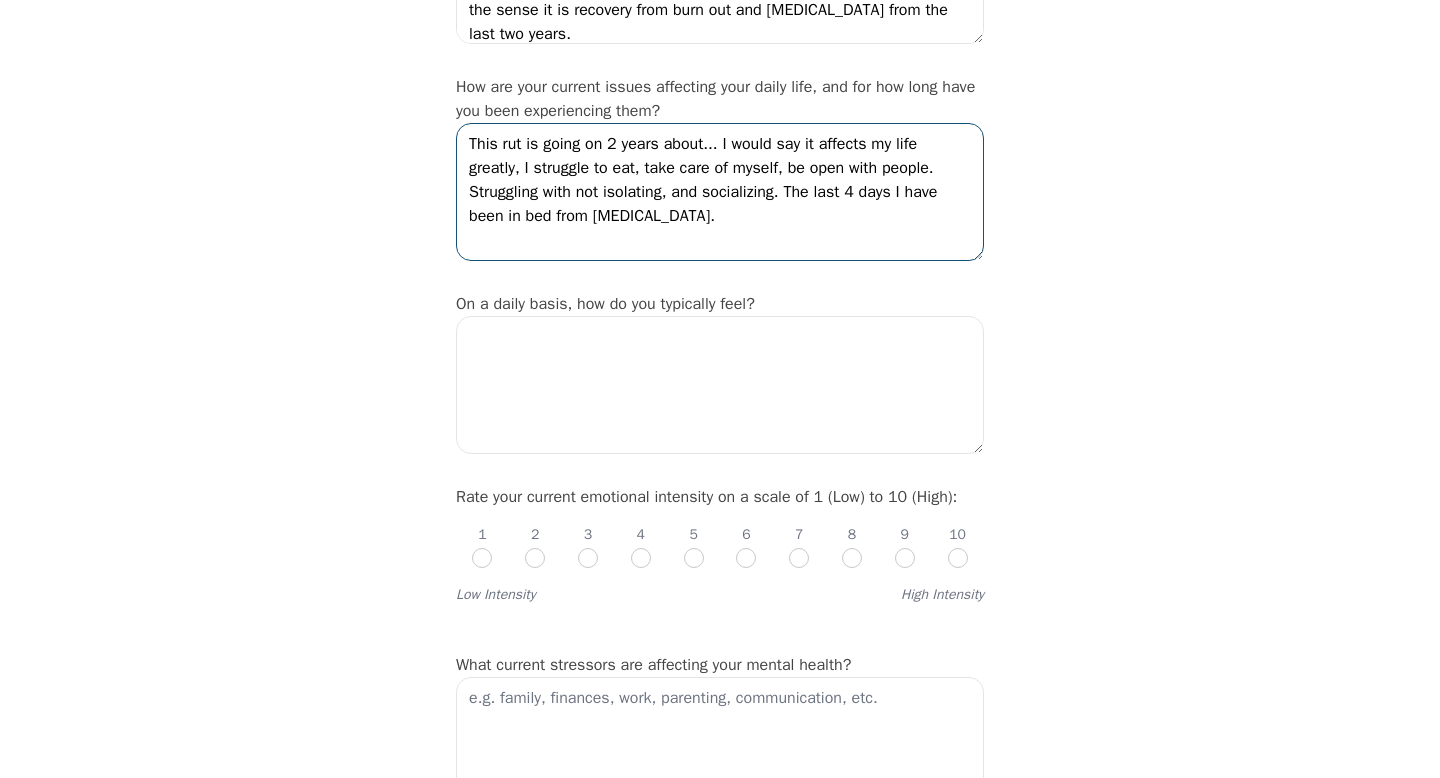 scroll, scrollTop: 417, scrollLeft: 0, axis: vertical 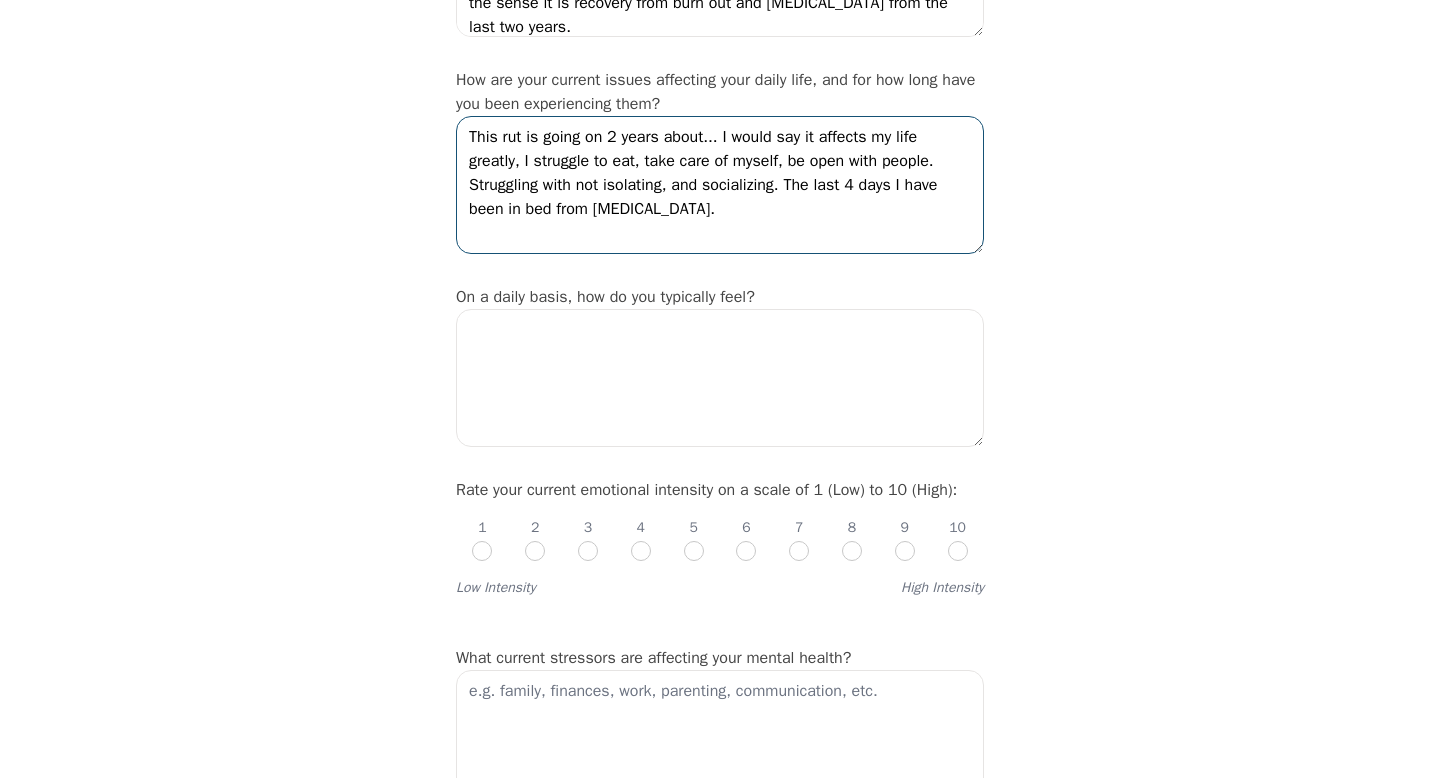 type on "This rut is going on 2 years about... I would say it affects my life greatly, I struggle to eat, take care of myself, be open with people. Struggling with not isolating, and socializing. The last 4 days I have been in bed from [MEDICAL_DATA]." 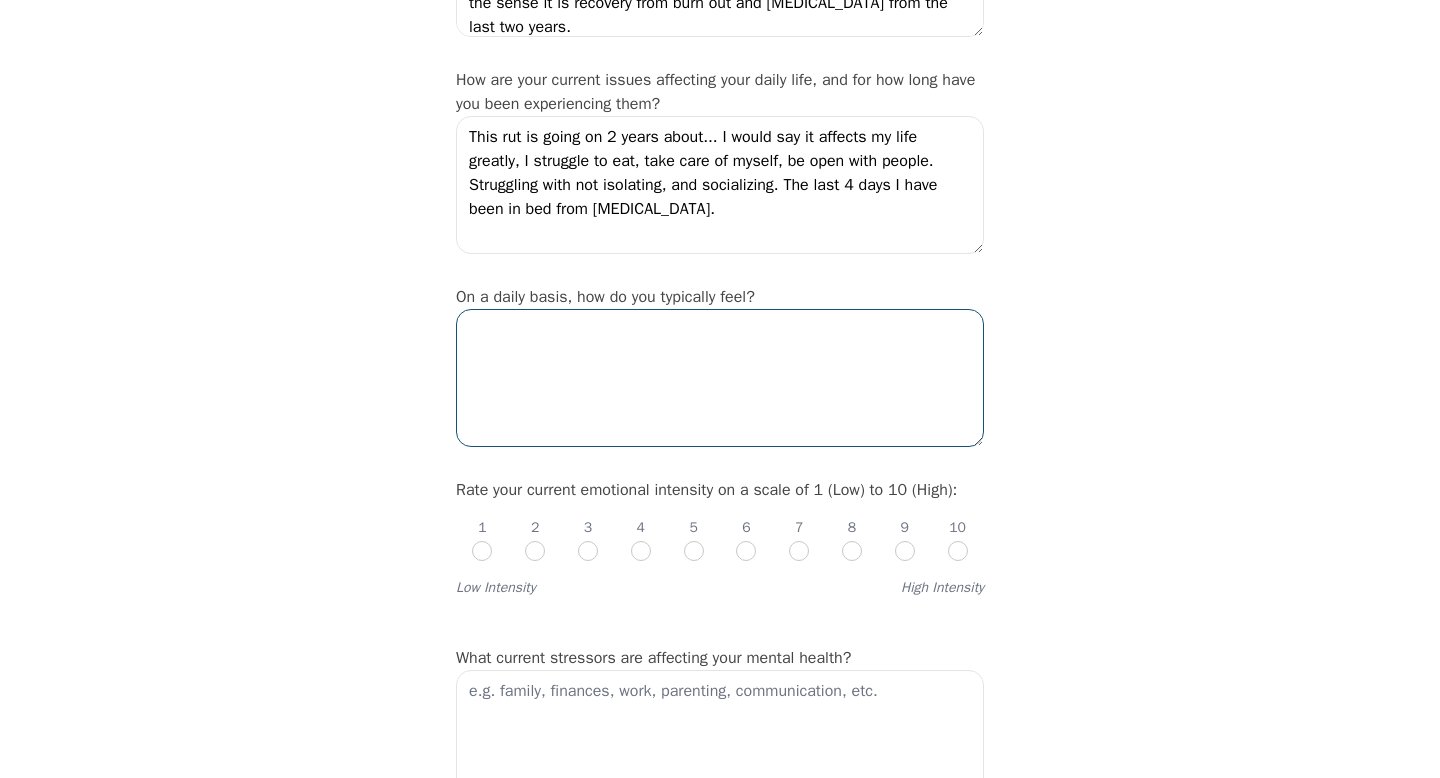 click at bounding box center (720, 378) 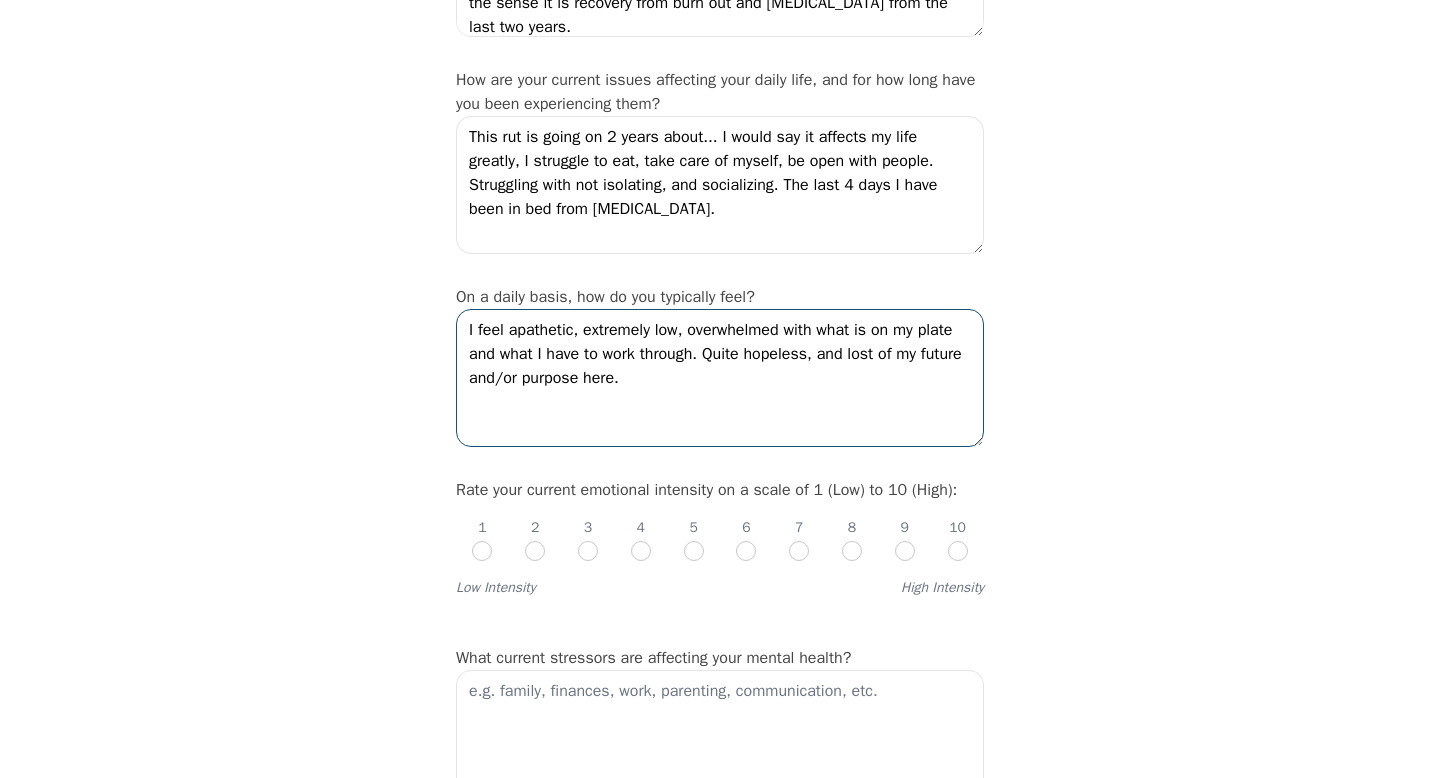type on "I feel apathetic, extremely low, overwhelmed with what is on my plate and what I have to work through. Quite hopeless, and lost of my future and/or purpose here." 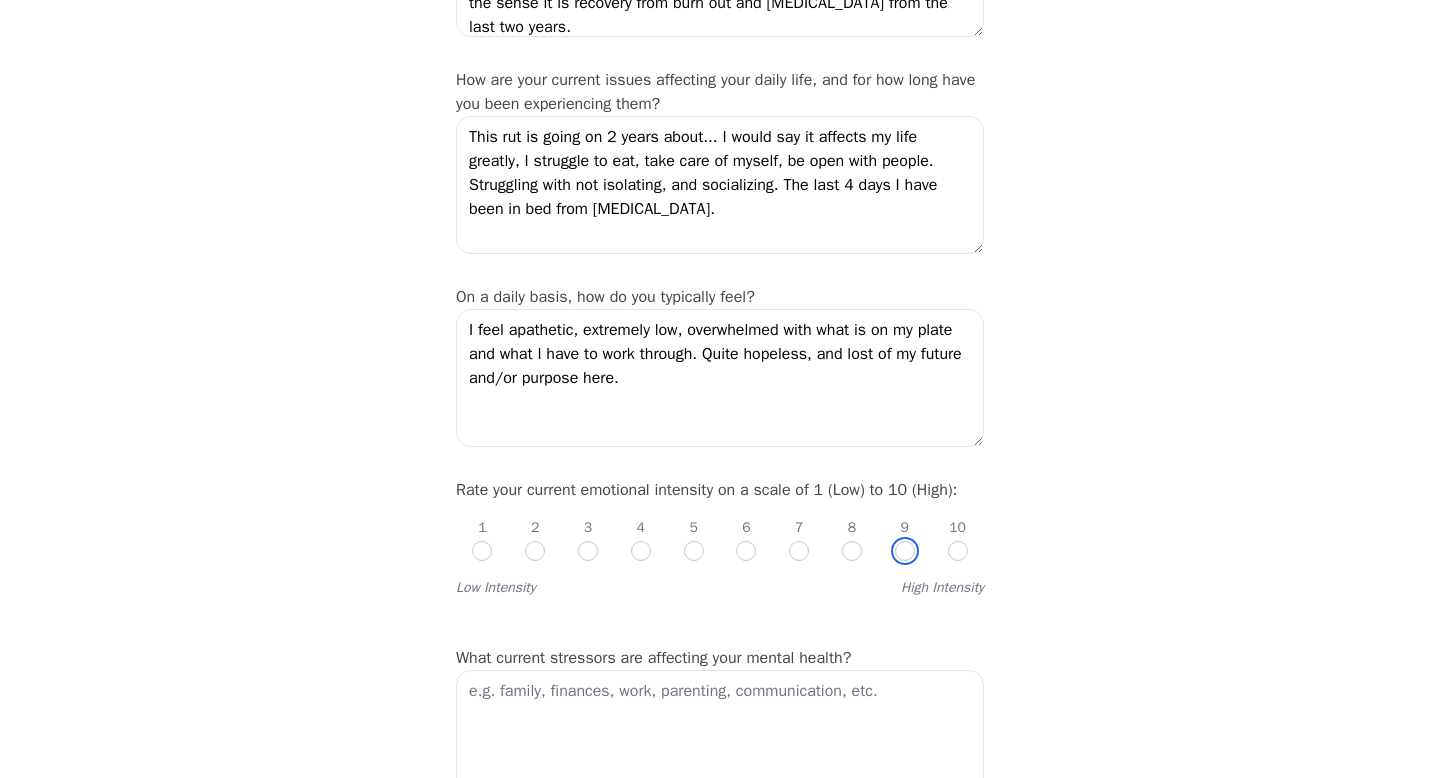 click at bounding box center [905, 551] 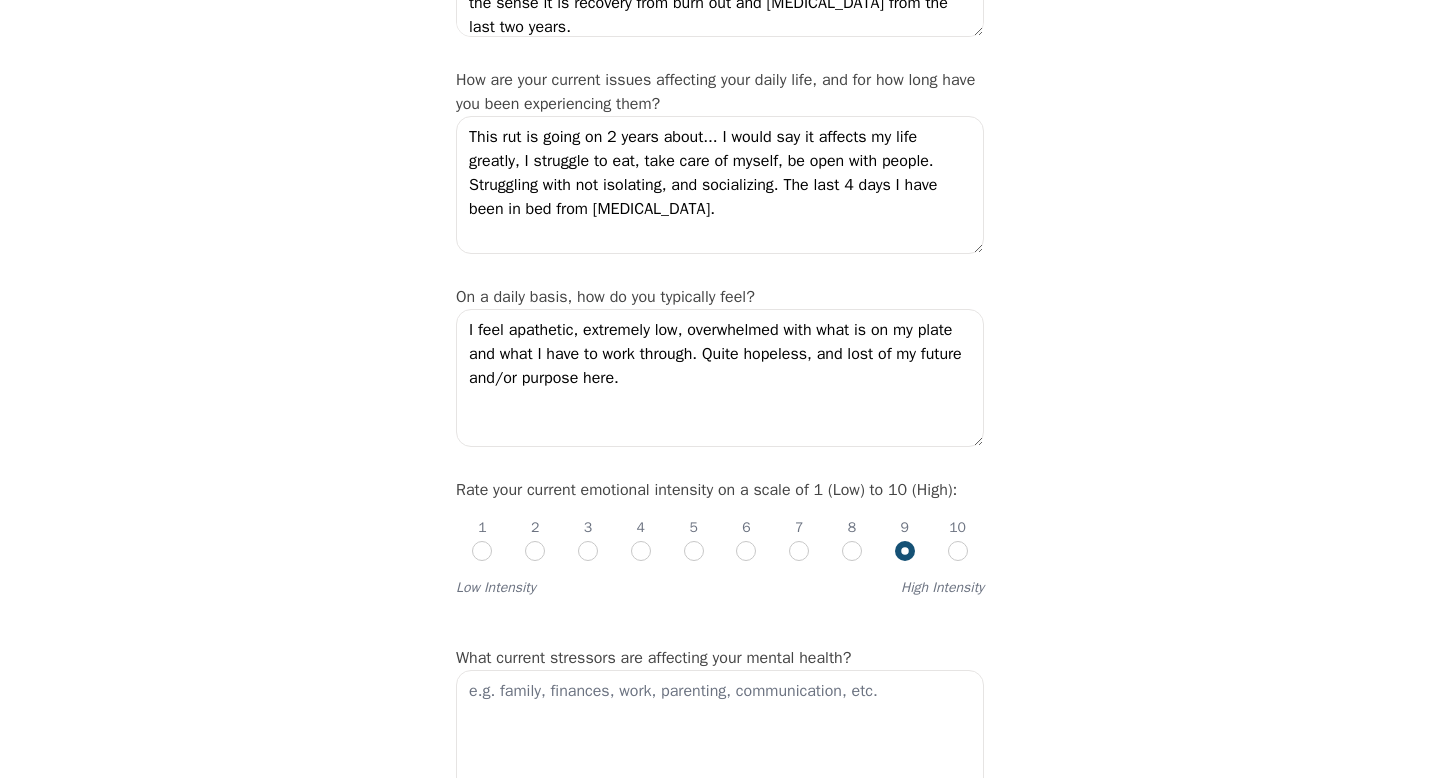 radio on "true" 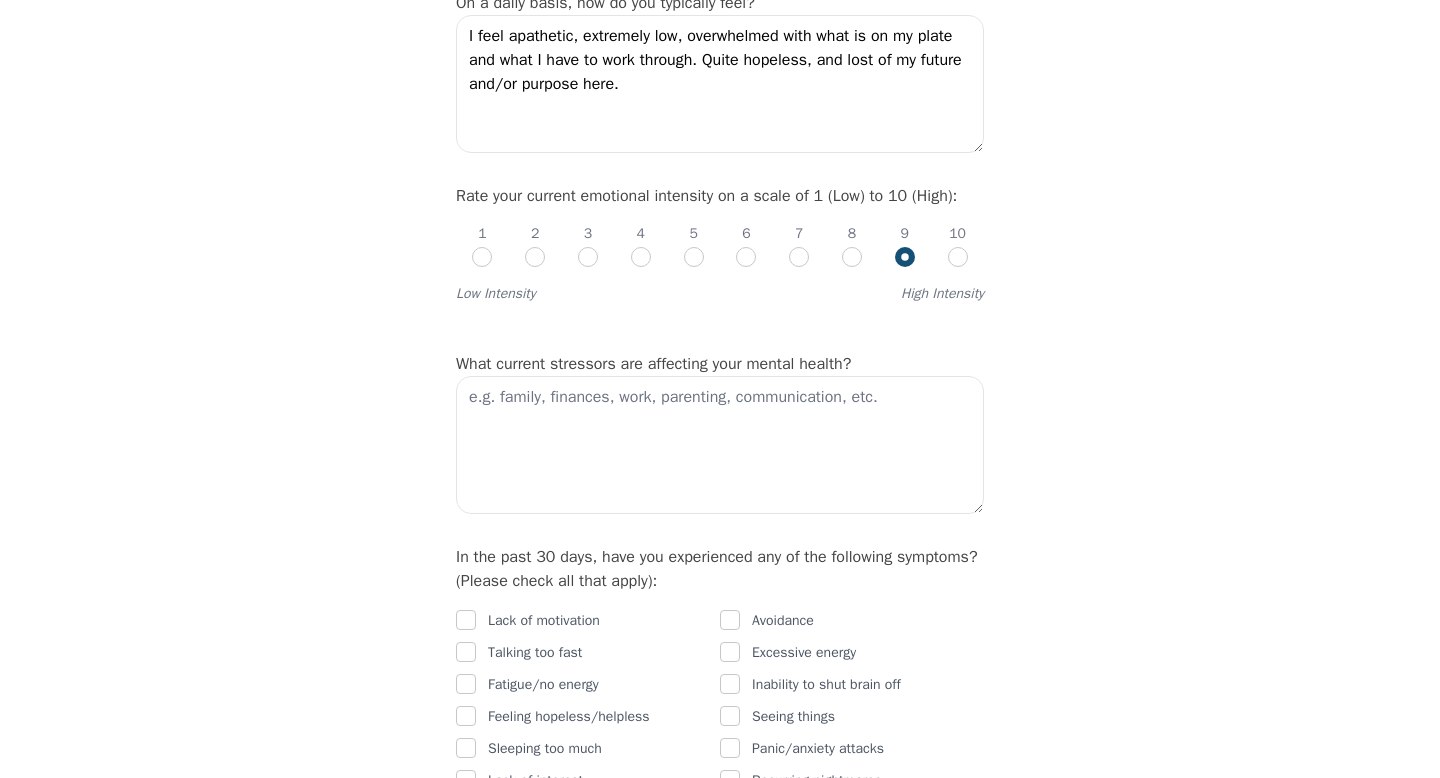 scroll, scrollTop: 719, scrollLeft: 0, axis: vertical 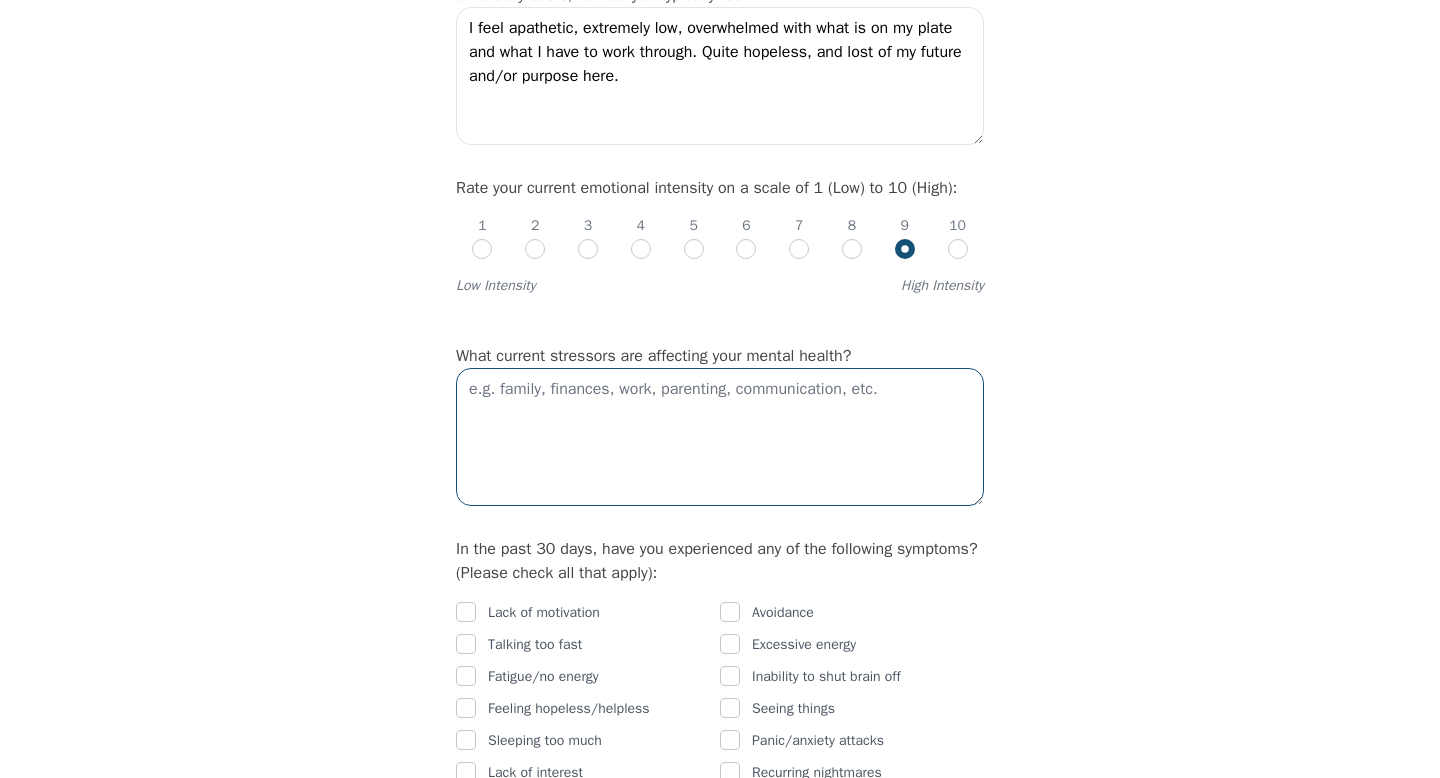 click at bounding box center [720, 437] 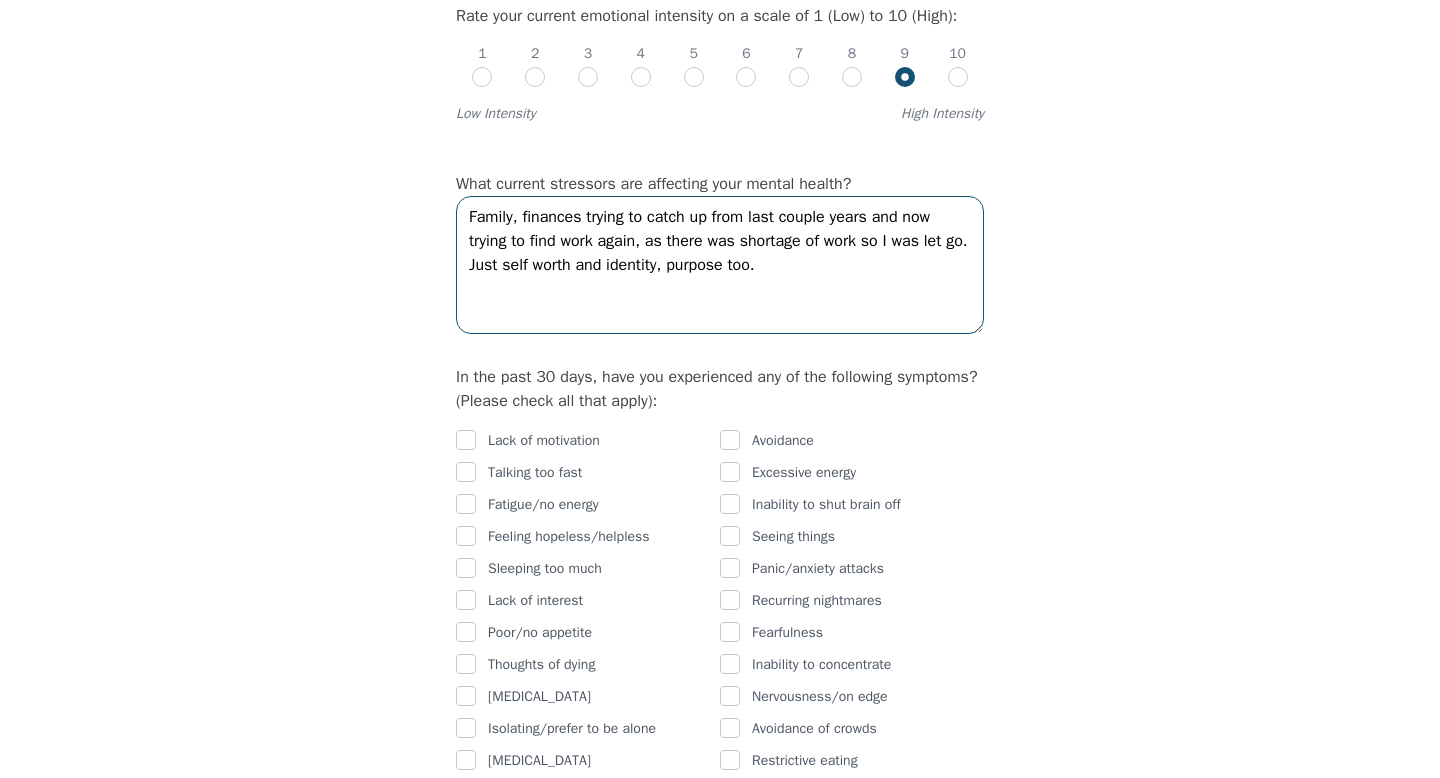 scroll, scrollTop: 890, scrollLeft: 0, axis: vertical 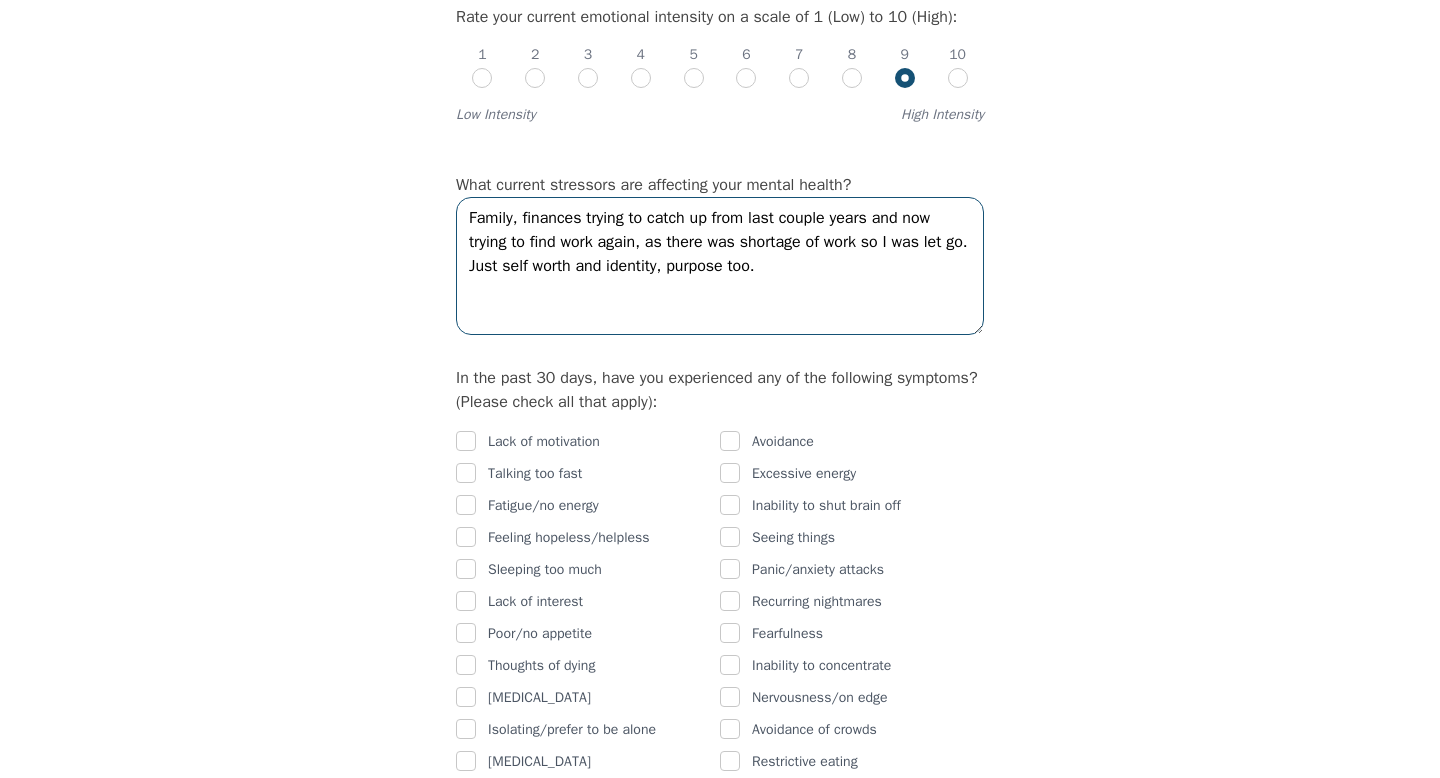 type on "Family, finances trying to catch up from last couple years and now trying to find work again, as there was shortage of work so I was let go. Just self worth and identity, purpose too." 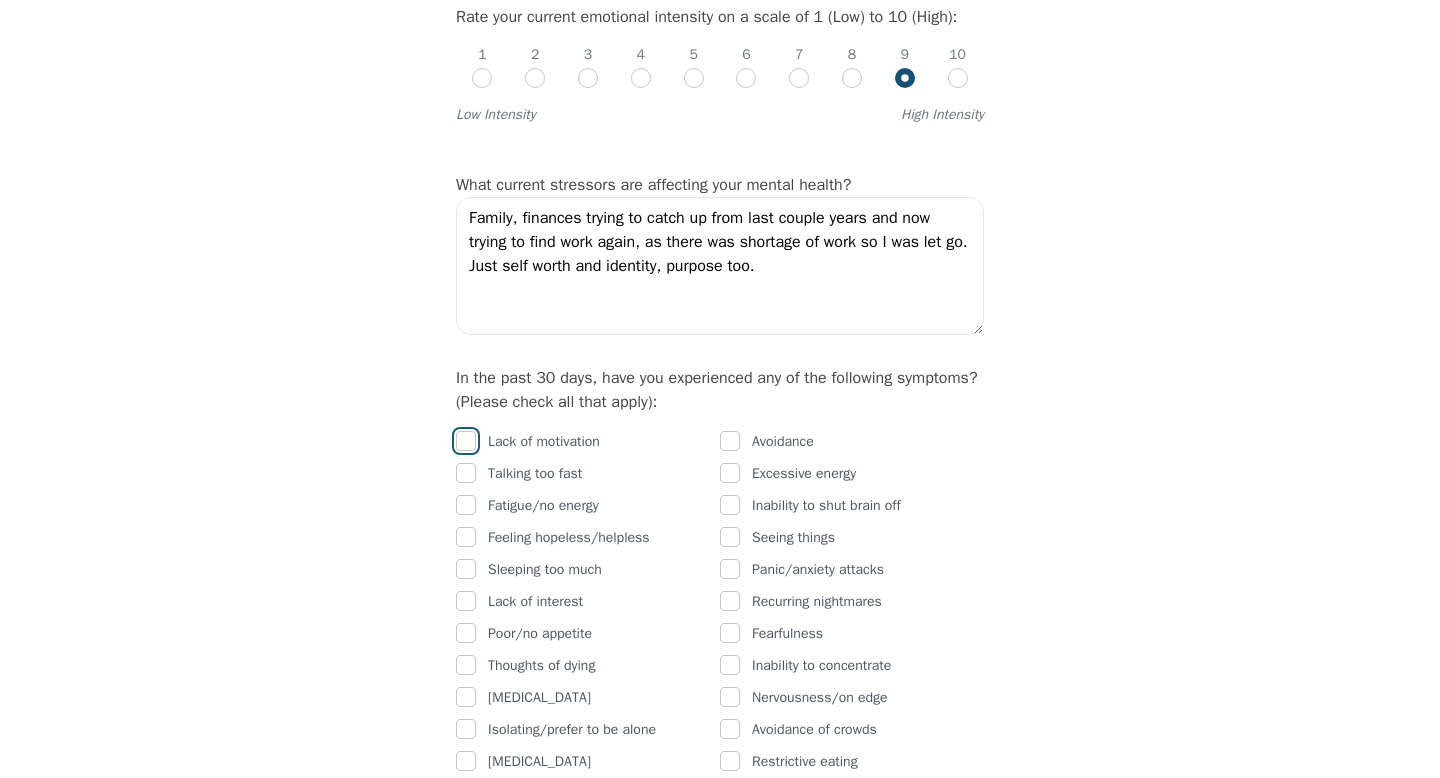 click at bounding box center [466, 441] 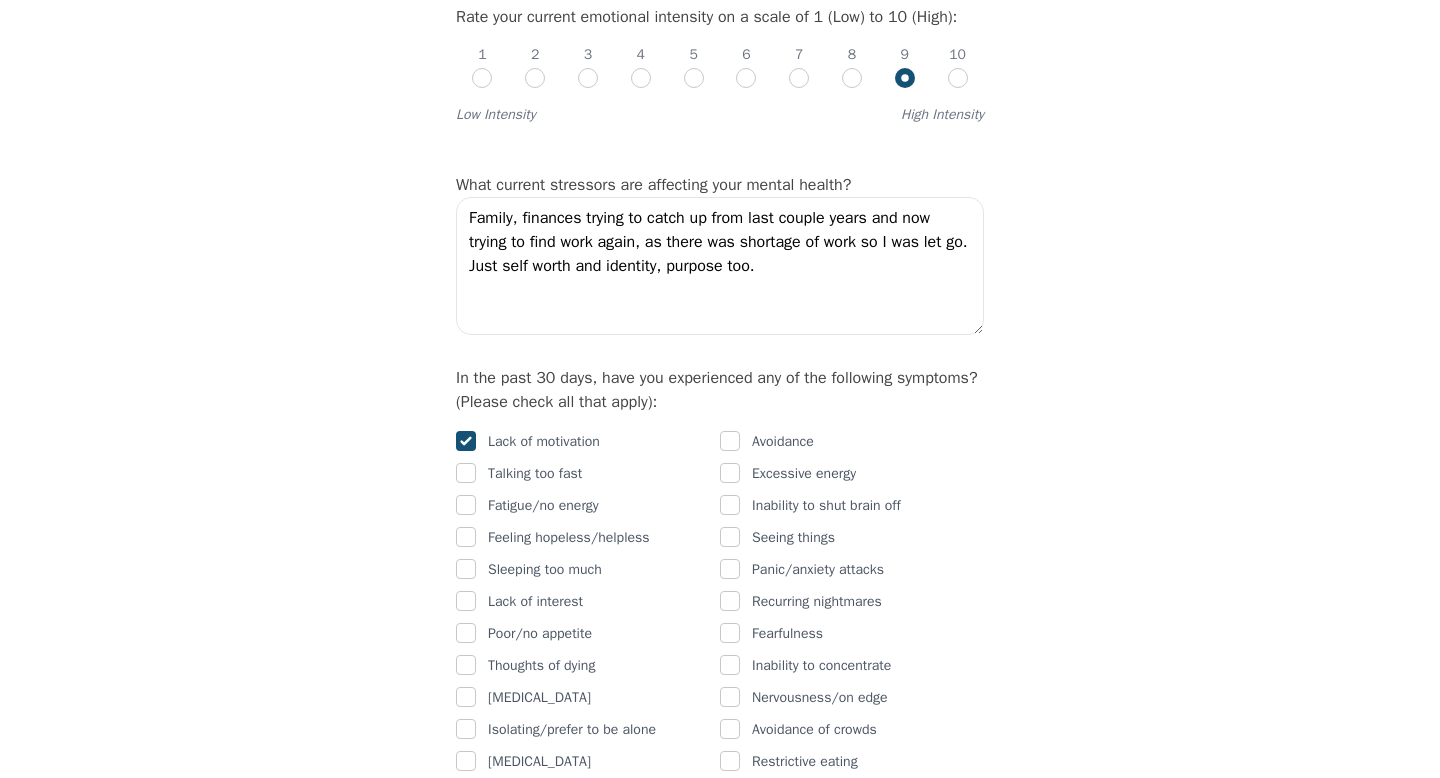 checkbox on "true" 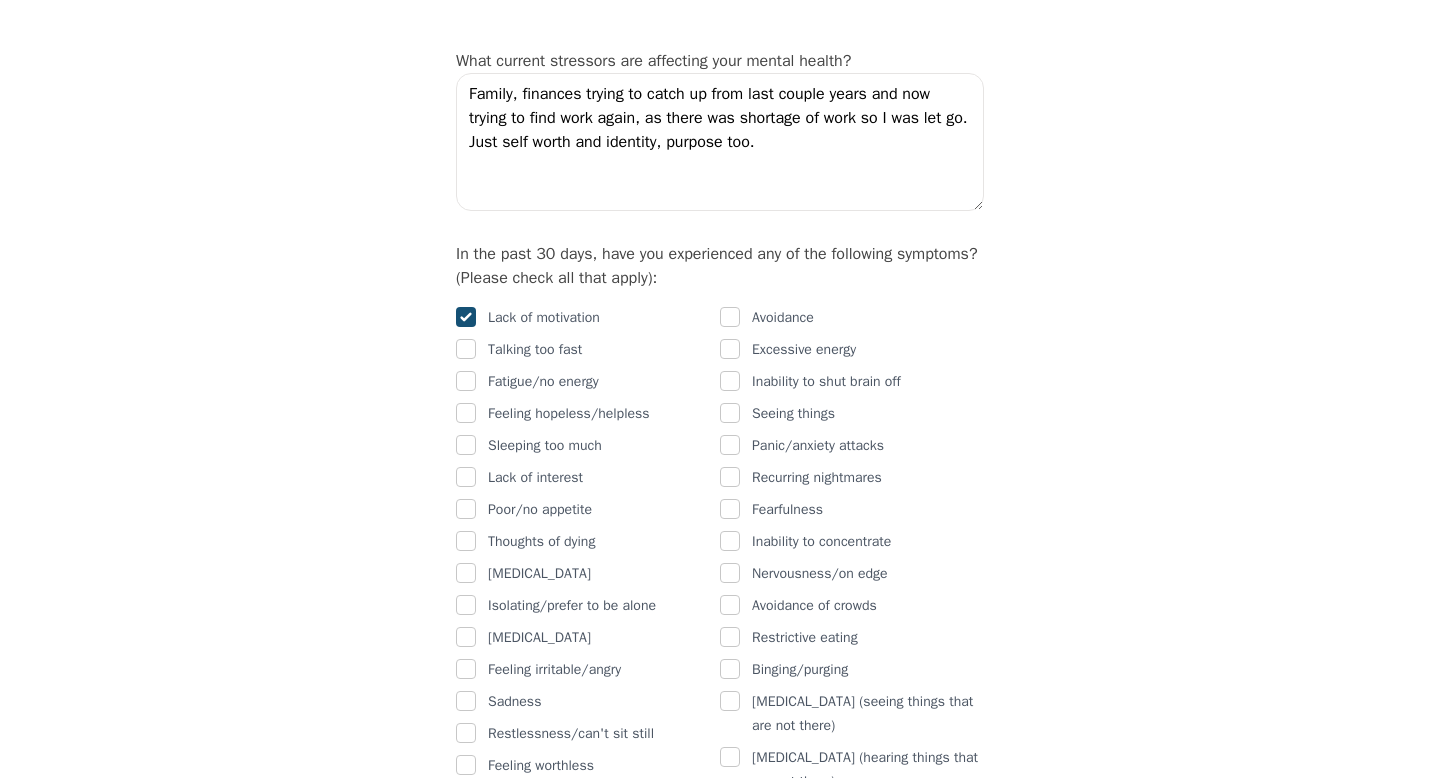 scroll, scrollTop: 1029, scrollLeft: 0, axis: vertical 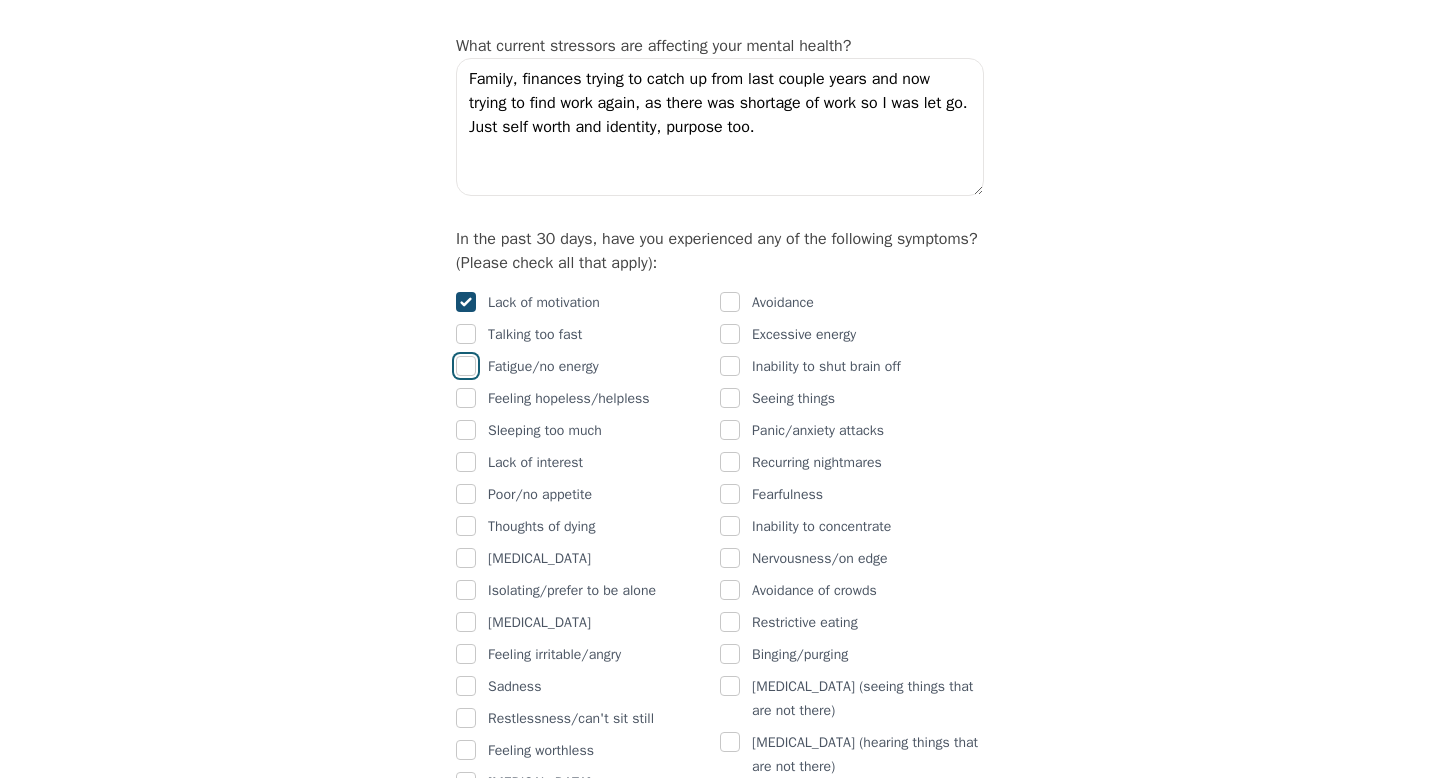click at bounding box center (466, 366) 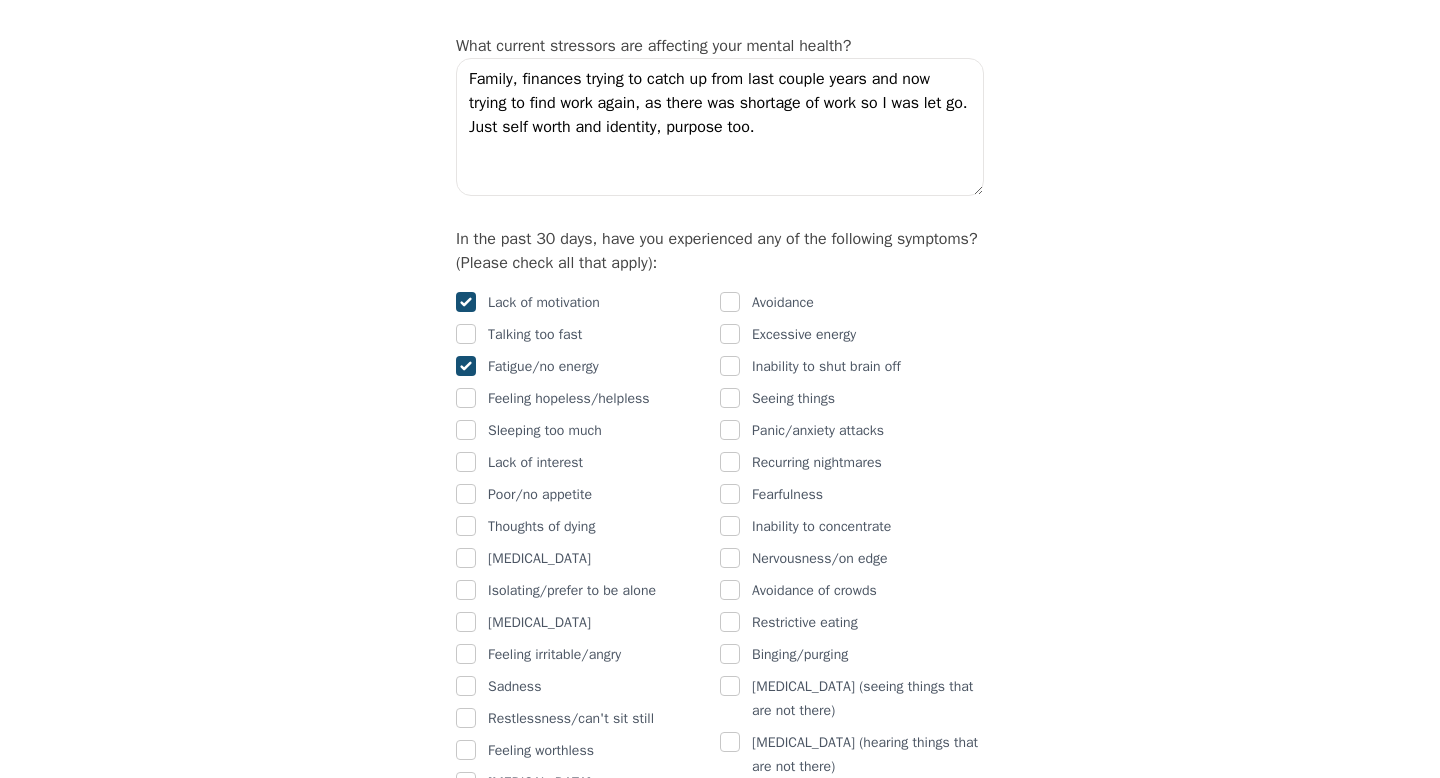 checkbox on "true" 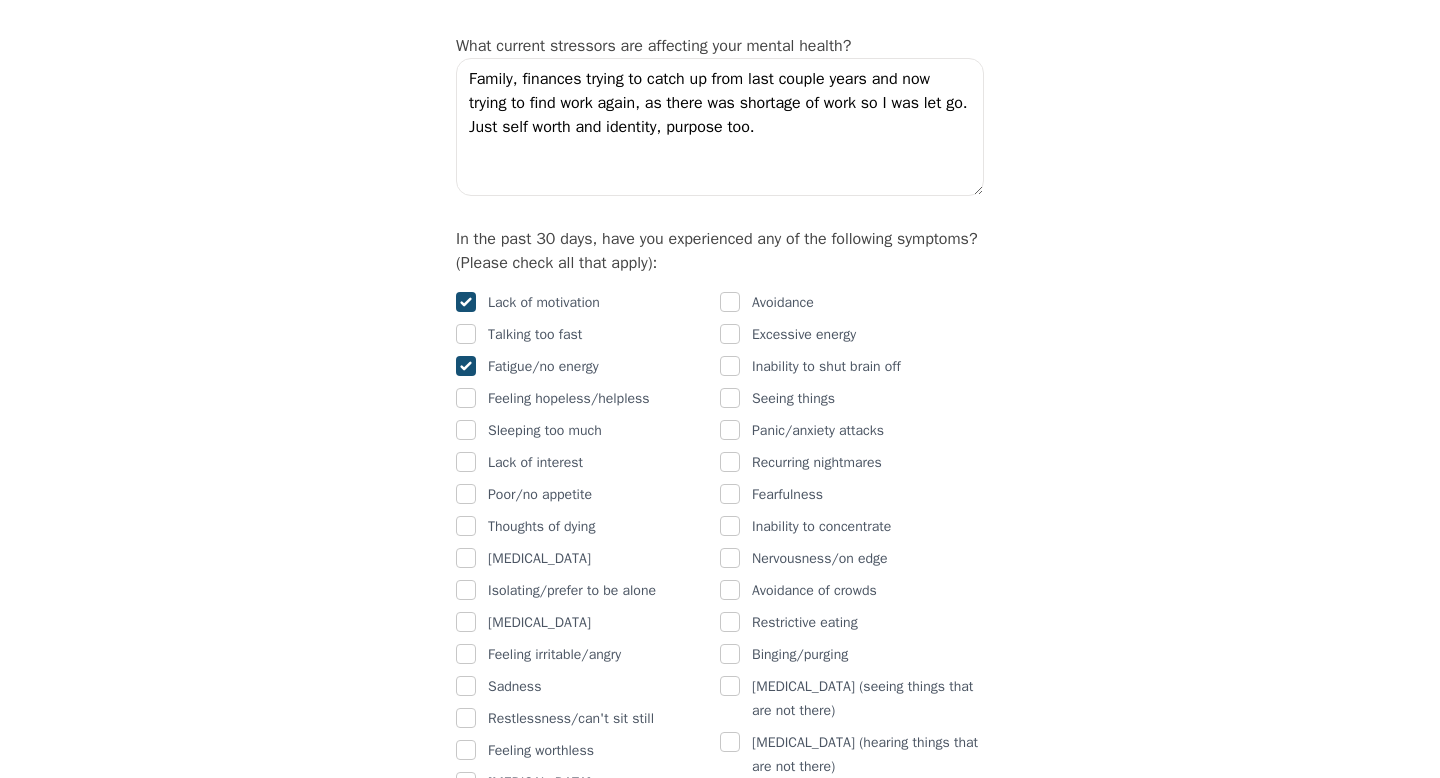 click on "Lack of motivation Talking too fast Fatigue/no energy Feeling hopeless/helpless Sleeping too much Lack of interest Poor/no appetite Thoughts of dying [MEDICAL_DATA] Isolating/prefer to be alone [MEDICAL_DATA] Feeling irritable/angry Sadness Restlessness/can't sit still Feeling worthless [MEDICAL_DATA] Guilt/shame [MEDICAL_DATA]" at bounding box center [588, 575] 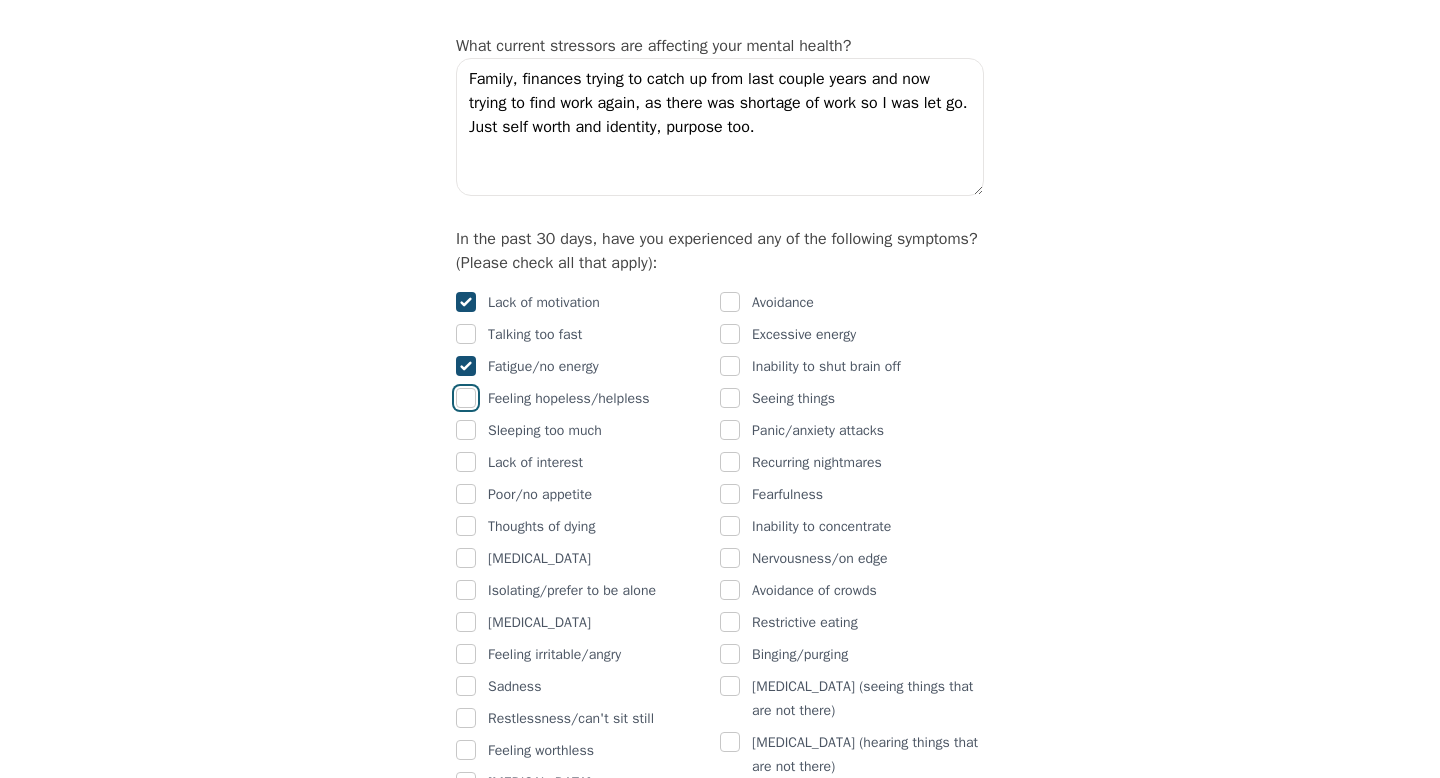 click at bounding box center (466, 398) 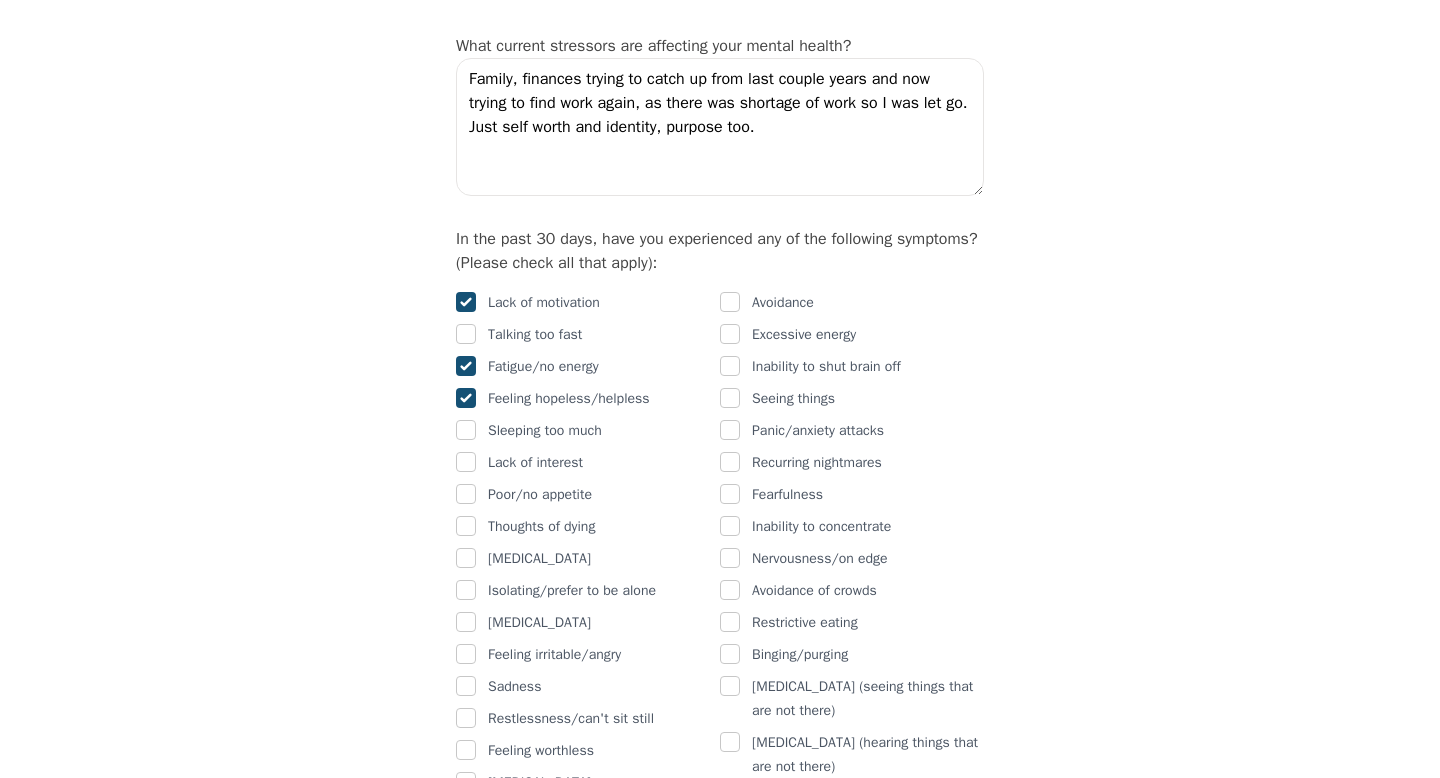 checkbox on "true" 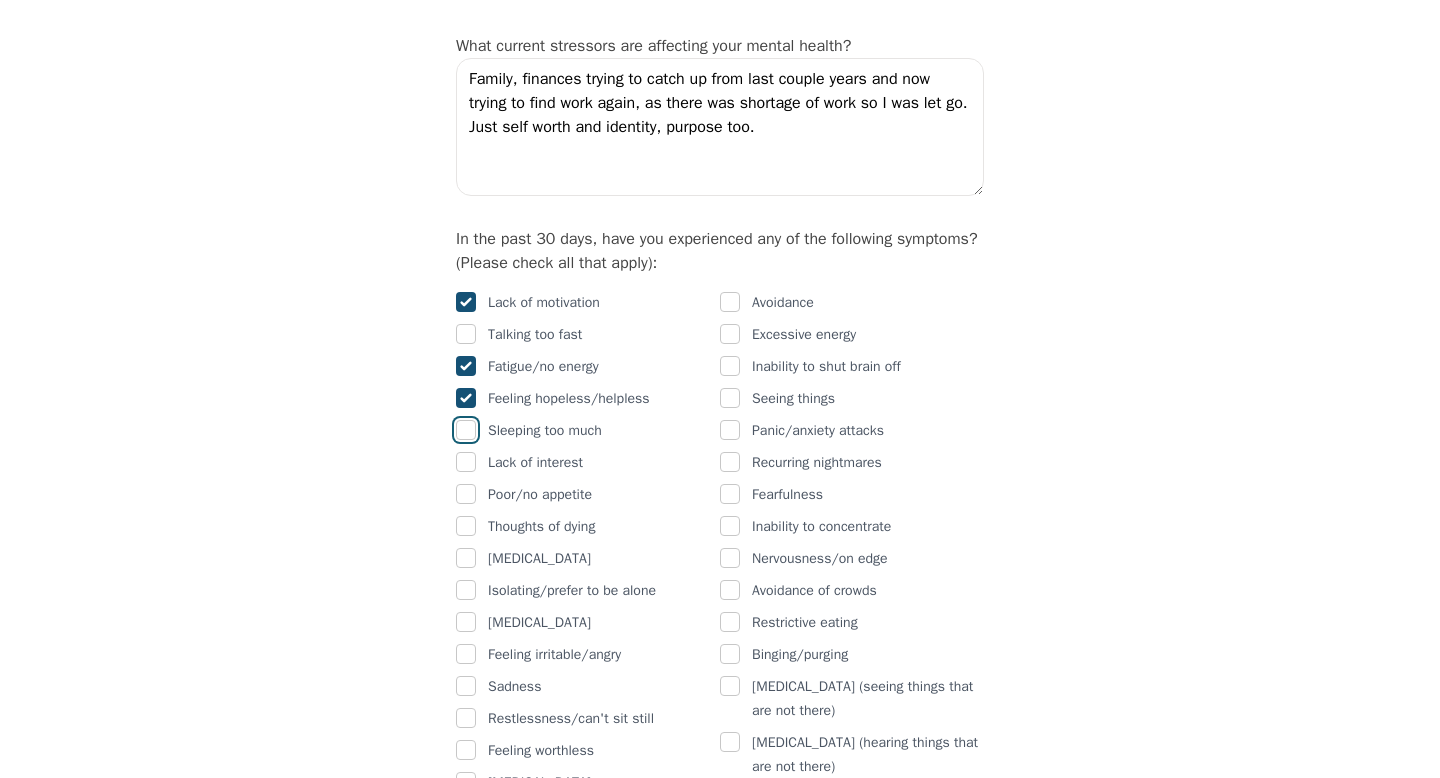 click at bounding box center [466, 430] 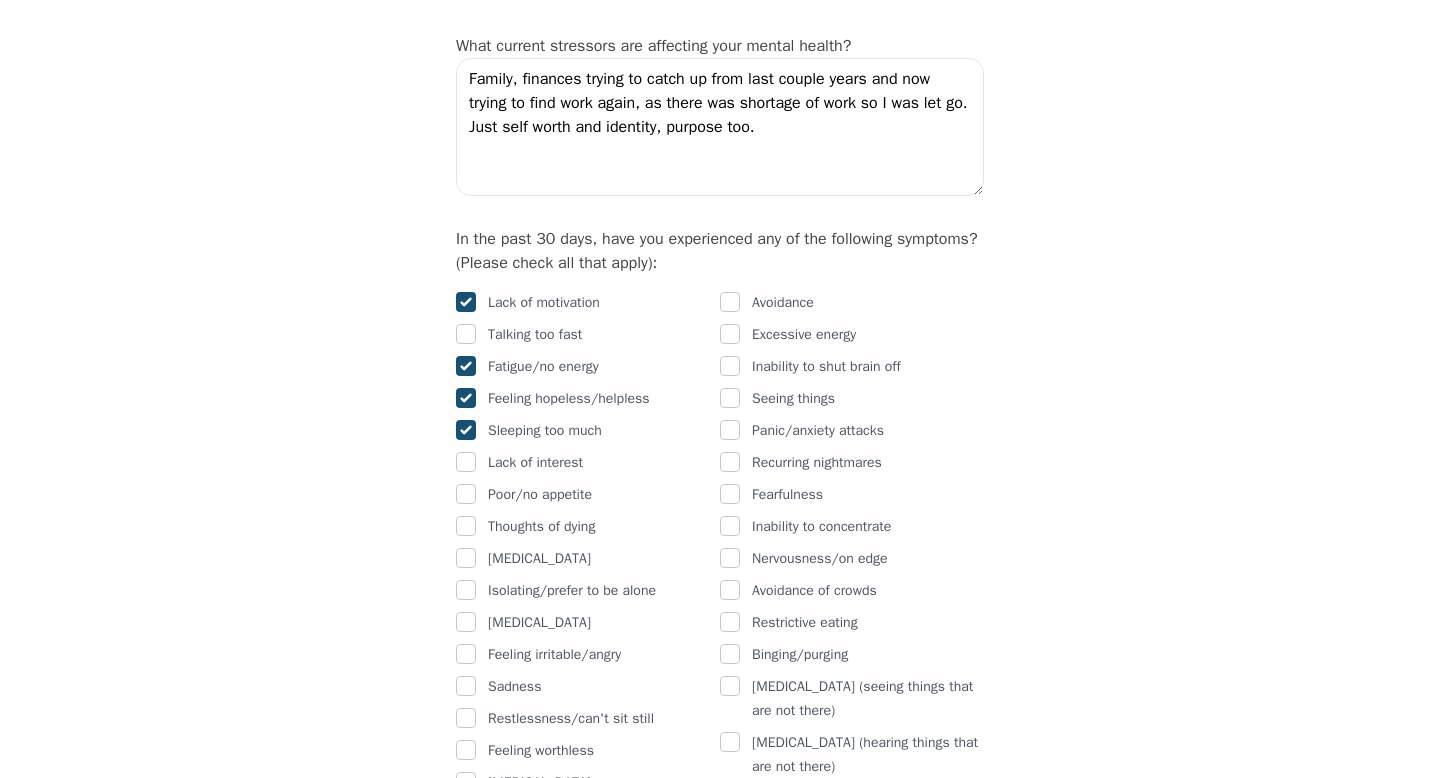 checkbox on "true" 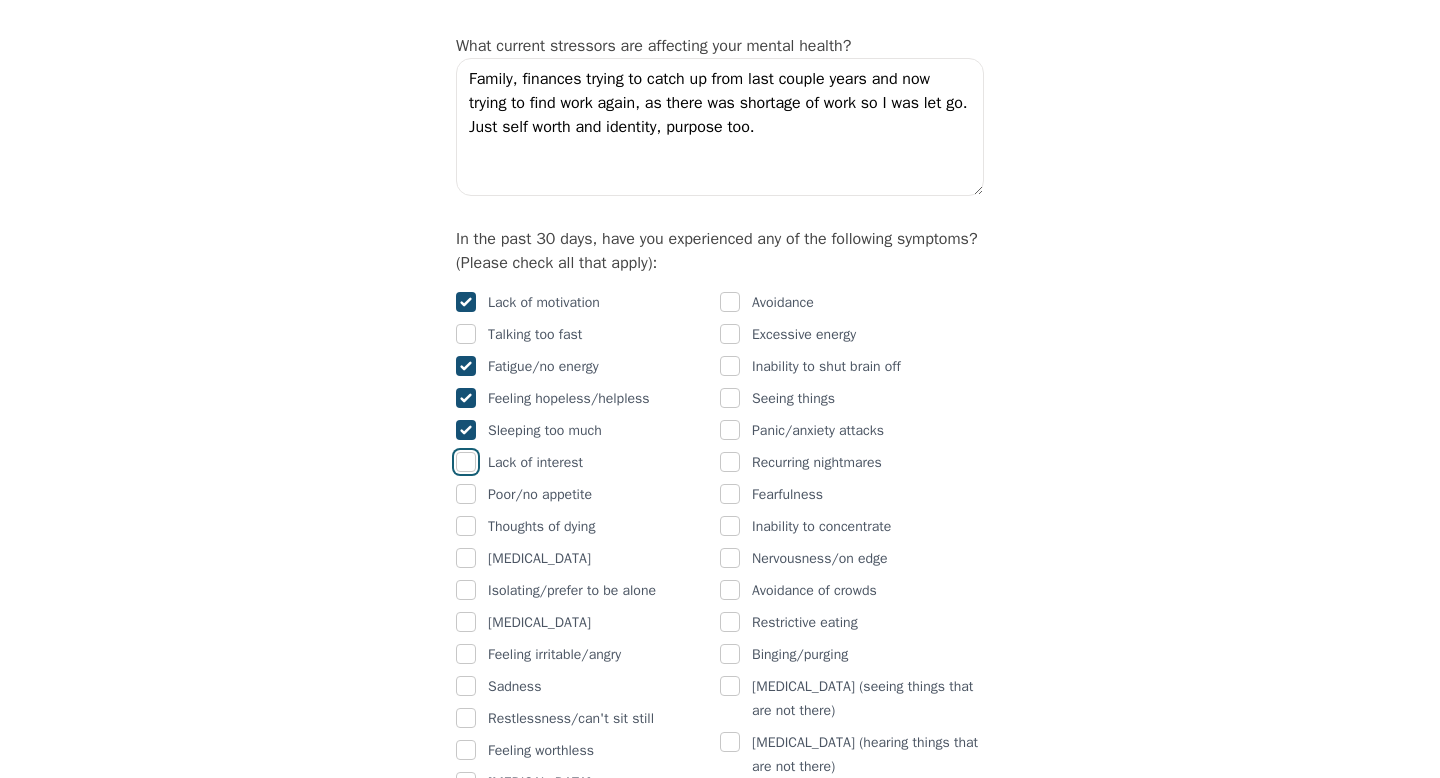 click at bounding box center (466, 462) 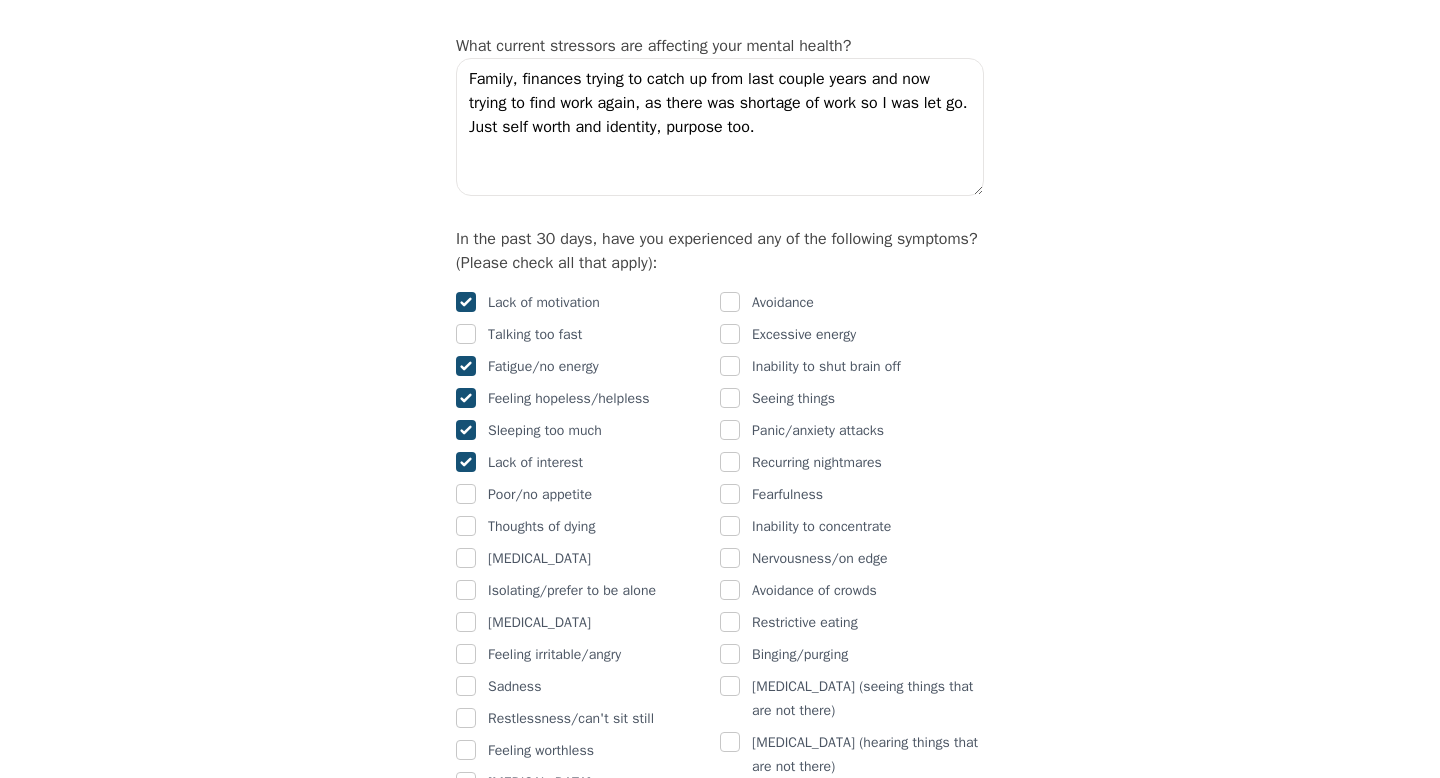 checkbox on "true" 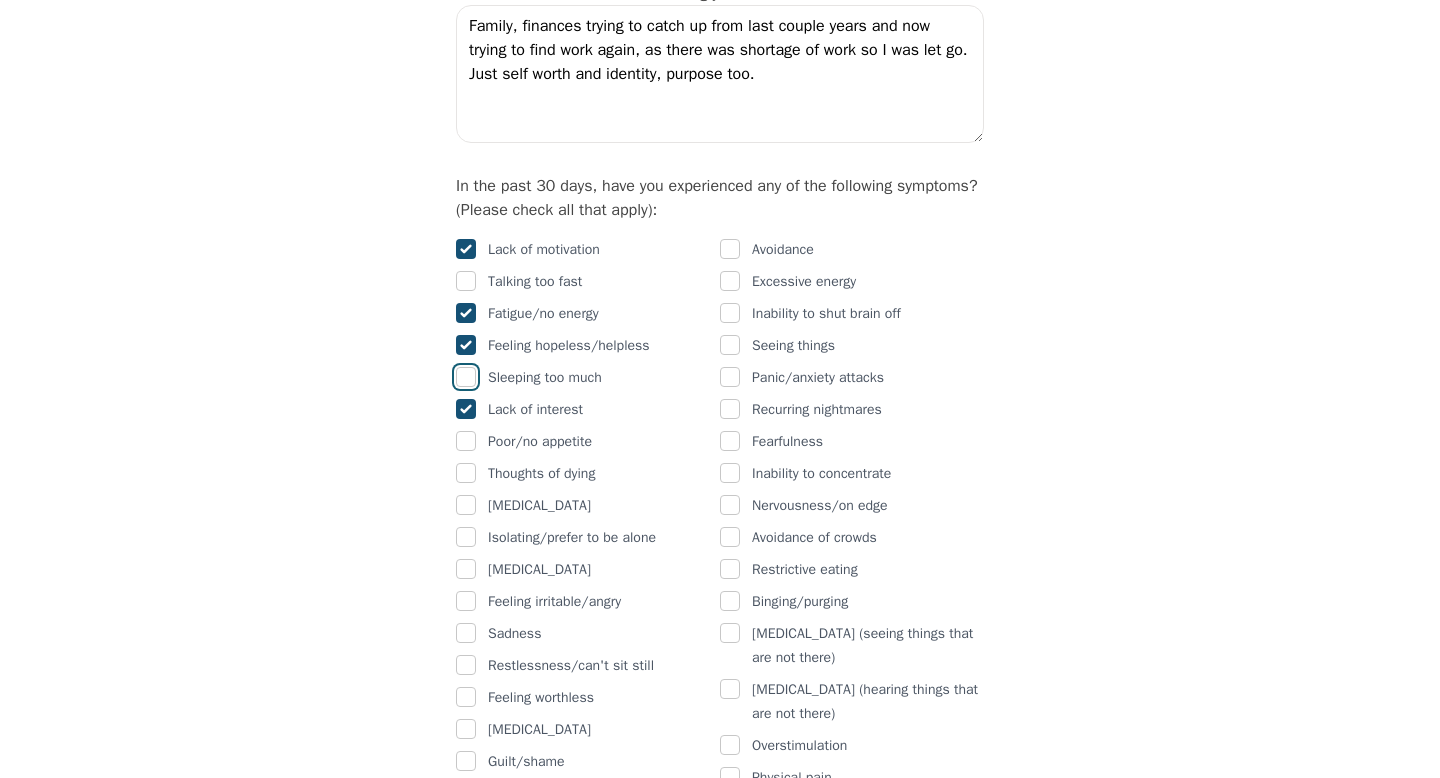 scroll, scrollTop: 1100, scrollLeft: 0, axis: vertical 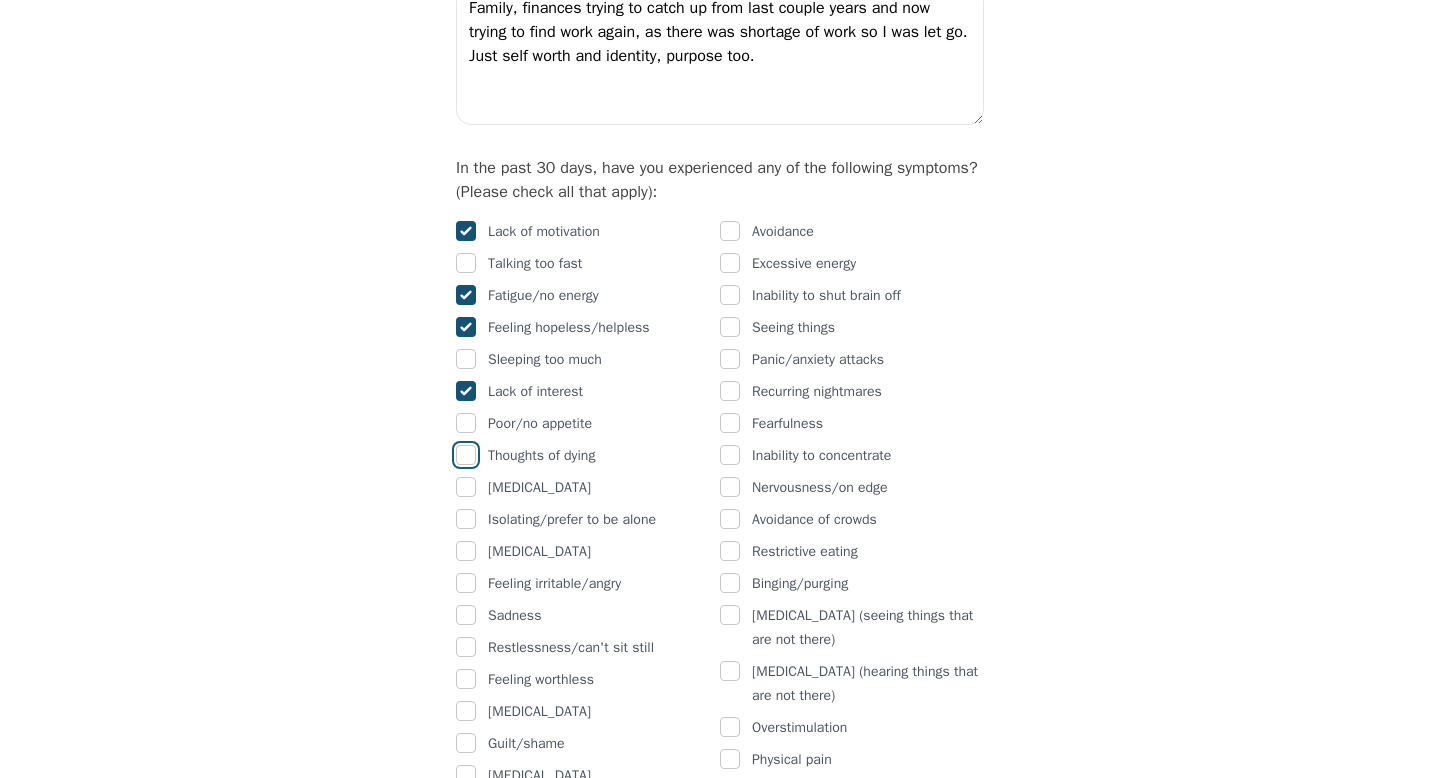 click at bounding box center [466, 455] 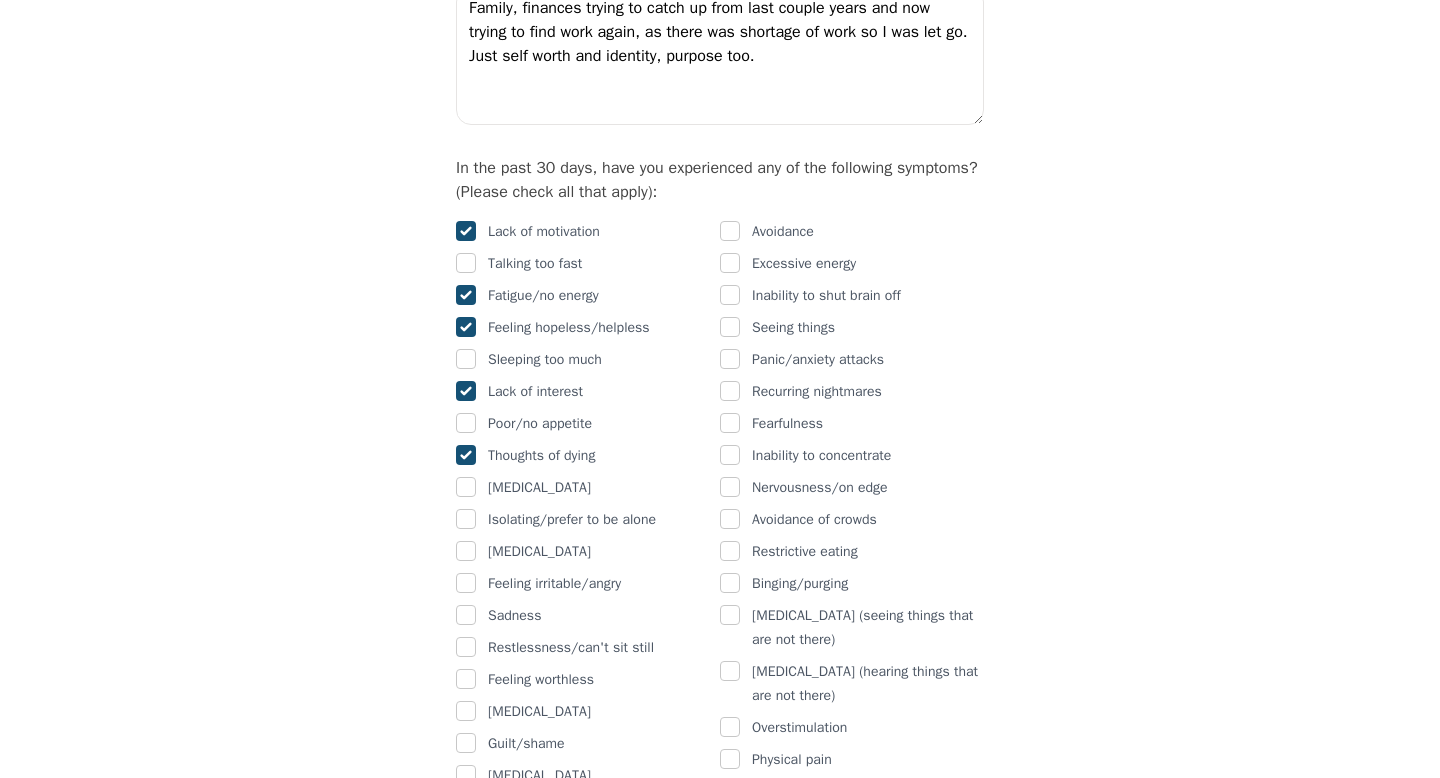 checkbox on "true" 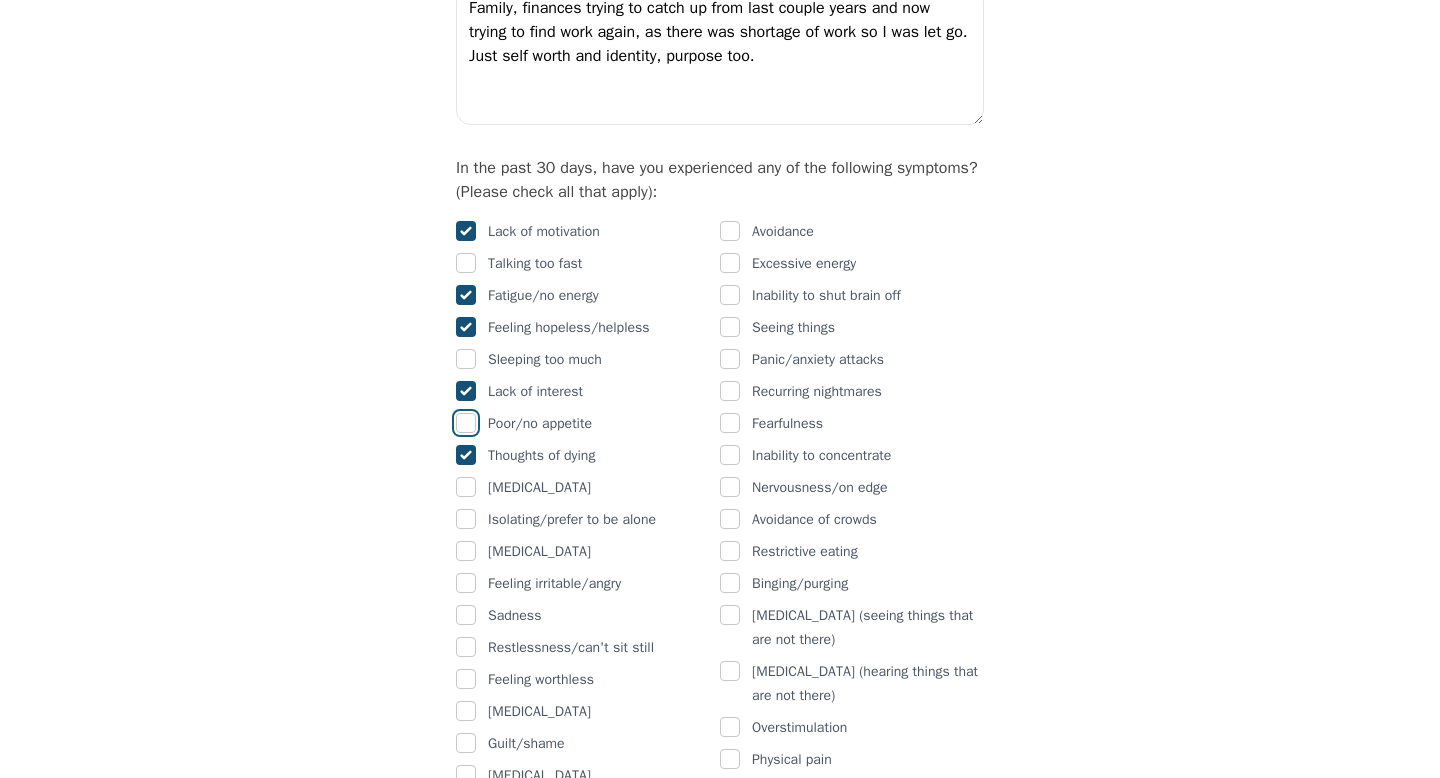 click at bounding box center [466, 423] 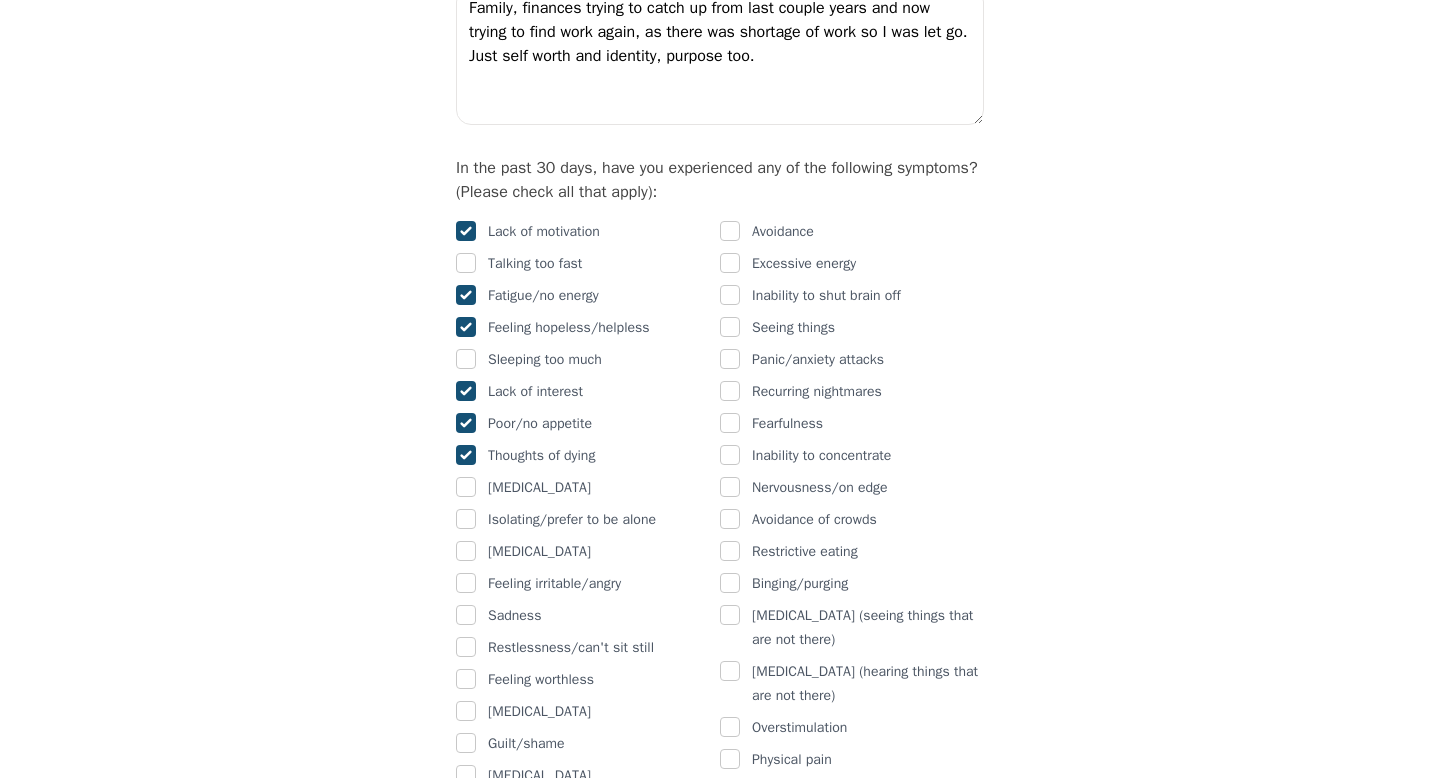 checkbox on "true" 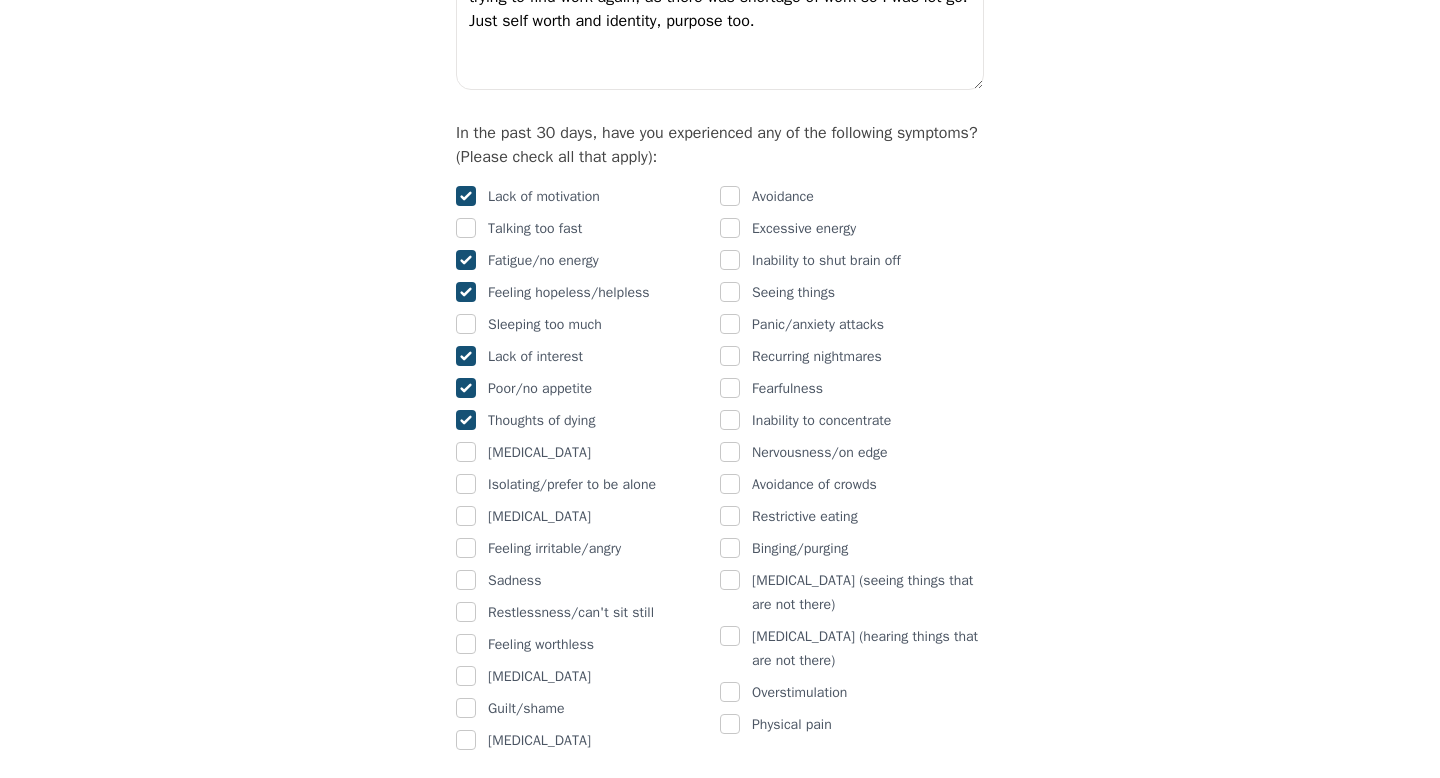 scroll, scrollTop: 1137, scrollLeft: 0, axis: vertical 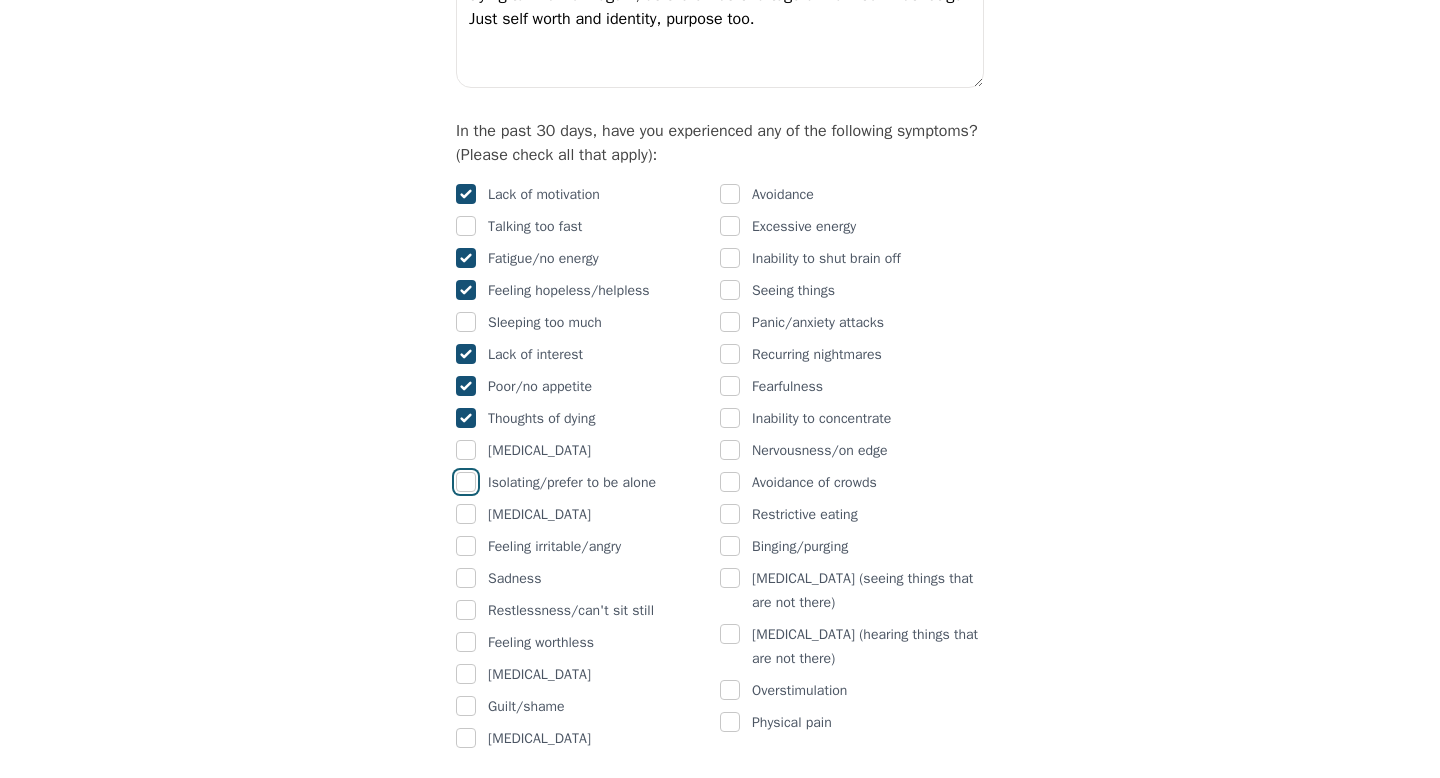 click at bounding box center (466, 482) 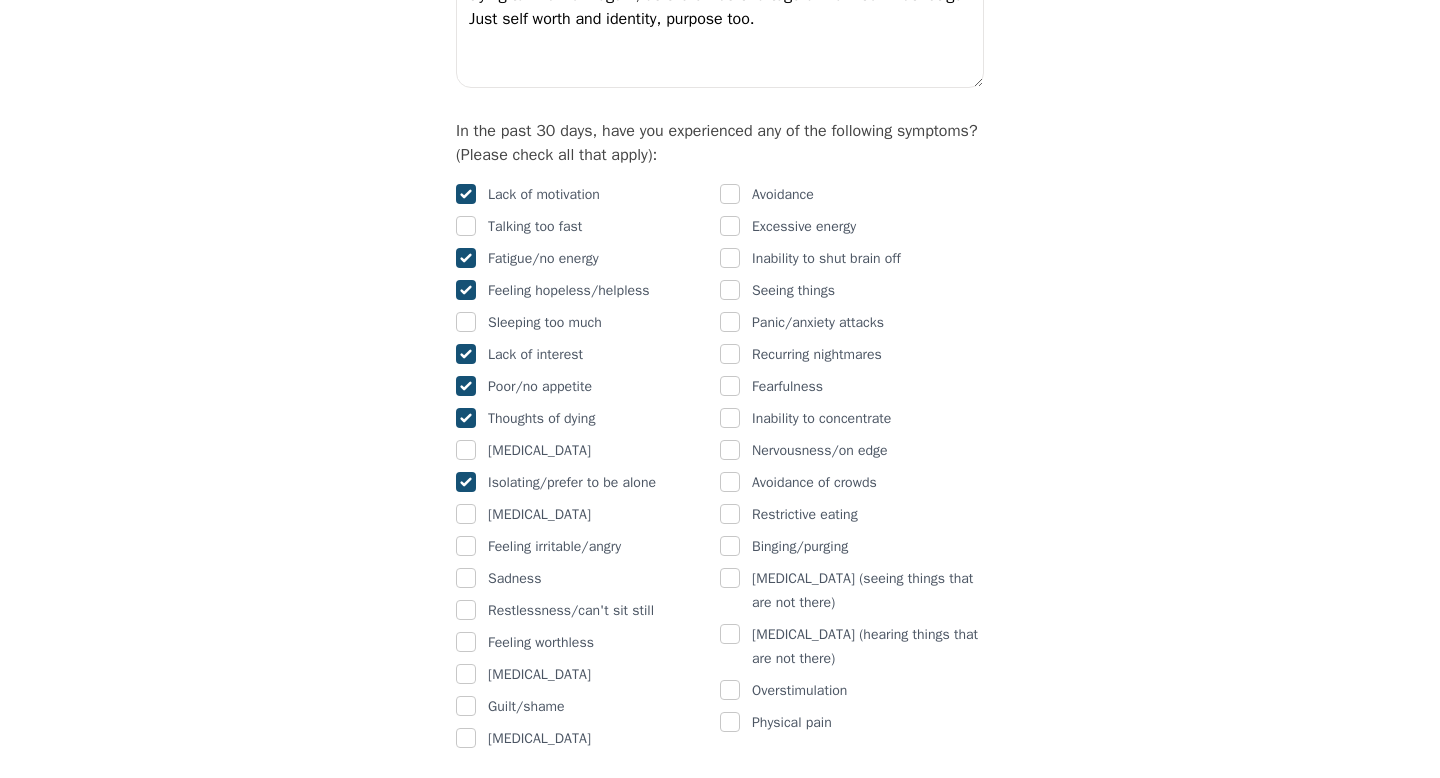 checkbox on "true" 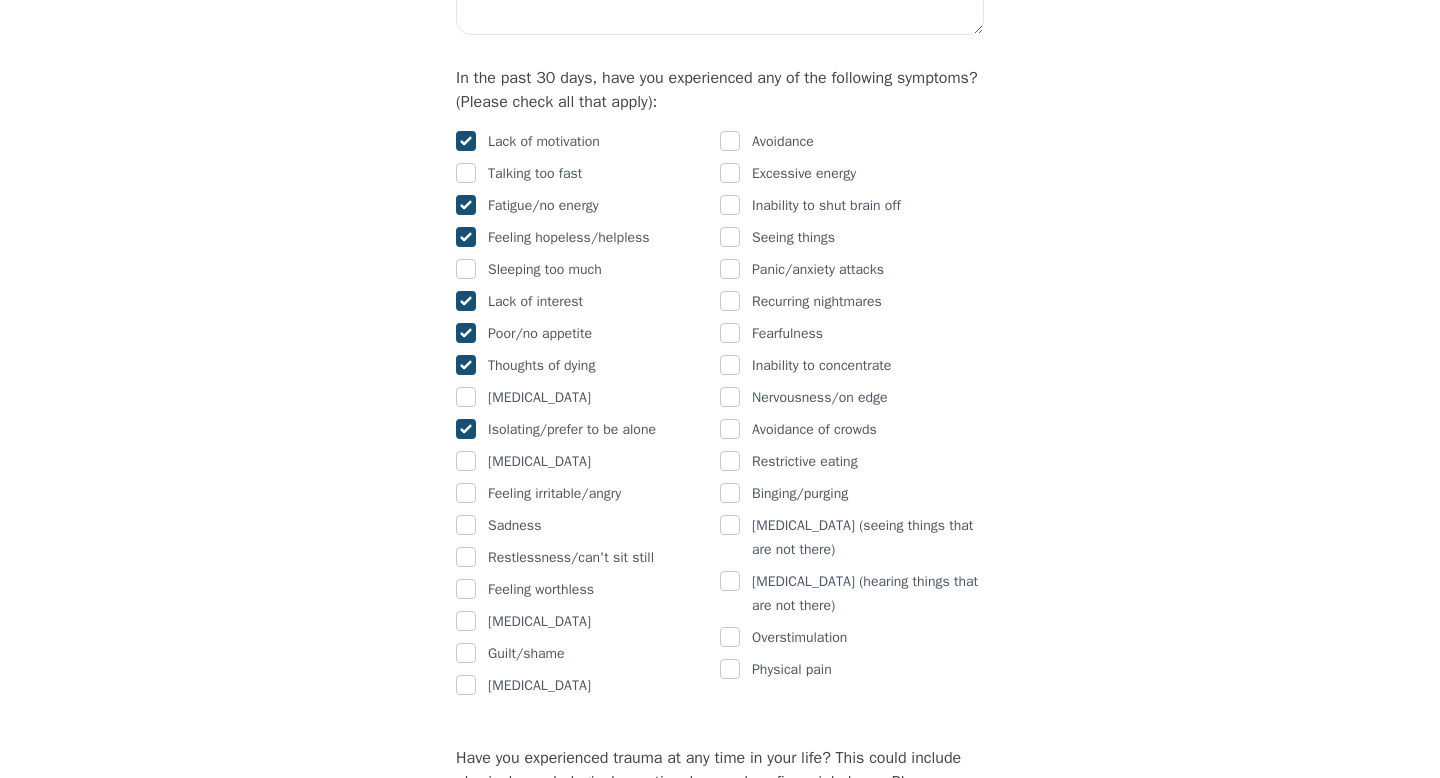 scroll, scrollTop: 1197, scrollLeft: 0, axis: vertical 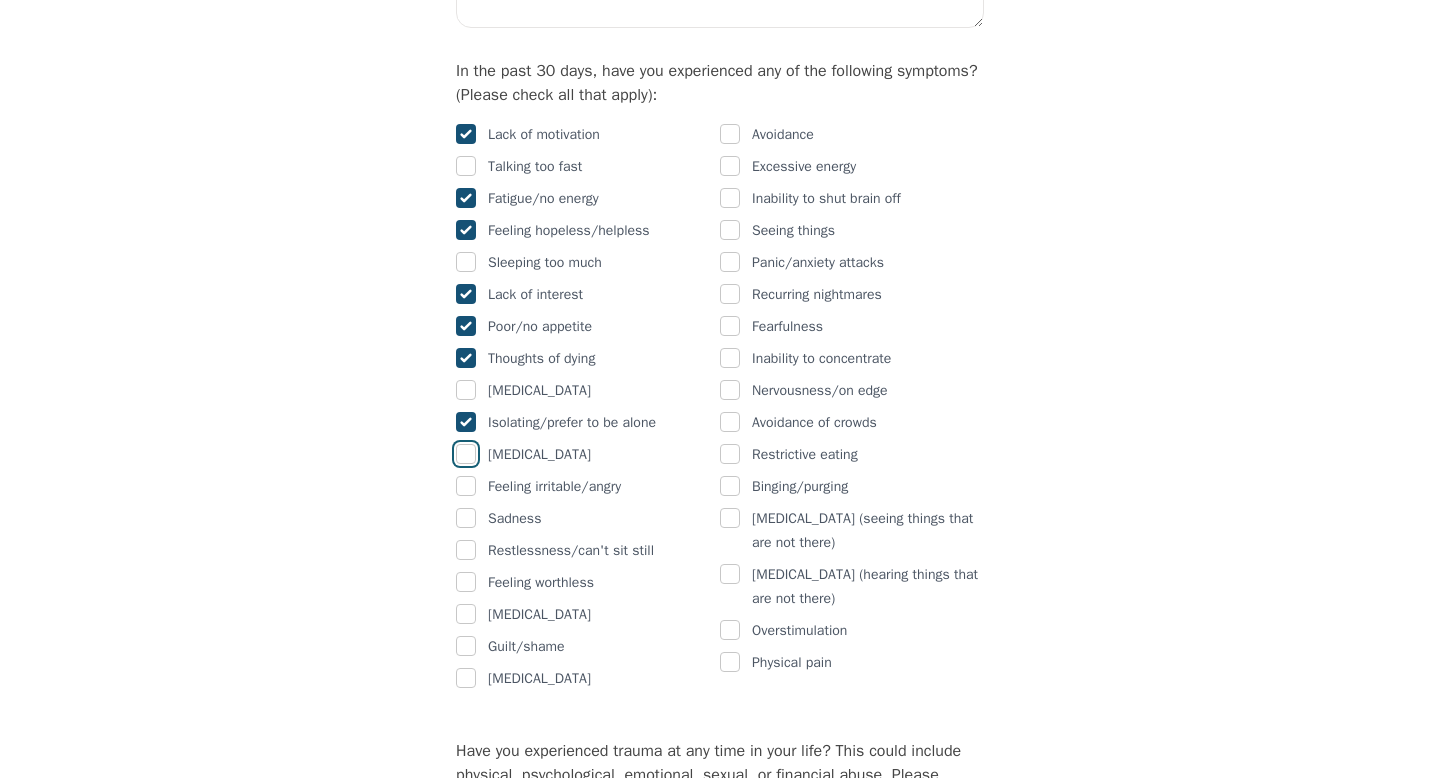 click at bounding box center [466, 454] 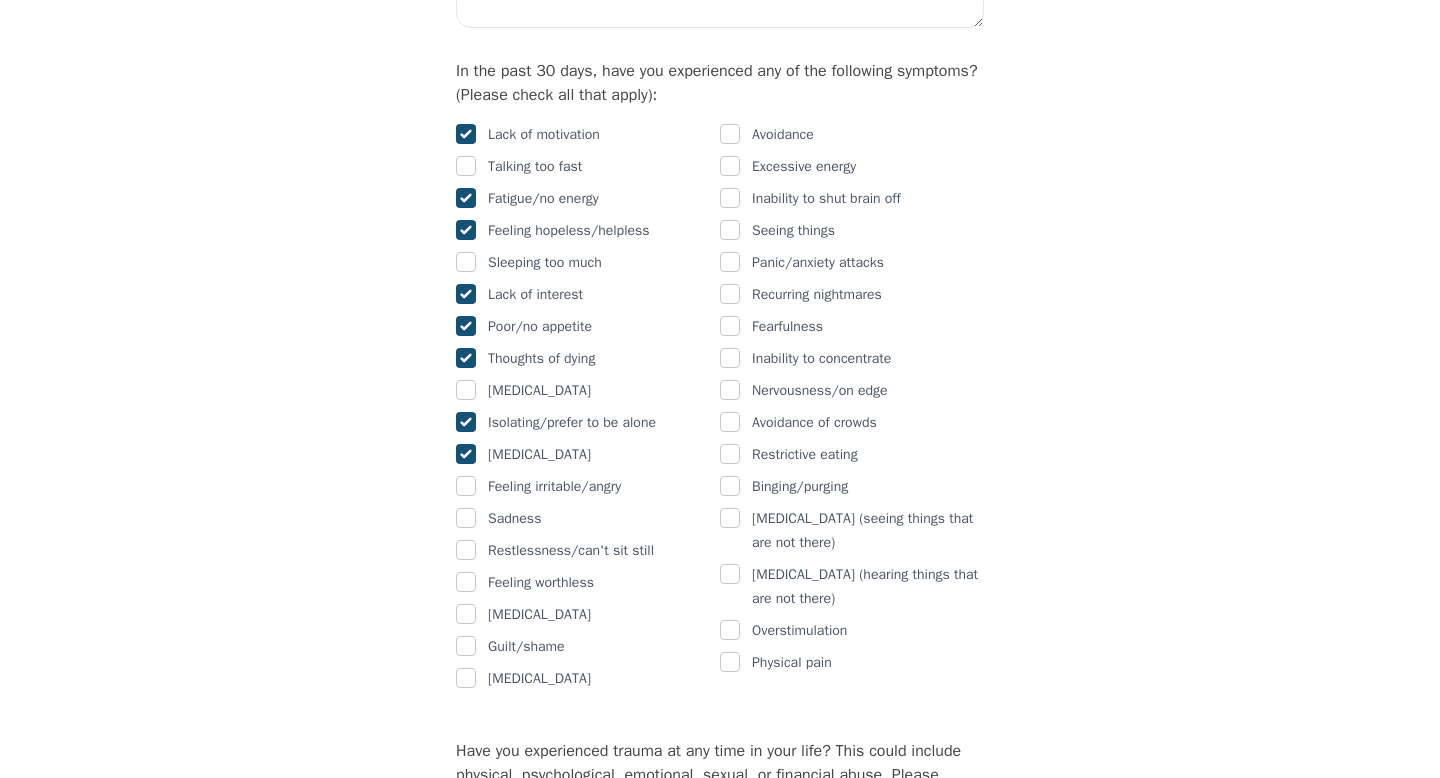 checkbox on "true" 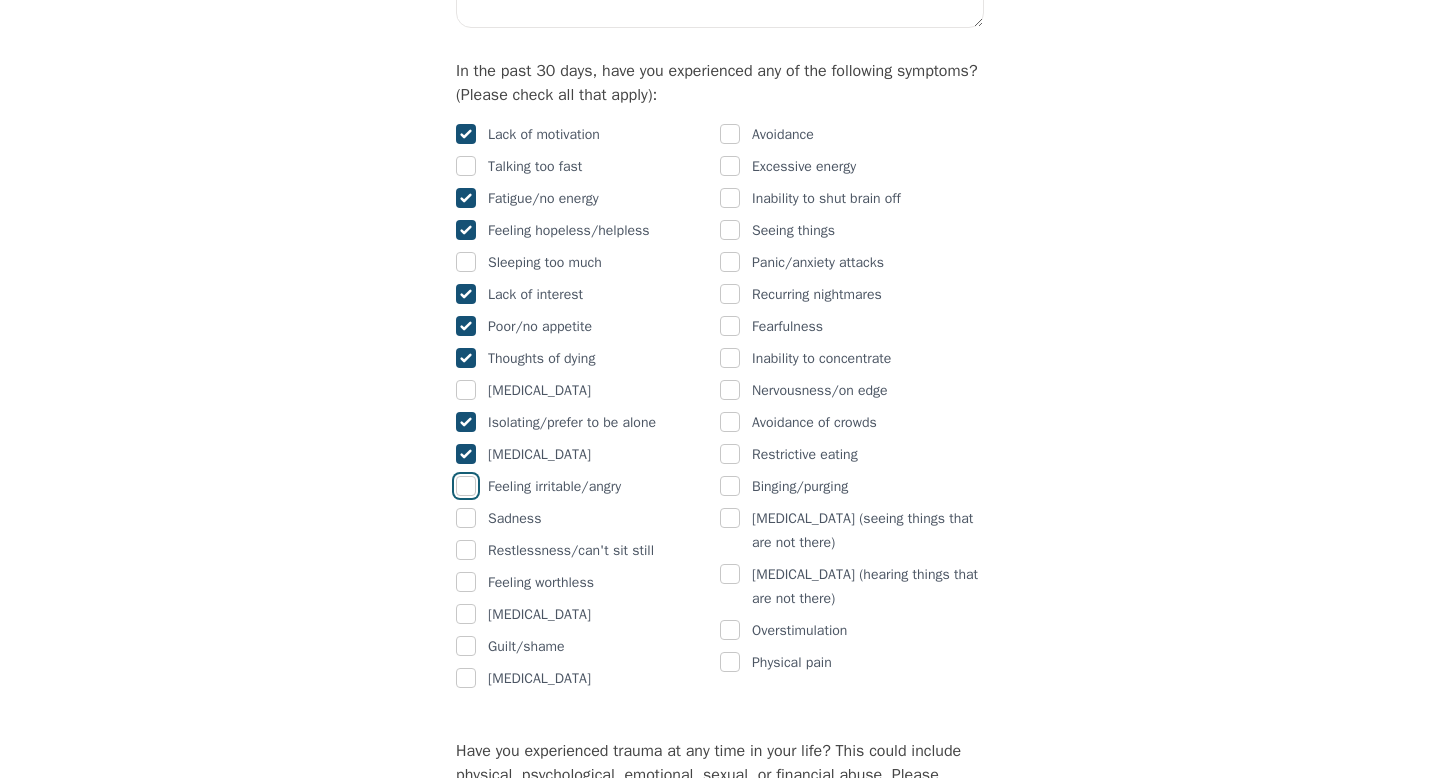 click at bounding box center [466, 486] 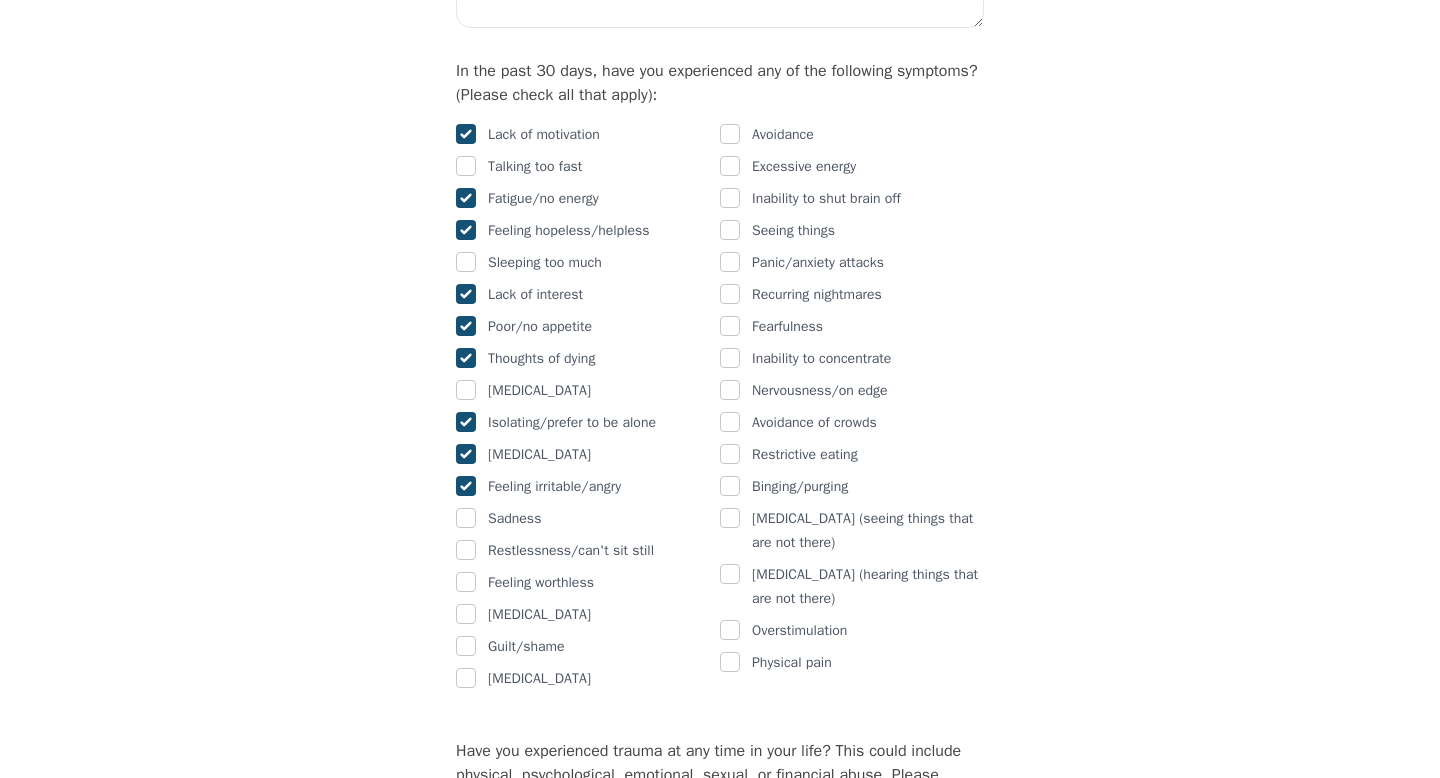 checkbox on "true" 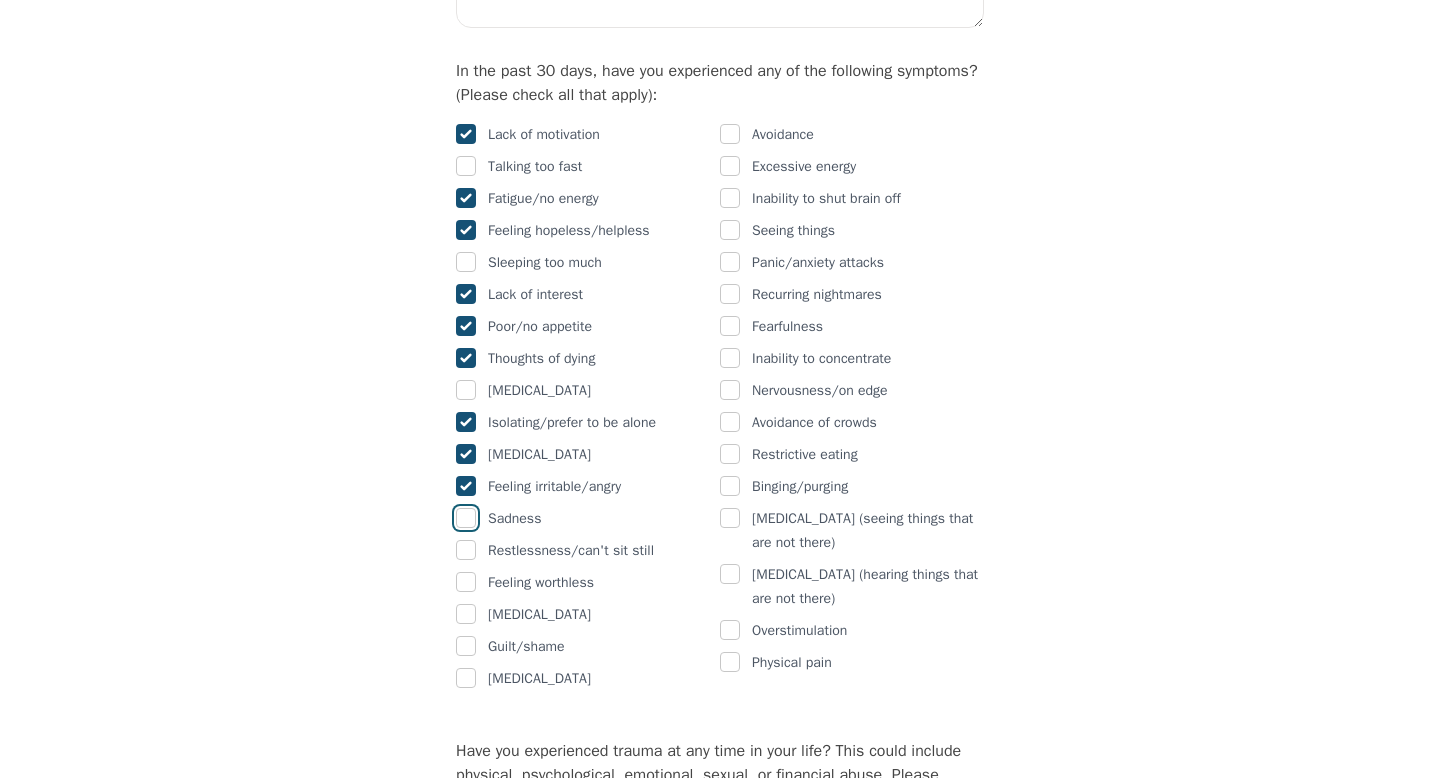 click at bounding box center [466, 518] 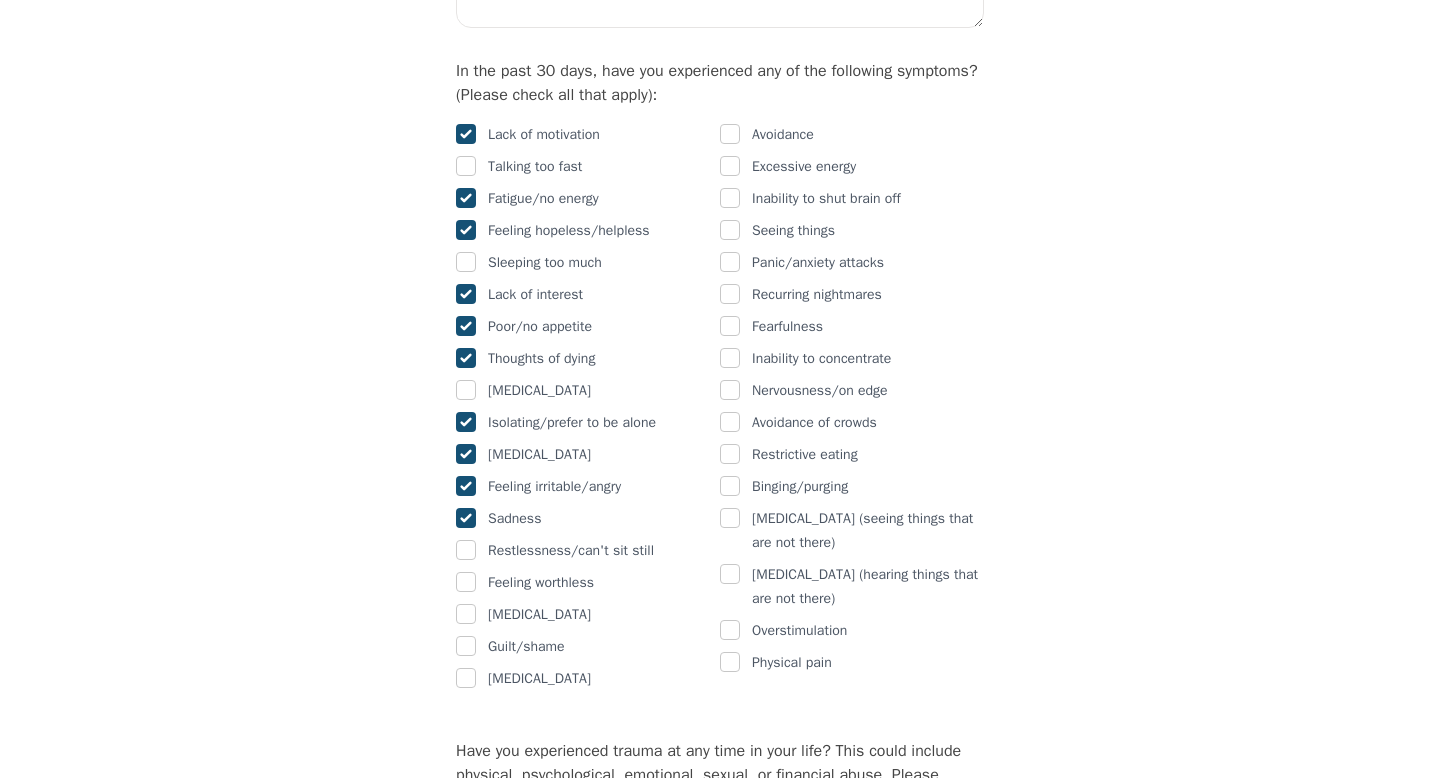 checkbox on "true" 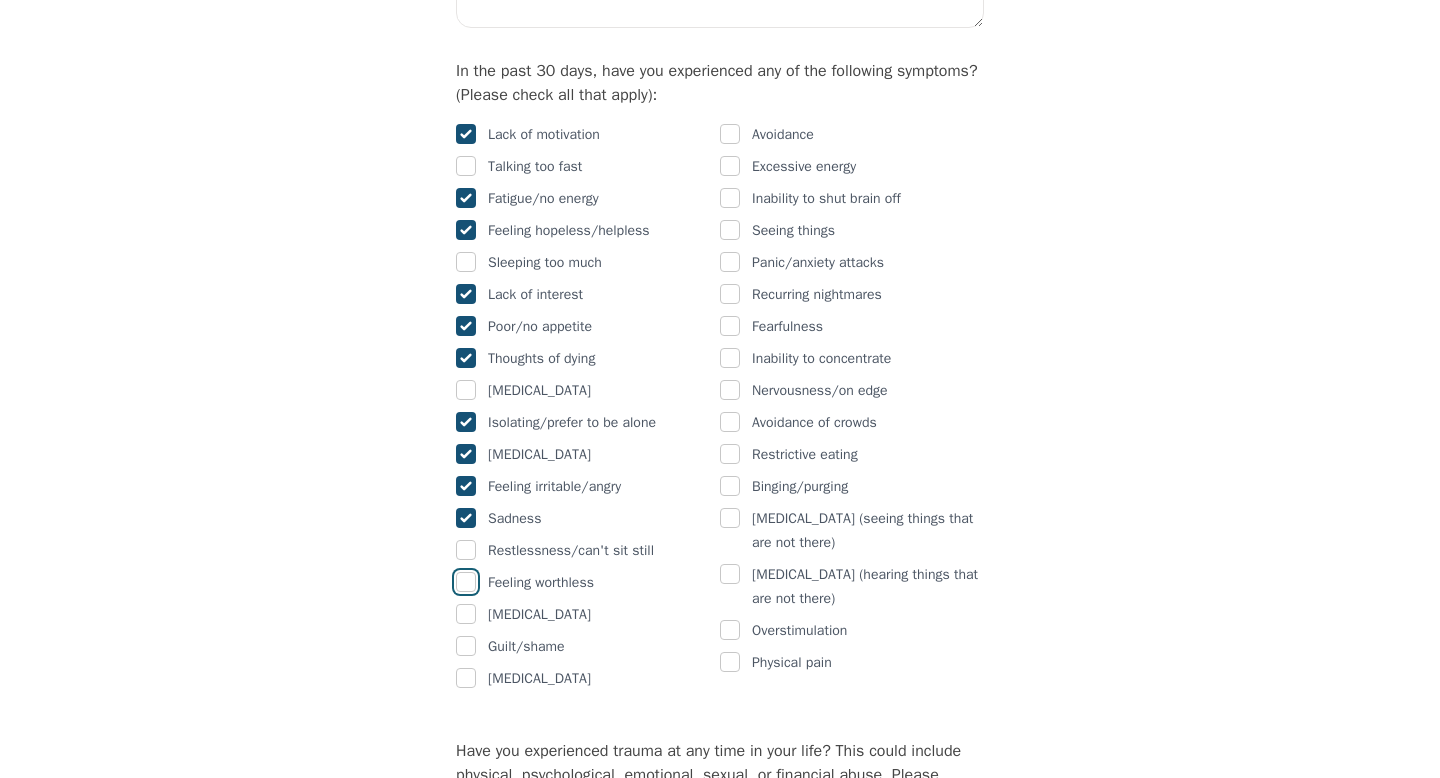 click at bounding box center [466, 582] 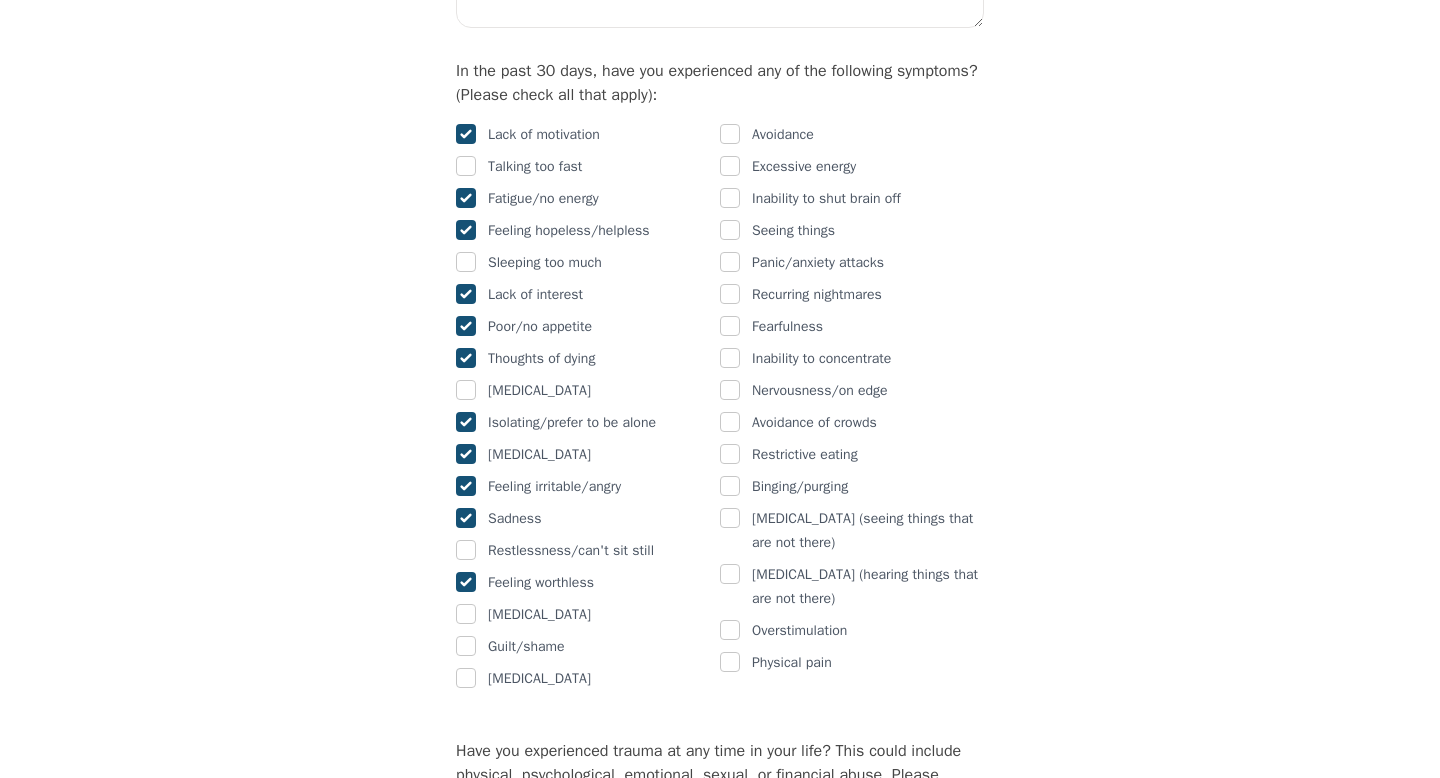 checkbox on "true" 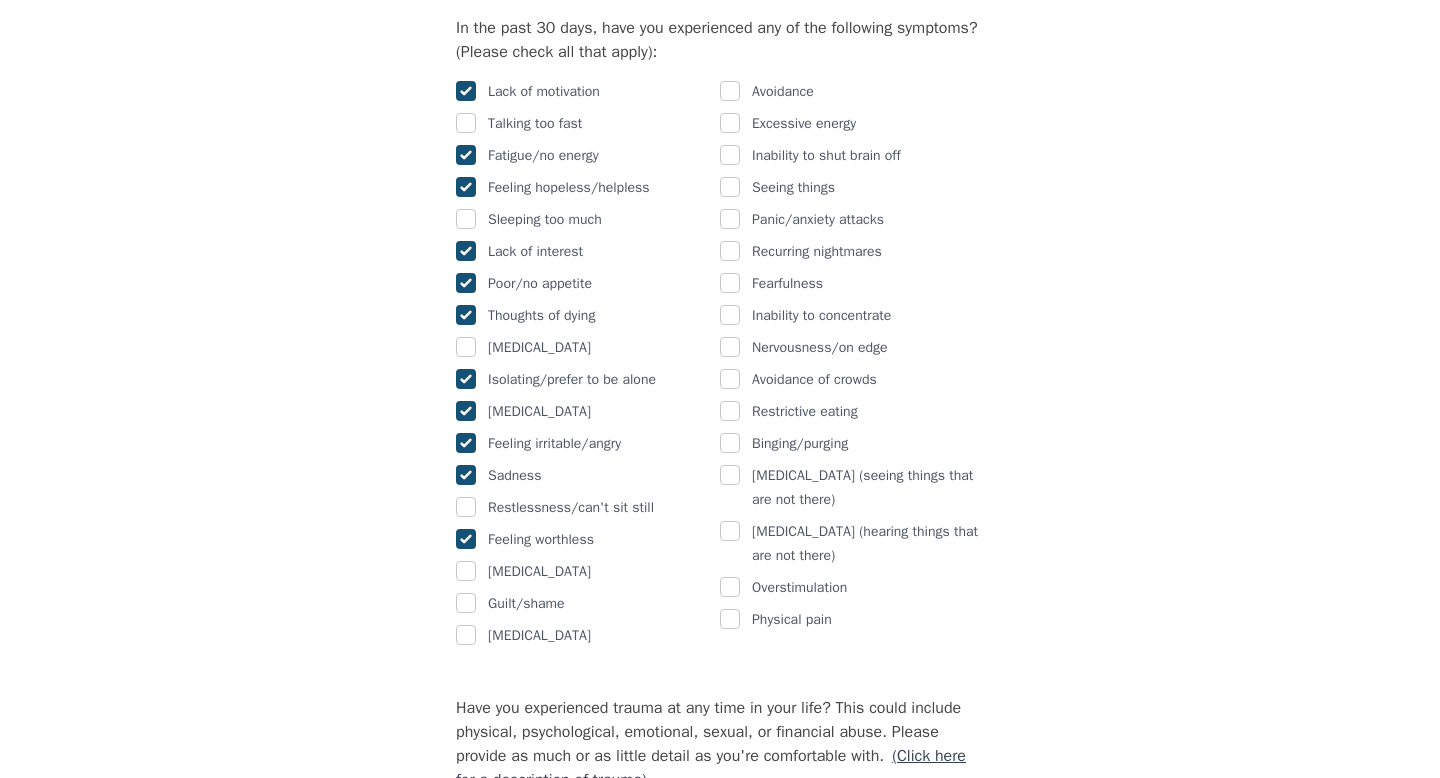 scroll, scrollTop: 1243, scrollLeft: 0, axis: vertical 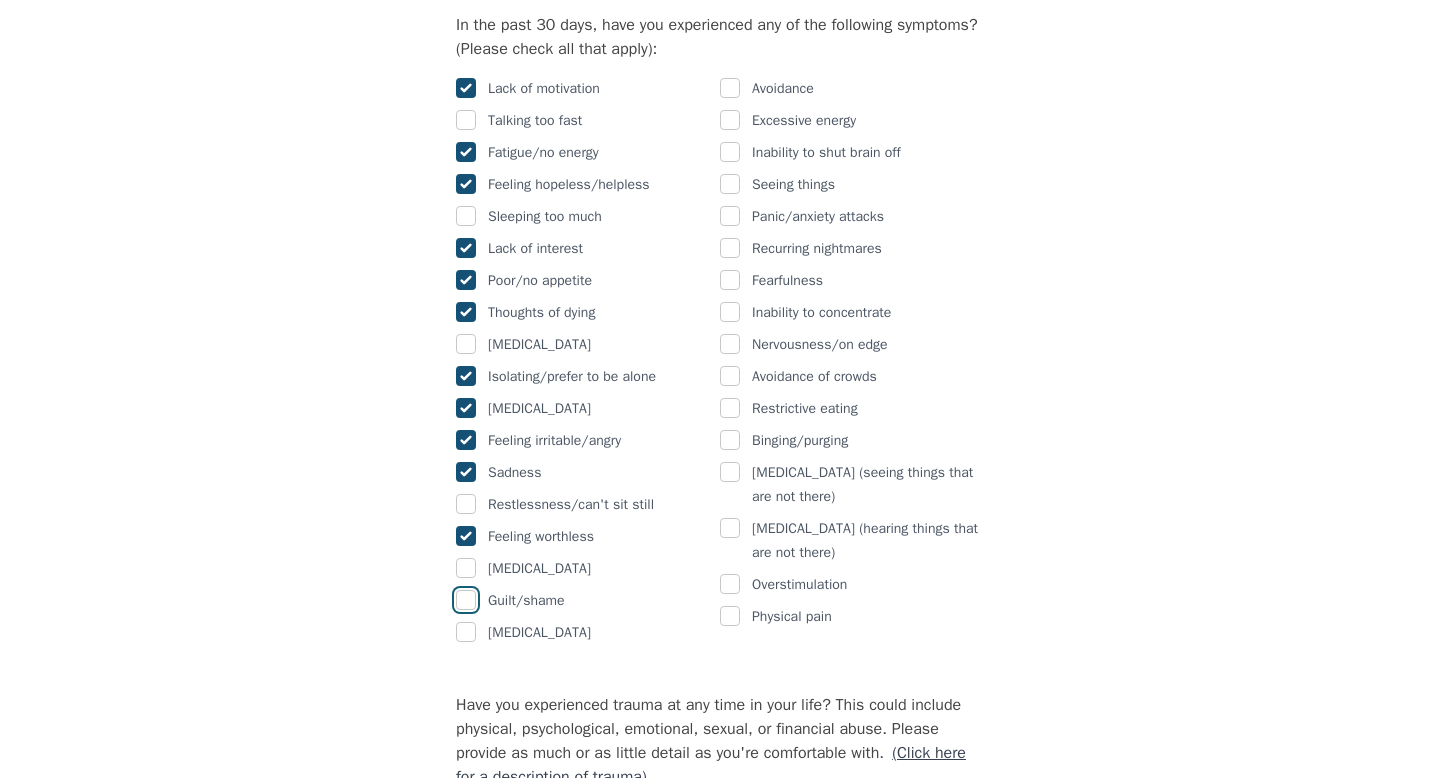 click at bounding box center (466, 600) 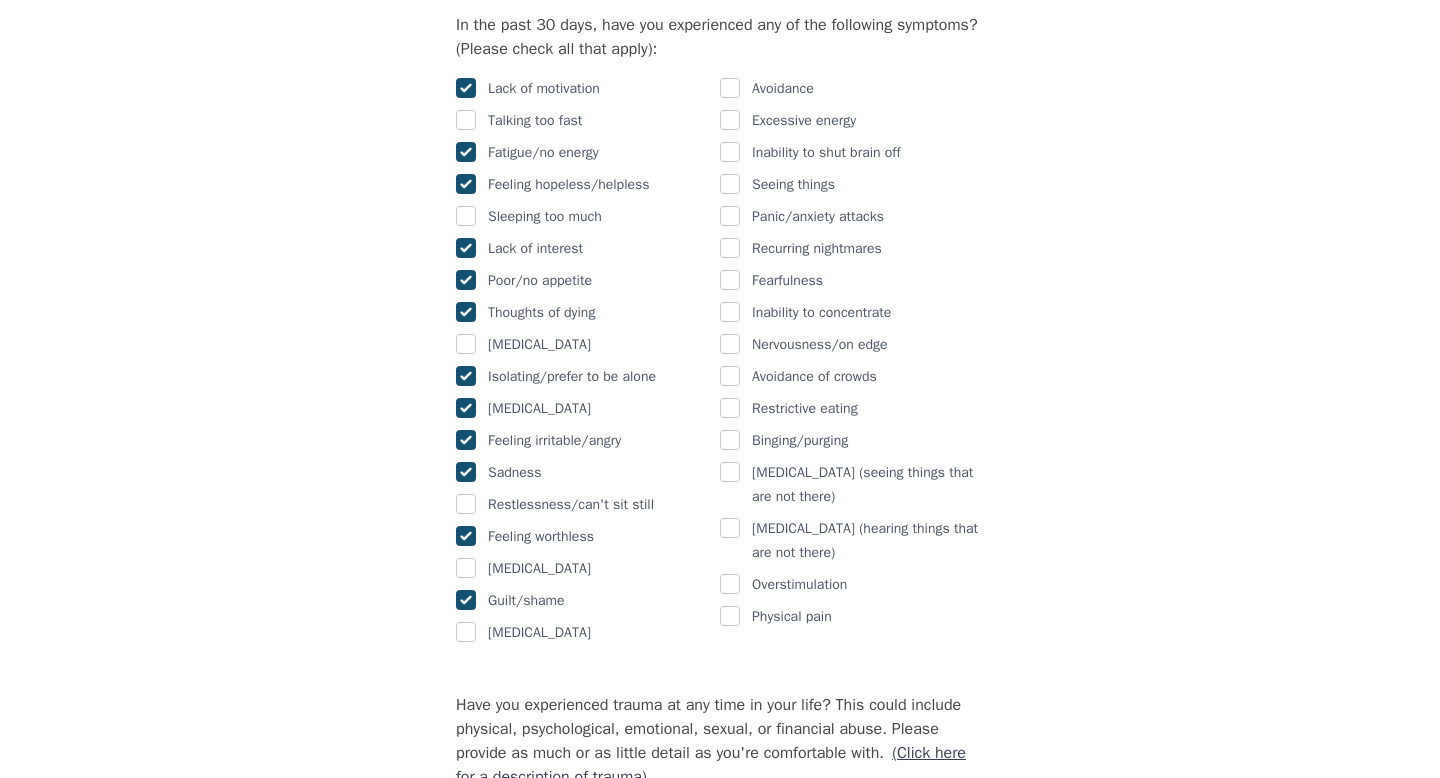 checkbox on "true" 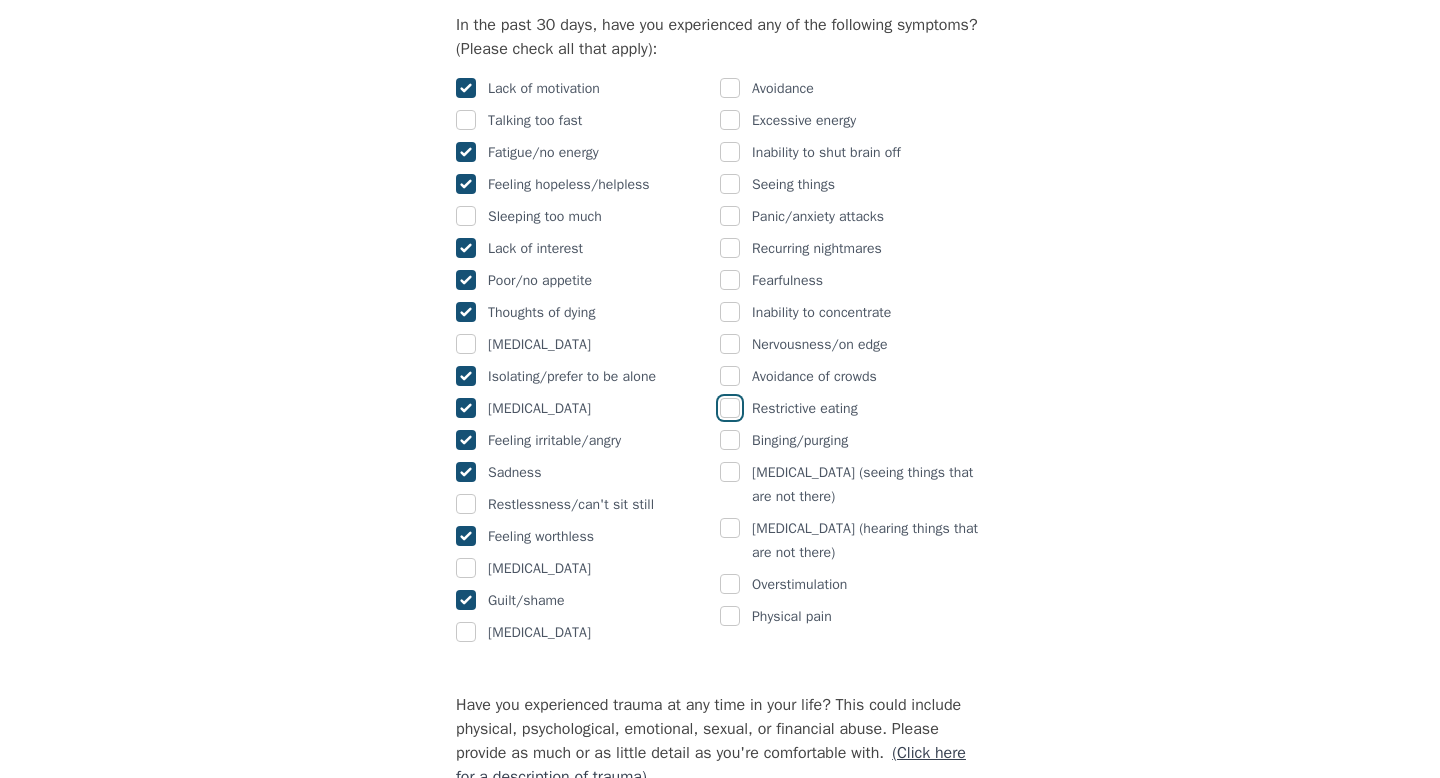 click at bounding box center (730, 408) 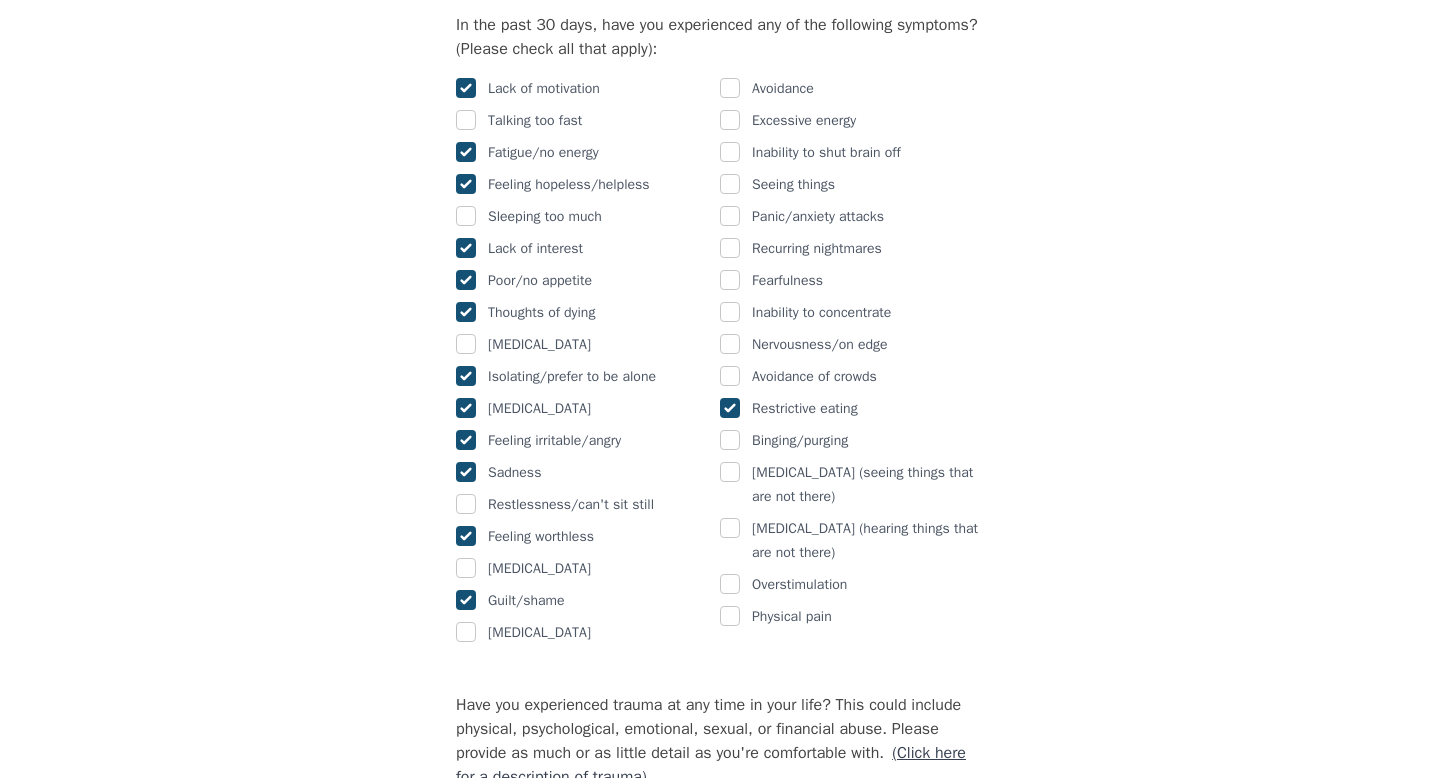 checkbox on "true" 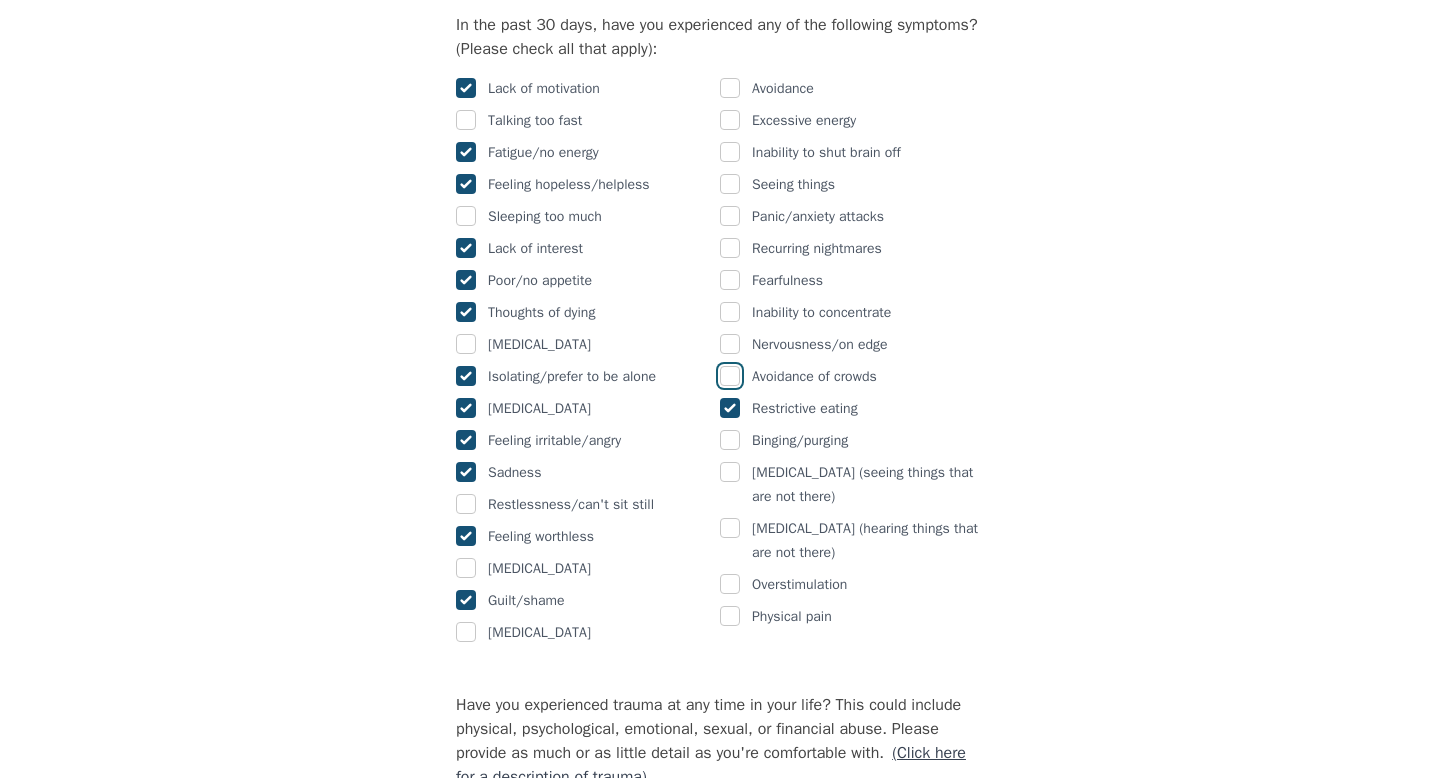 click at bounding box center (730, 376) 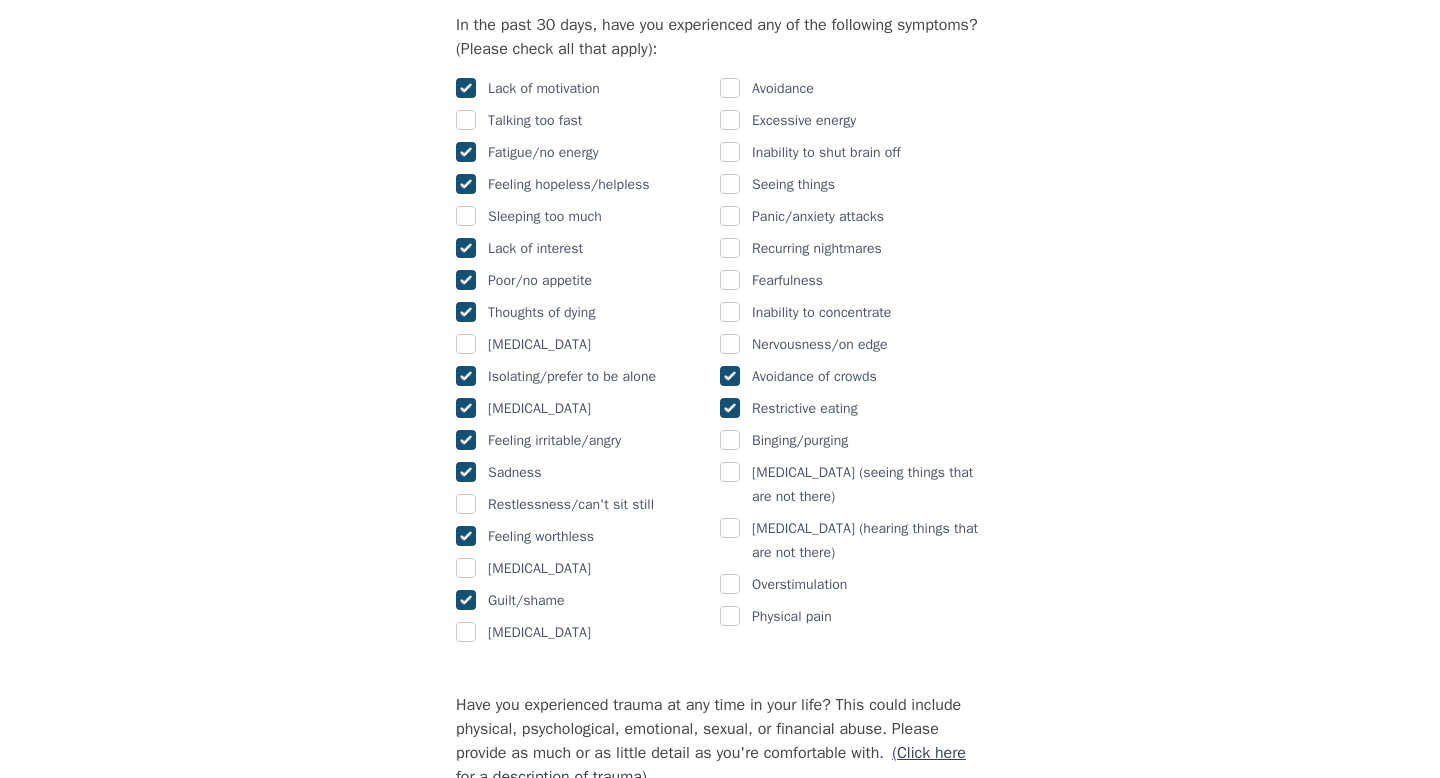 checkbox on "true" 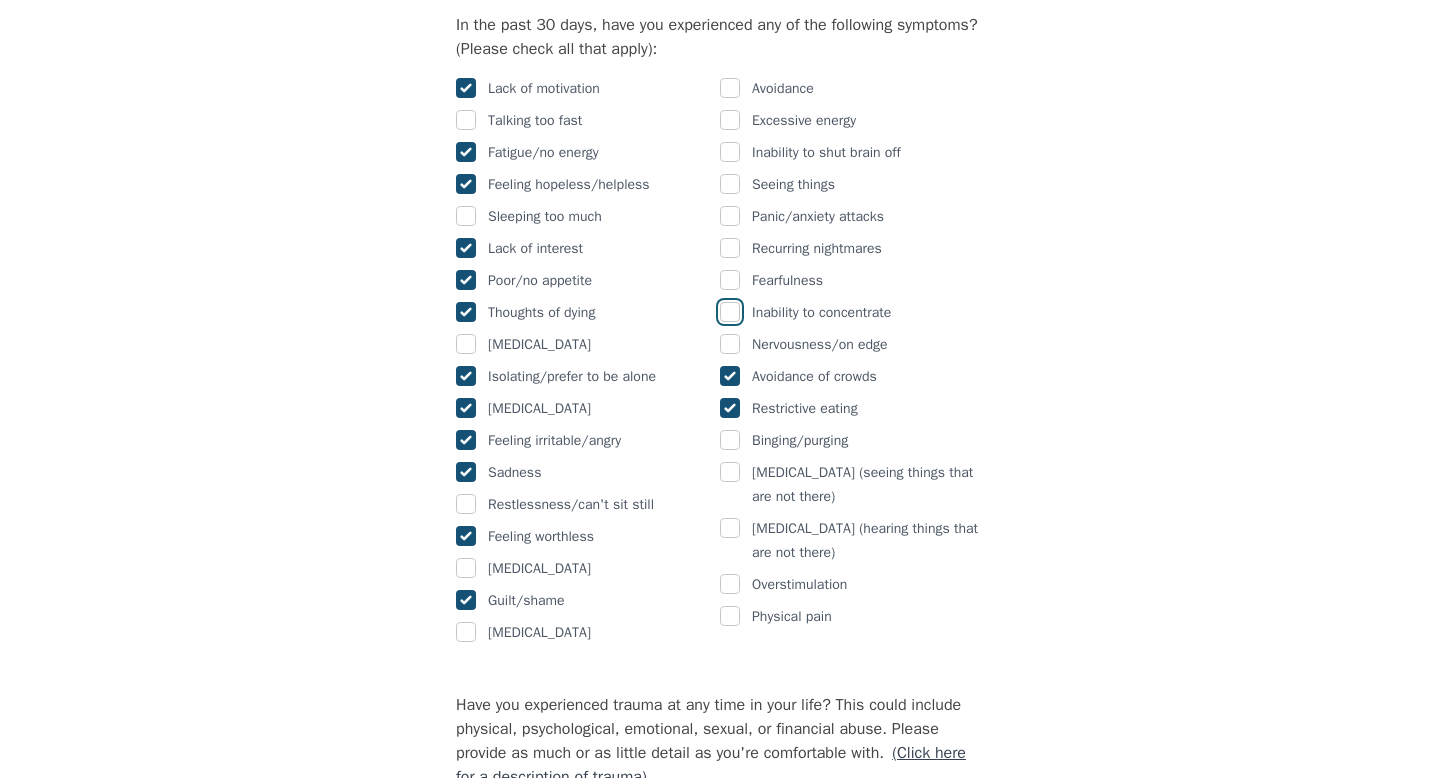 click at bounding box center [730, 312] 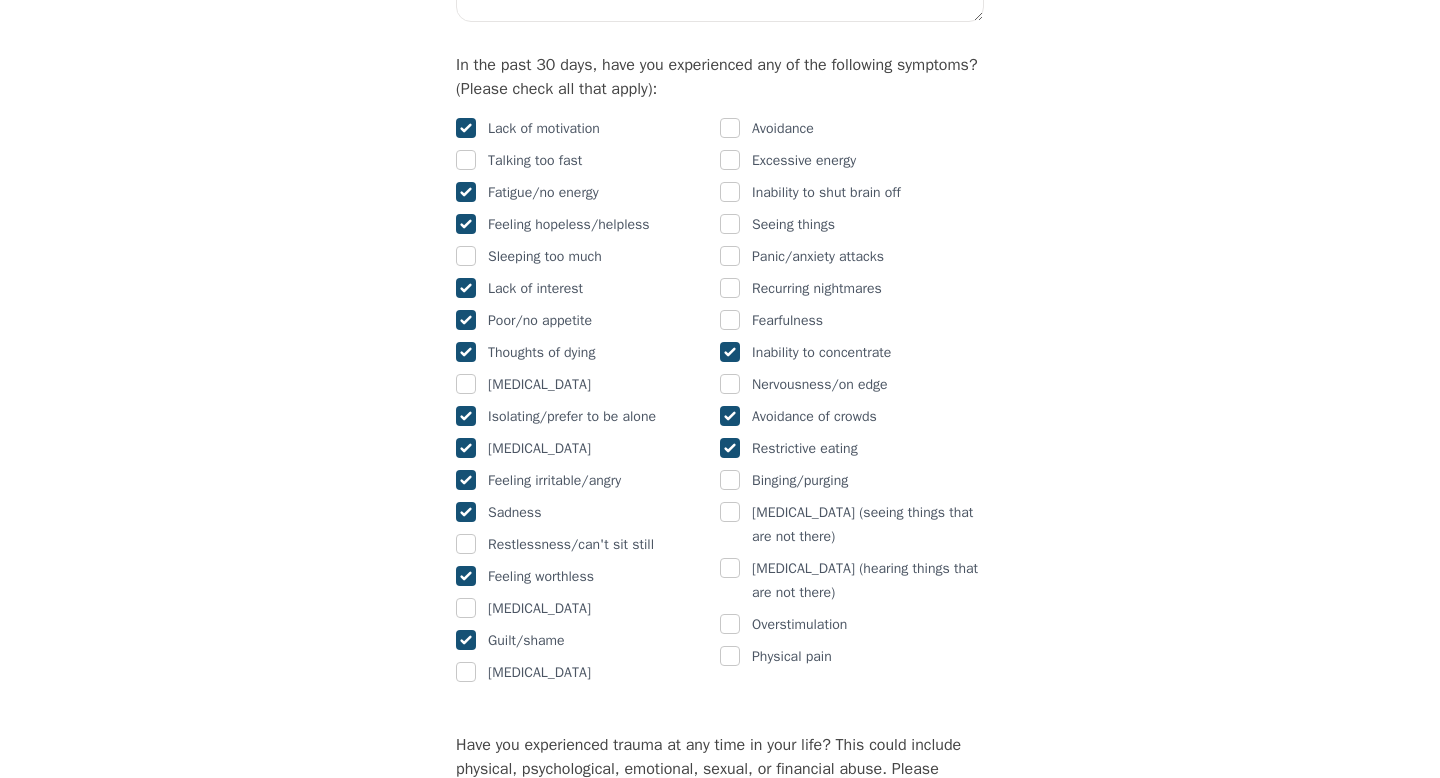 scroll, scrollTop: 1200, scrollLeft: 0, axis: vertical 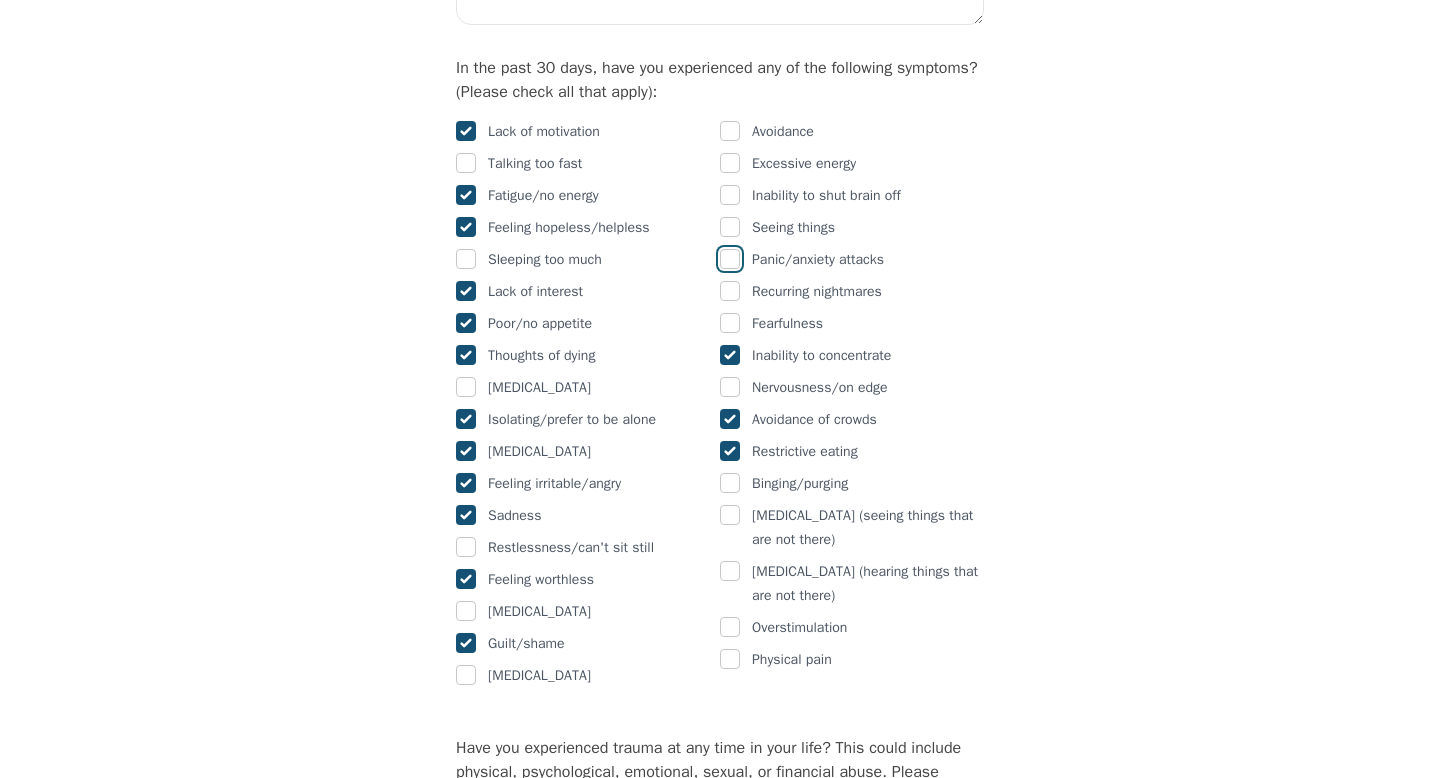 click at bounding box center [730, 259] 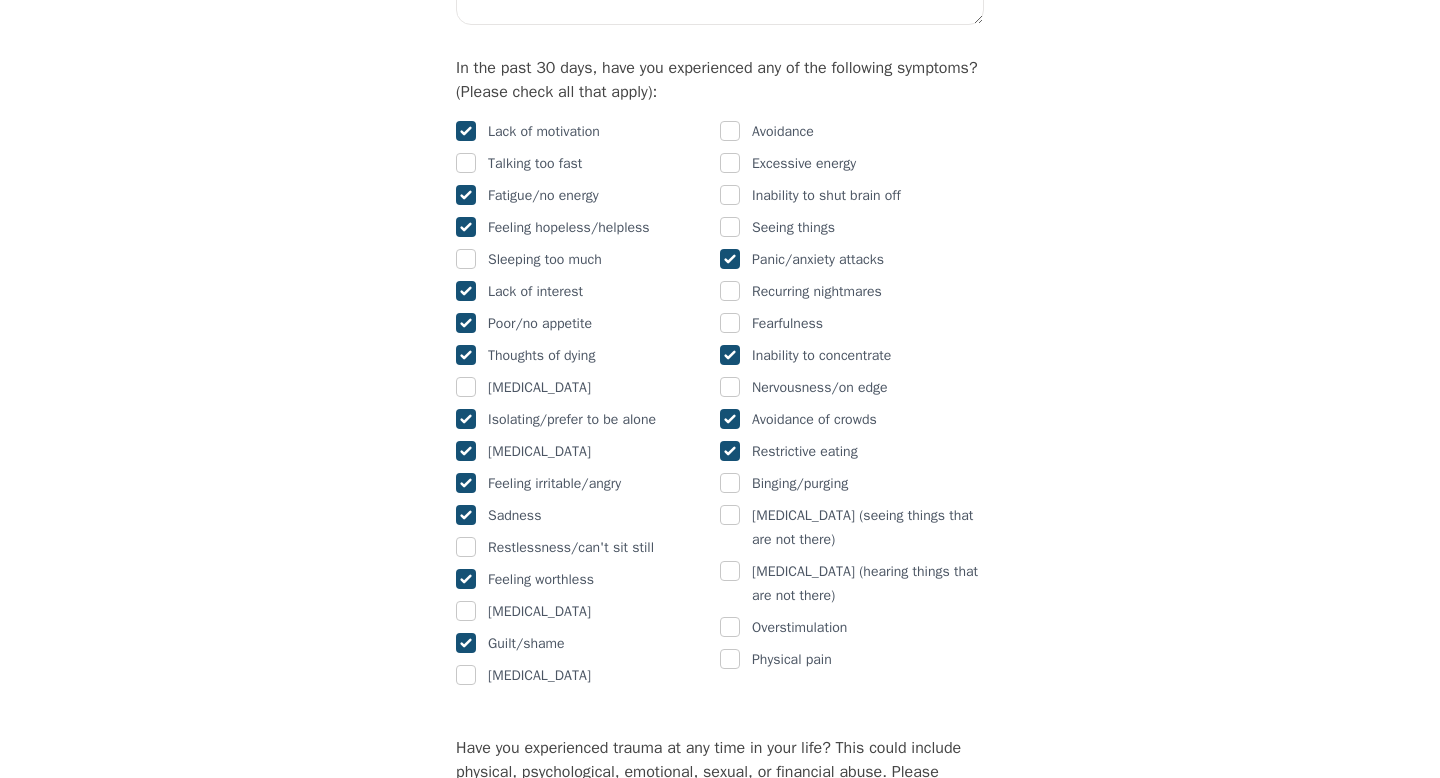 checkbox on "true" 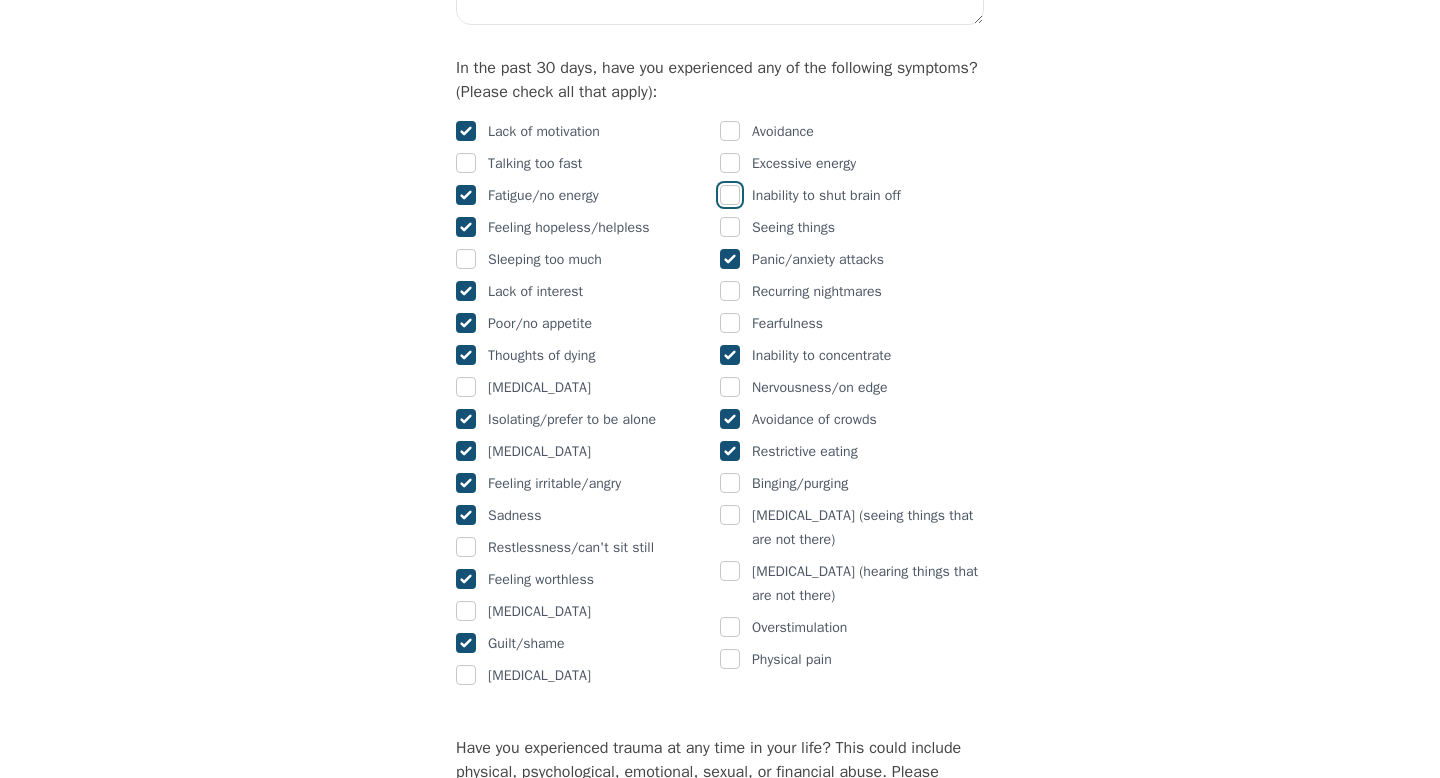 click at bounding box center (730, 195) 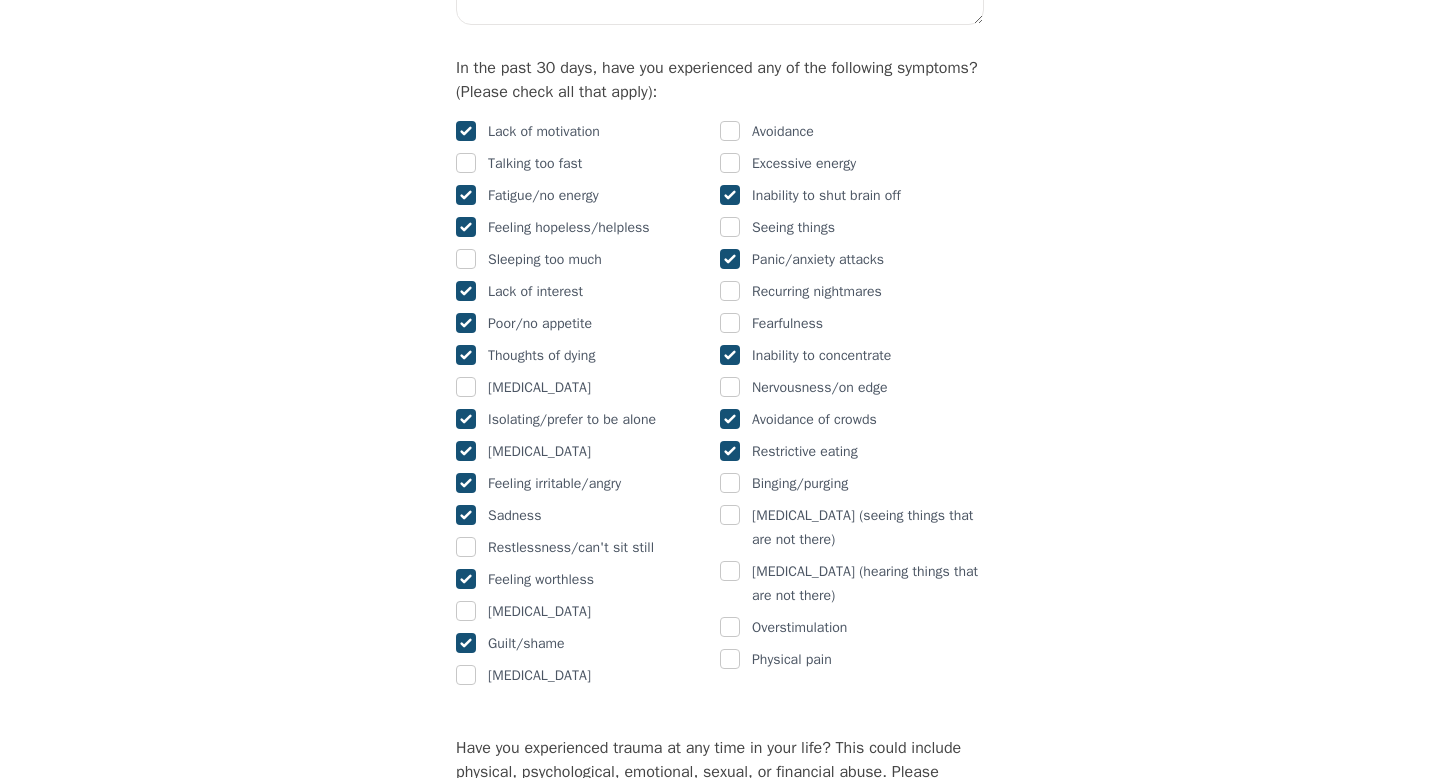 checkbox on "true" 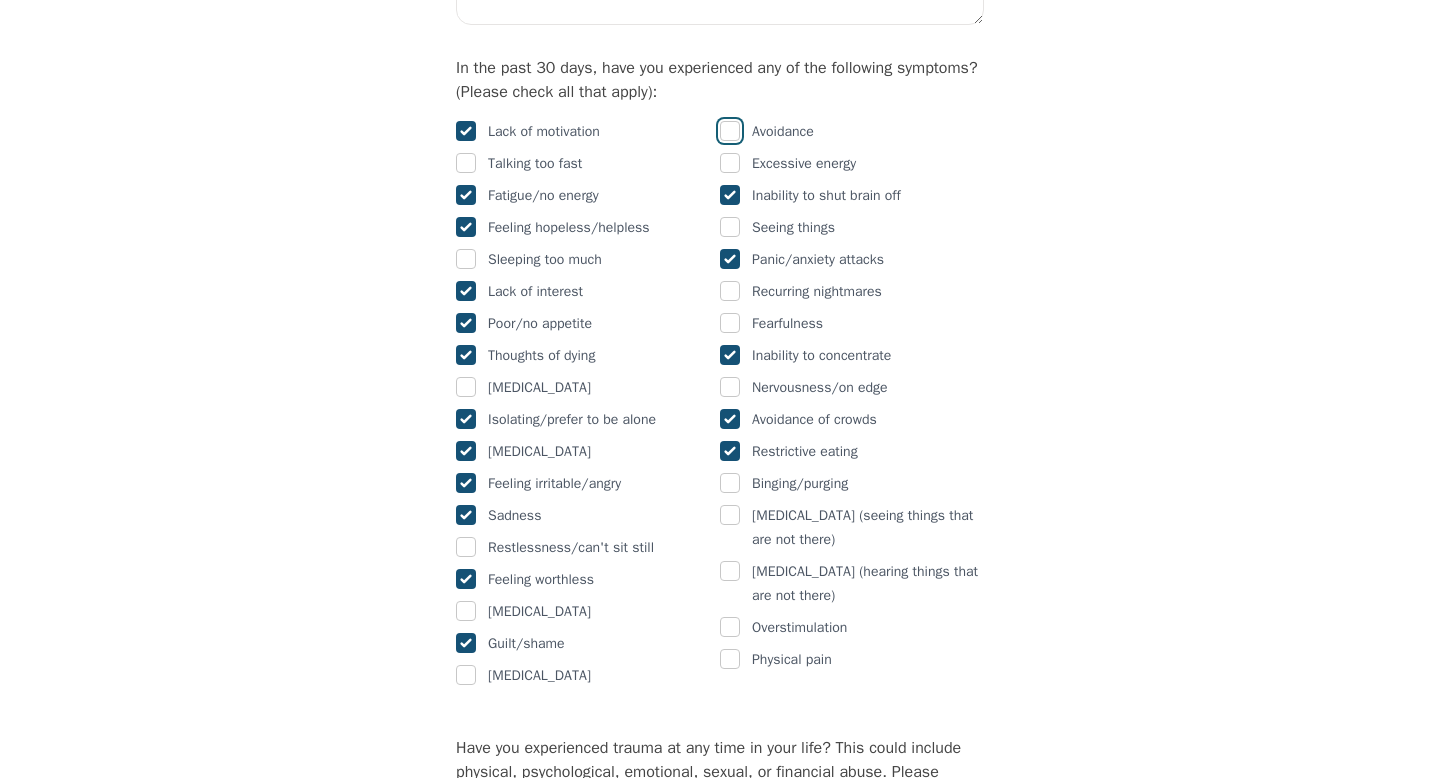 click at bounding box center (730, 131) 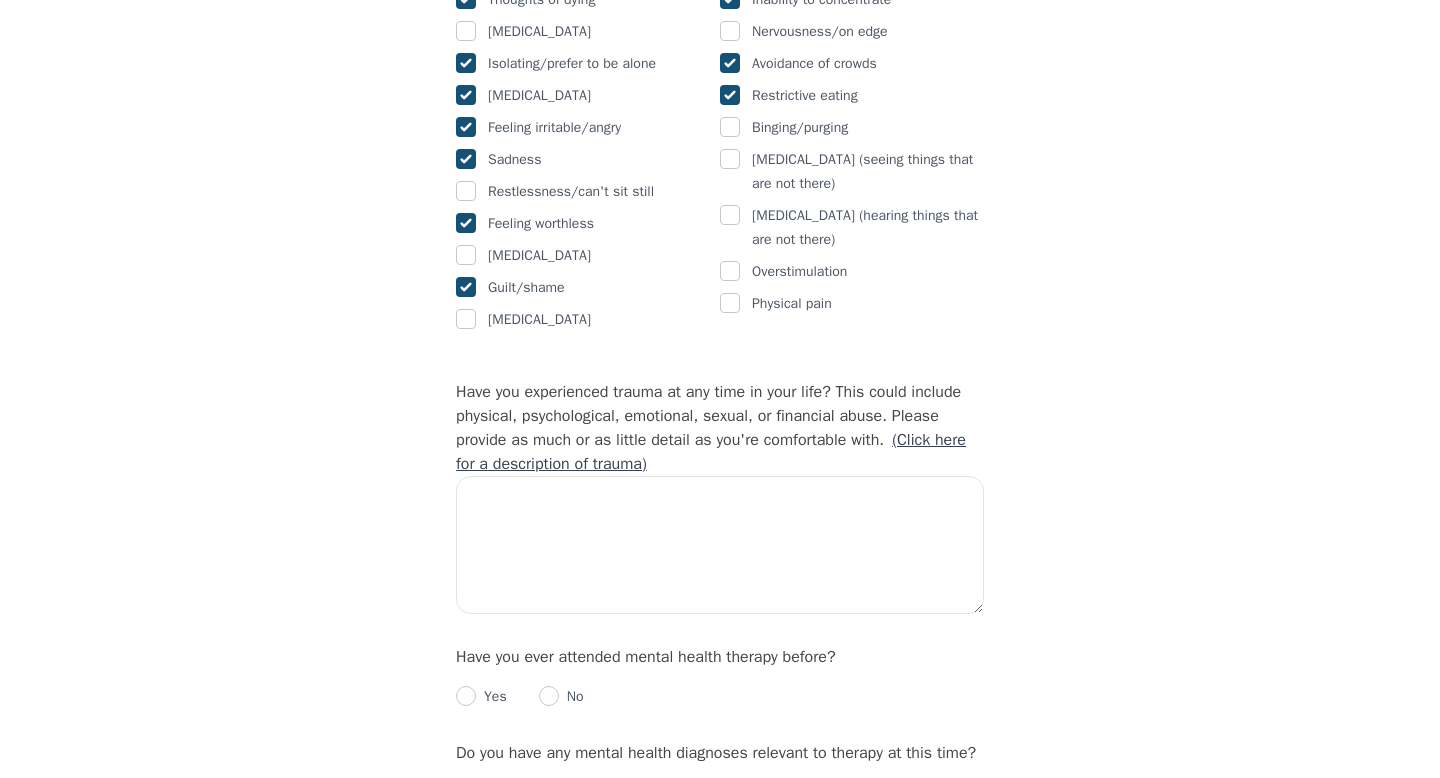 scroll, scrollTop: 1557, scrollLeft: 0, axis: vertical 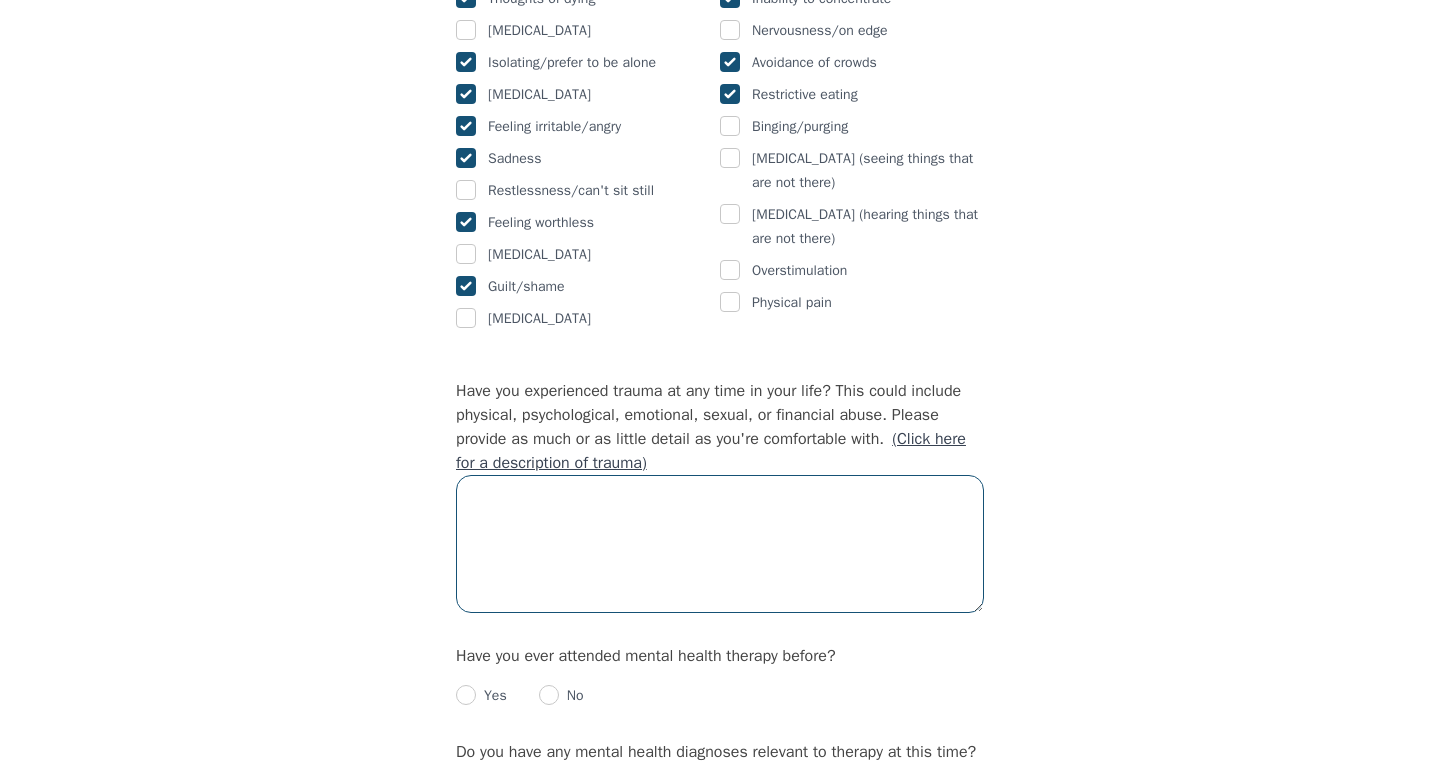 click at bounding box center [720, 544] 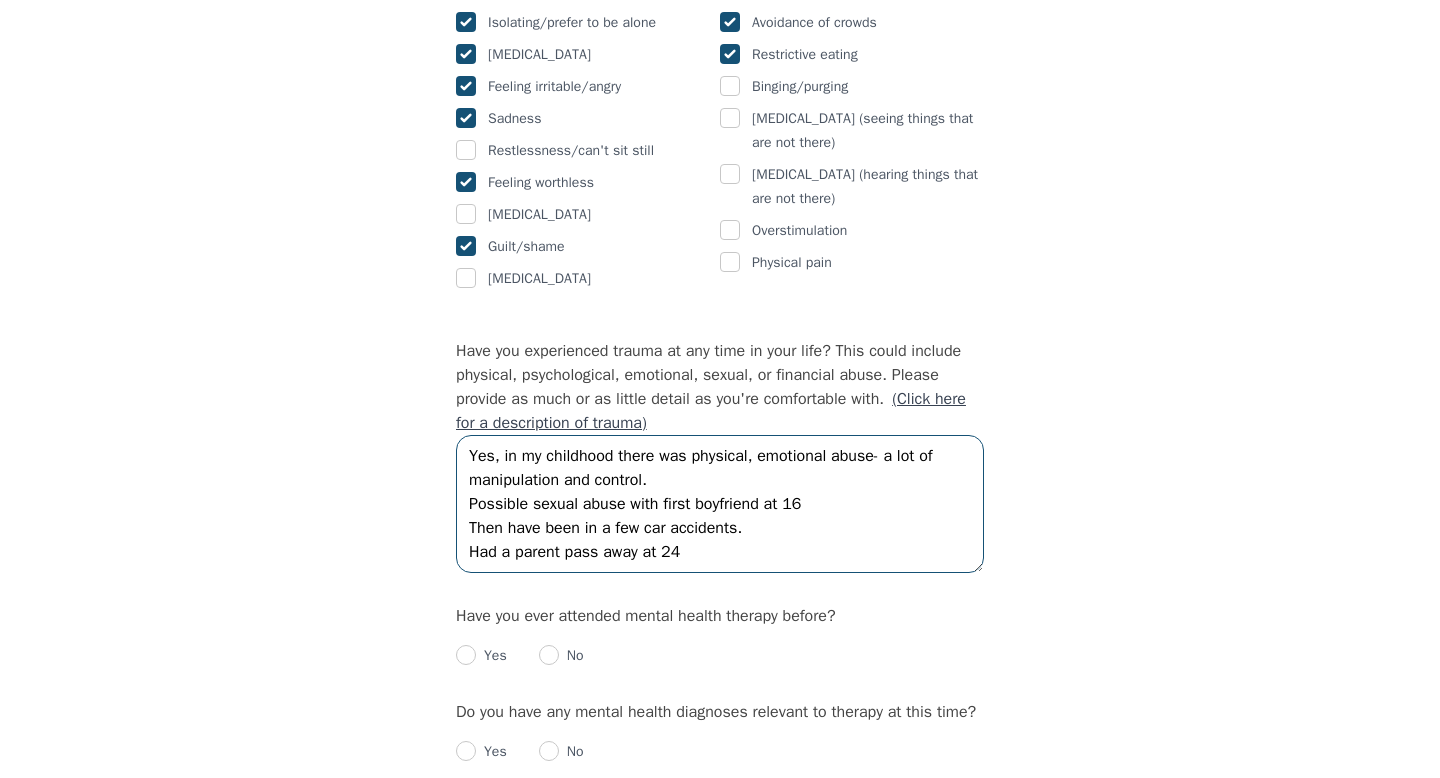 scroll, scrollTop: 1601, scrollLeft: 0, axis: vertical 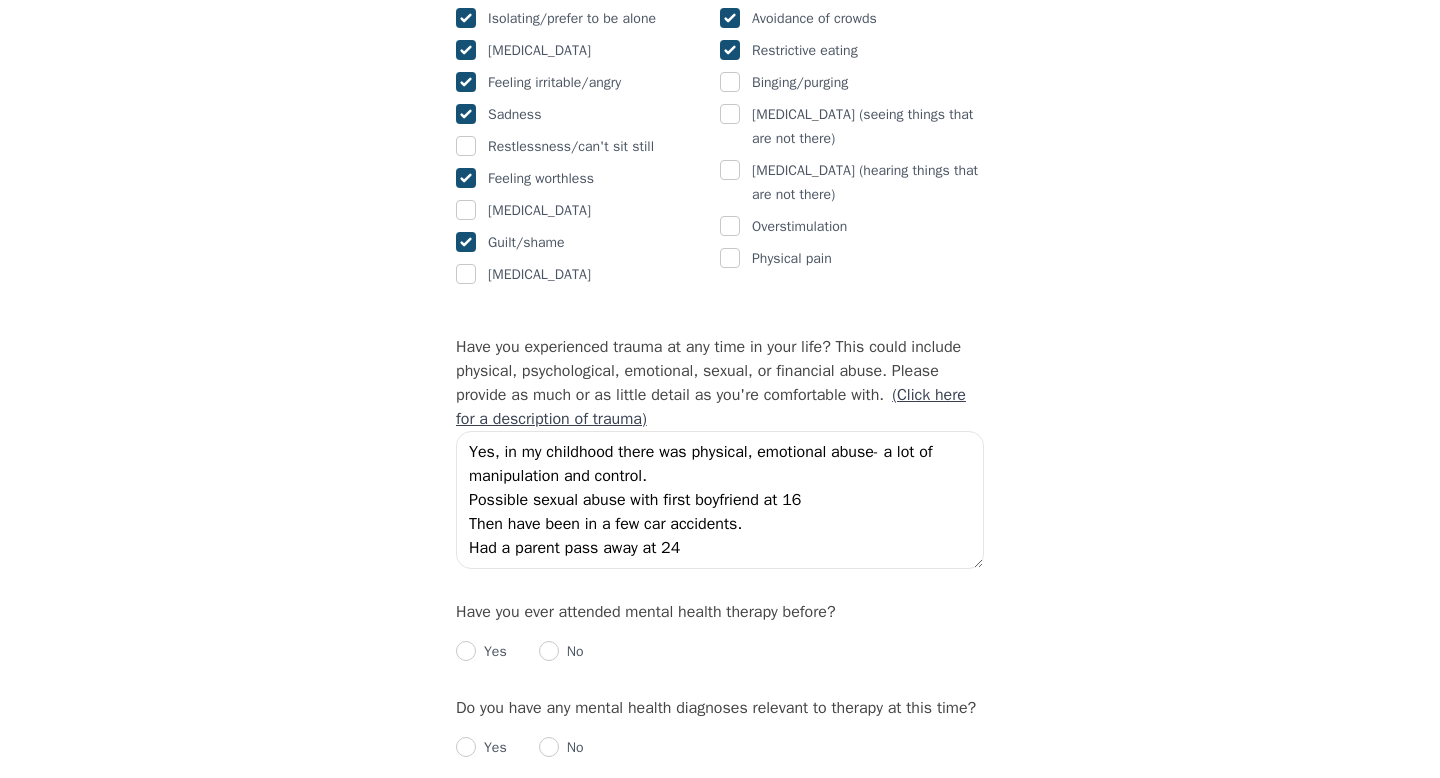 click on "Have you experienced trauma at any time in your life? This could include physical, psychological, emotional, sexual, or financial abuse. Please provide as much or as little detail as you're comfortable with. (Click here for a description of trauma) Yes, in my childhood there was physical, emotional abuse- a lot of manipulation and control.
Possible sexual abuse with first boyfriend at 16
Then have been in a few car accidents.
Had a parent pass away at 24" at bounding box center (720, 455) 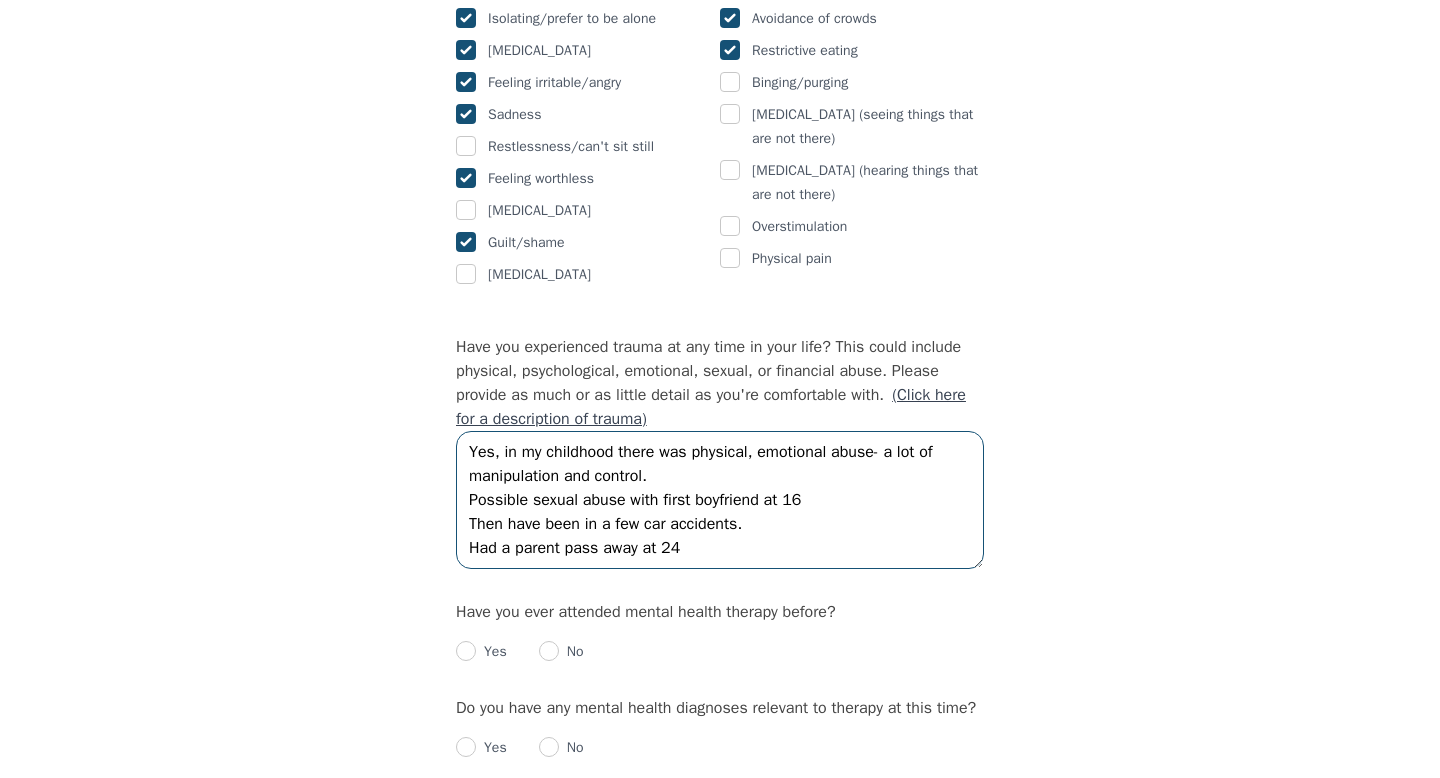 click on "Yes, in my childhood there was physical, emotional abuse- a lot of manipulation and control.
Possible sexual abuse with first boyfriend at 16
Then have been in a few car accidents.
Had a parent pass away at 24" at bounding box center (720, 500) 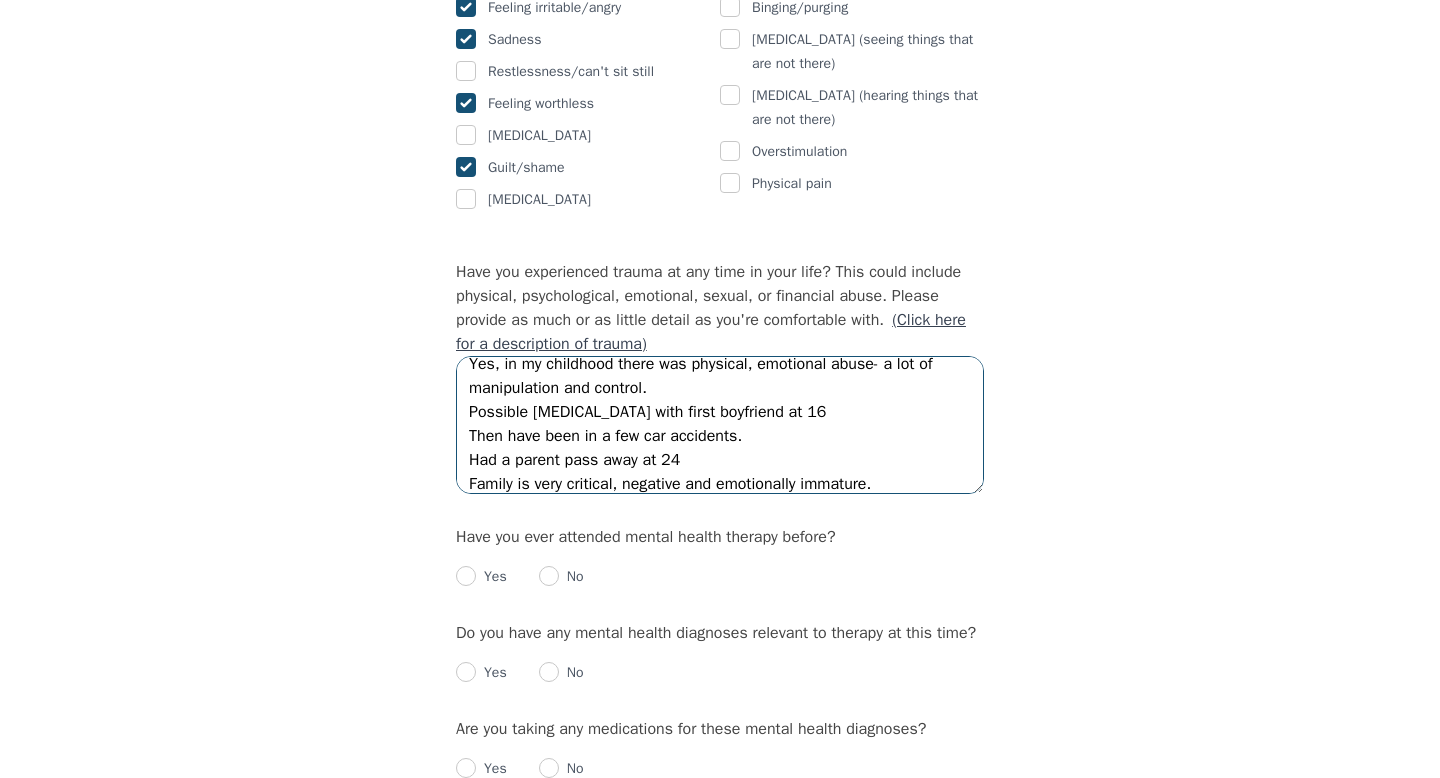 scroll, scrollTop: 1707, scrollLeft: 0, axis: vertical 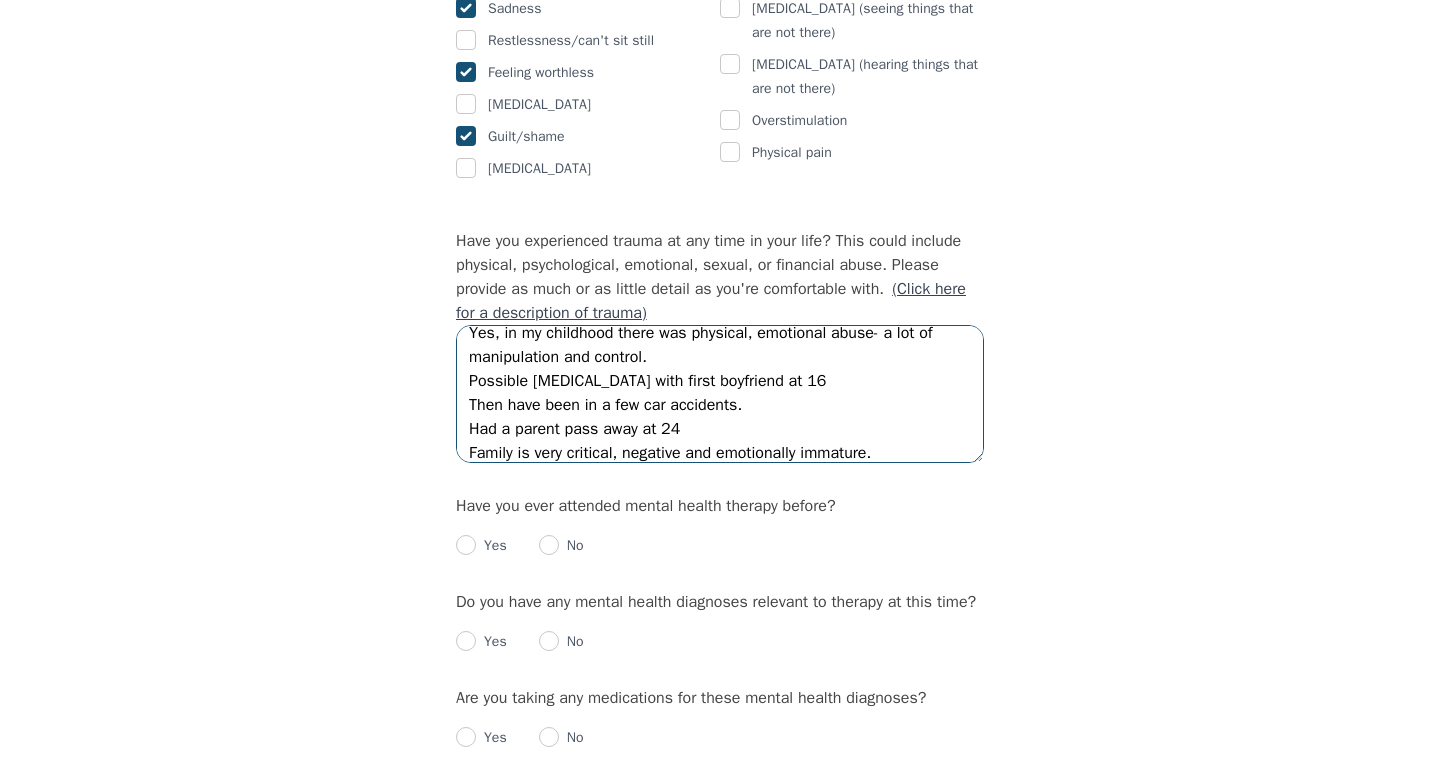 type on "Yes, in my childhood there was physical, emotional abuse- a lot of manipulation and control.
Possible [MEDICAL_DATA] with first boyfriend at 16
Then have been in a few car accidents.
Had a parent pass away at 24
Family is very critical, negative and emotionally immature." 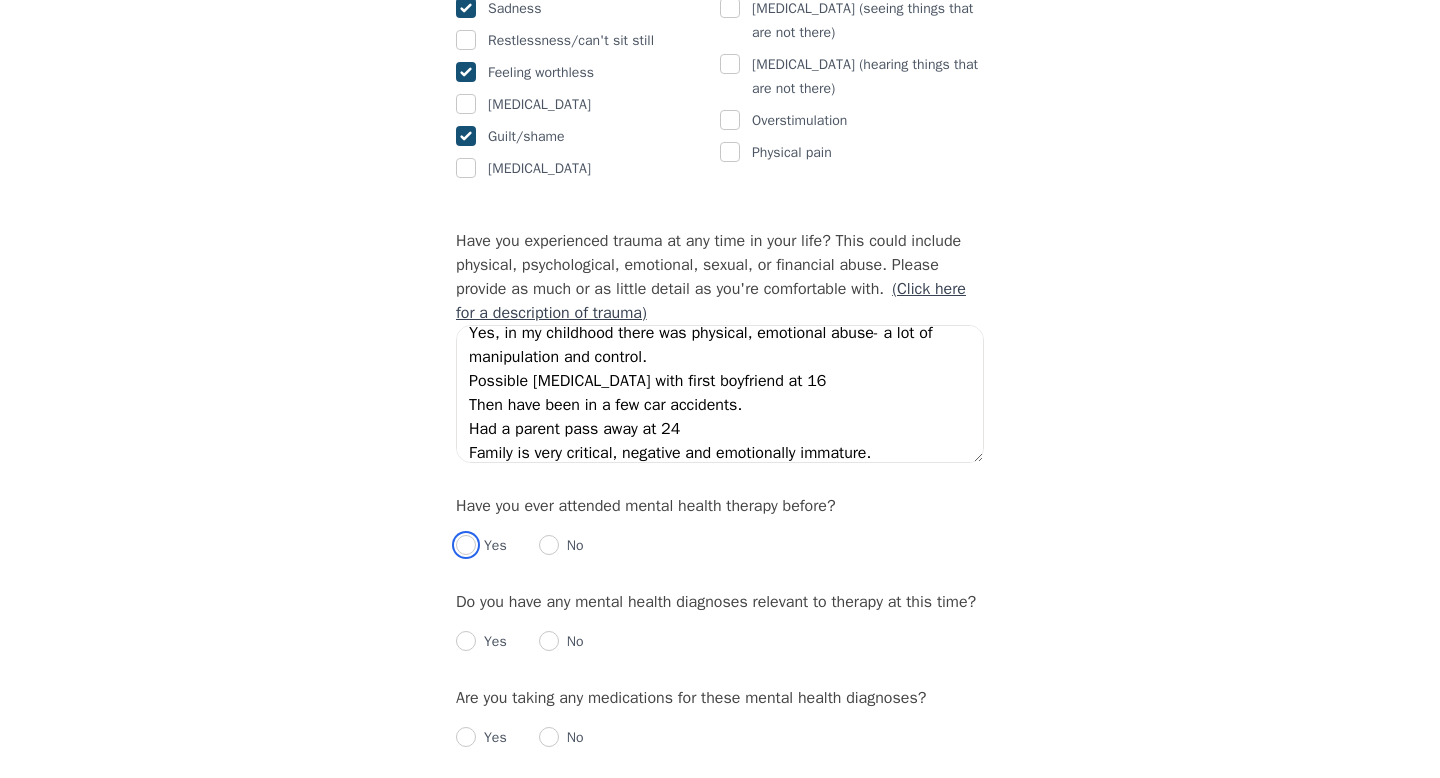 click at bounding box center (466, 545) 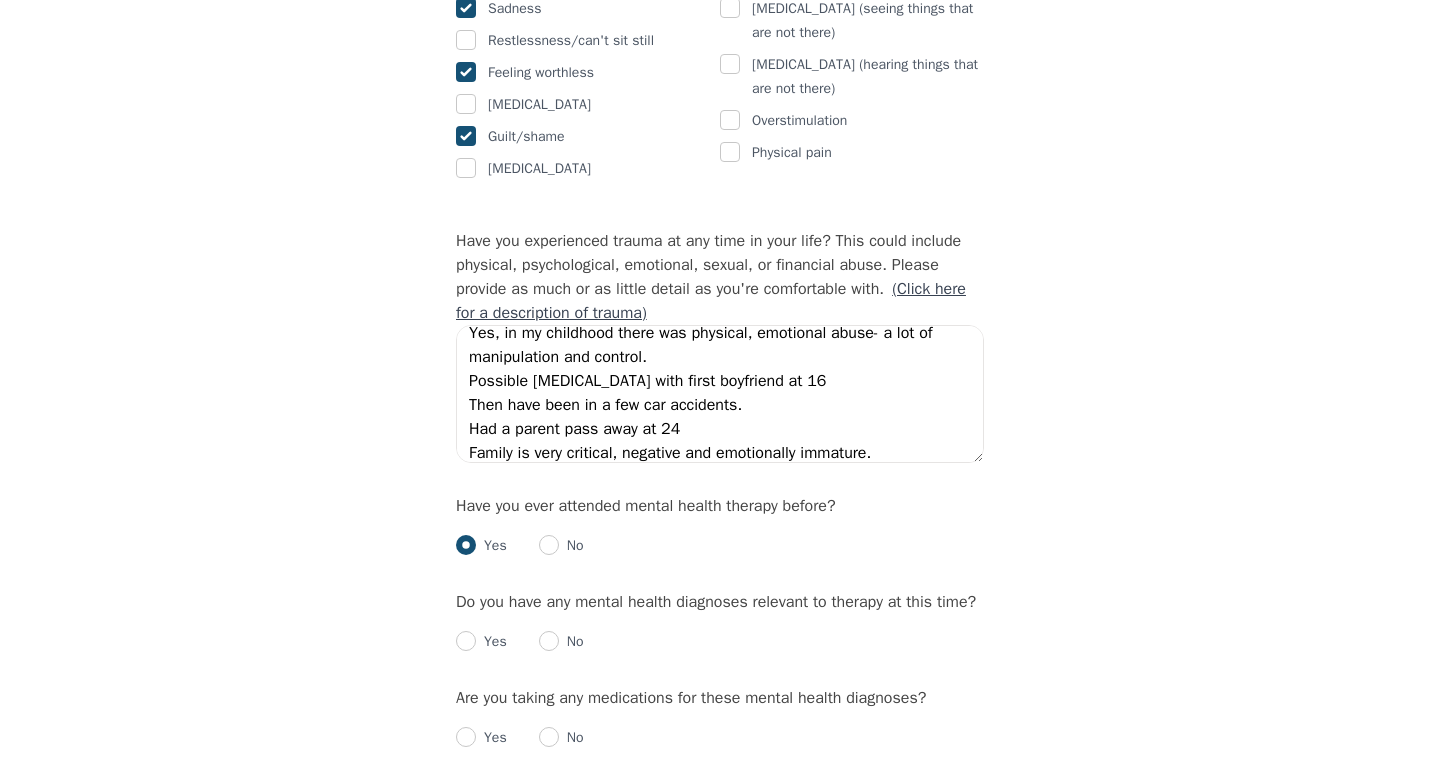 radio on "true" 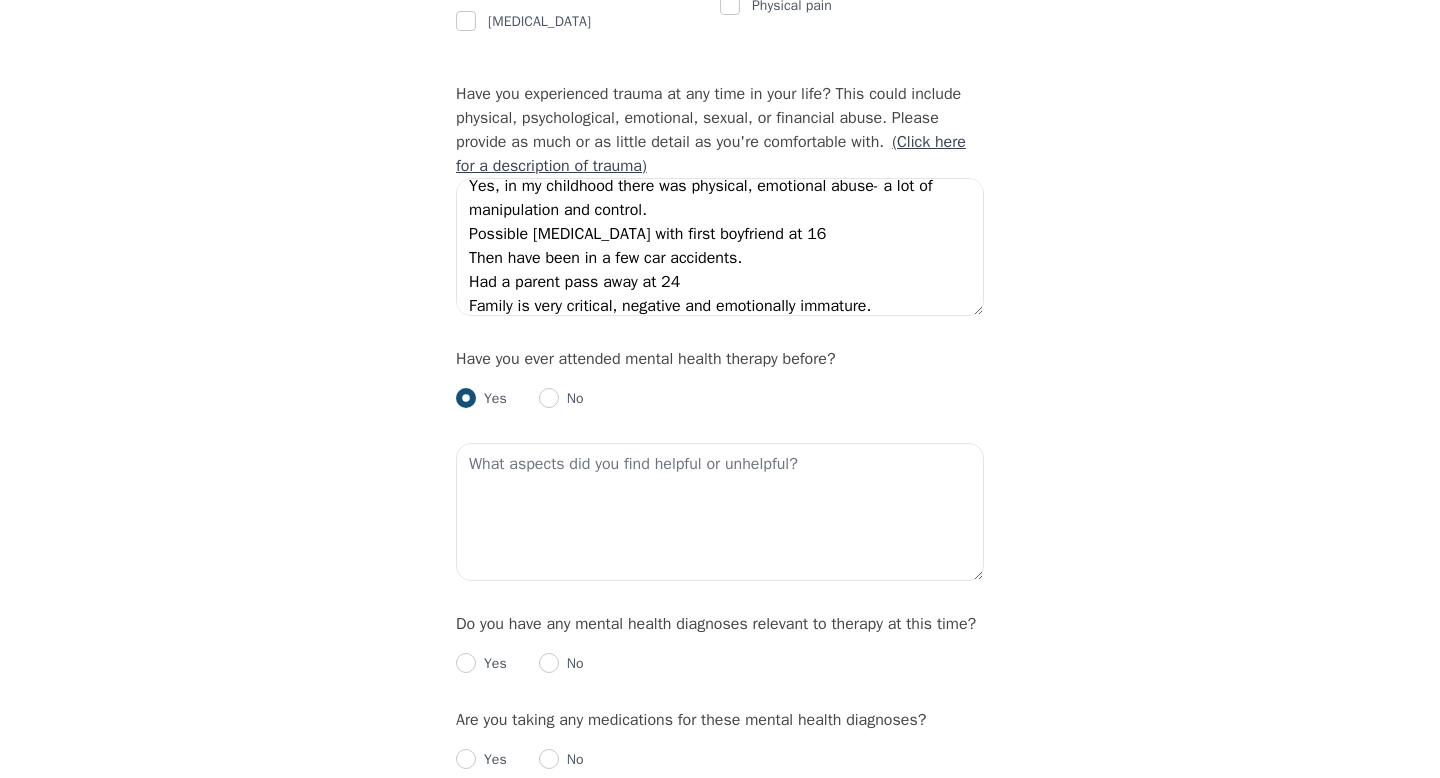 scroll, scrollTop: 1870, scrollLeft: 0, axis: vertical 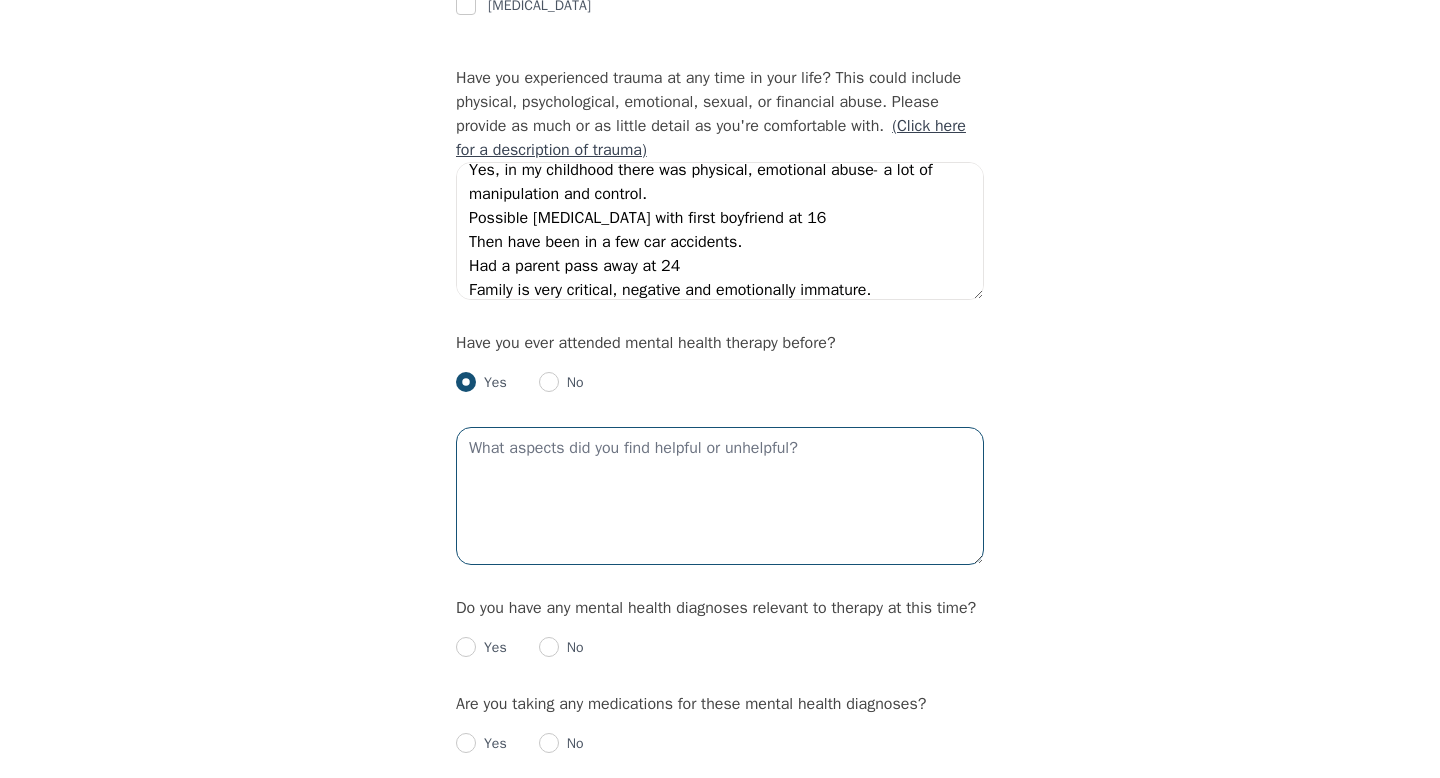 click at bounding box center (720, 496) 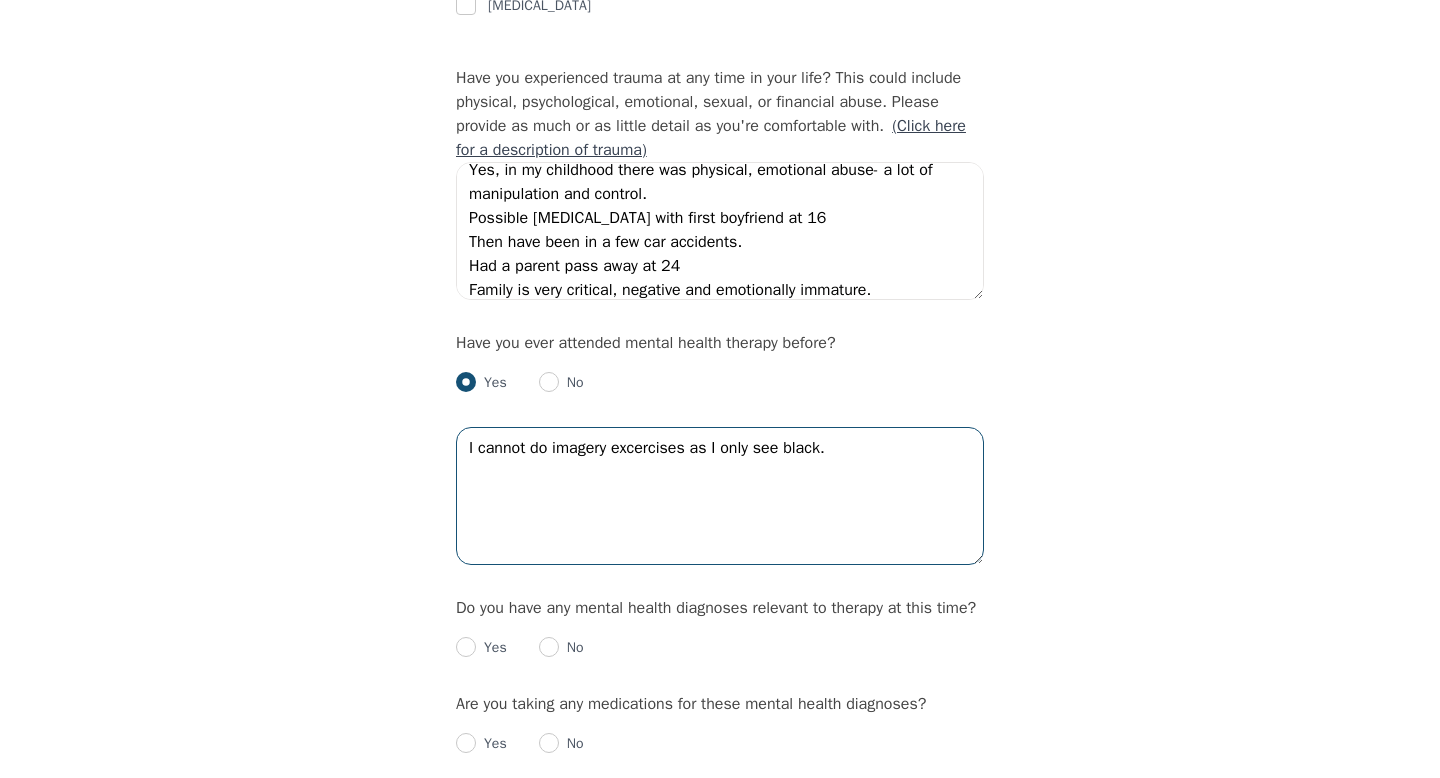 click on "I cannot do imagery excercises as I only see black." at bounding box center [720, 496] 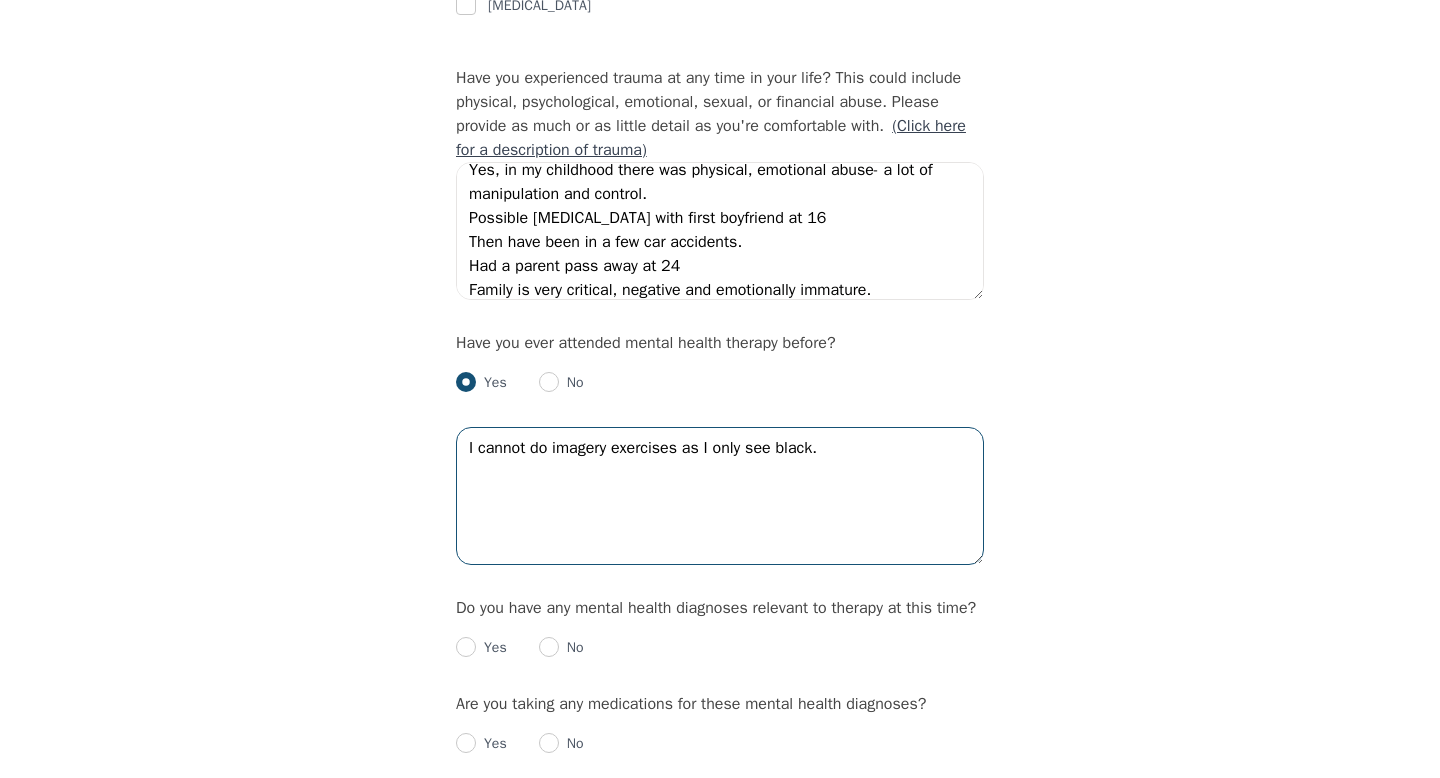 click on "I cannot do imagery exercises as I only see black." at bounding box center [720, 496] 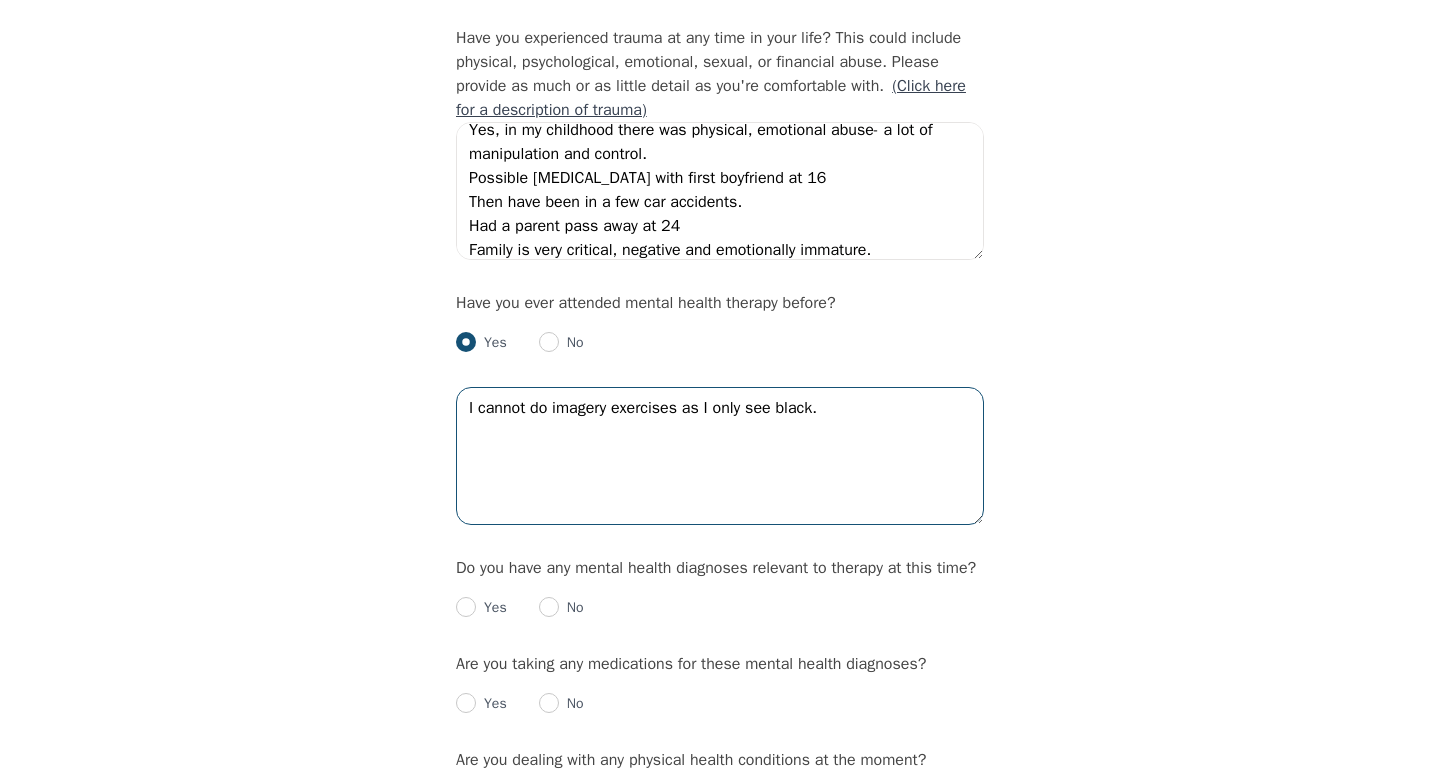 type on "I cannot do imagery exercises as I only see black." 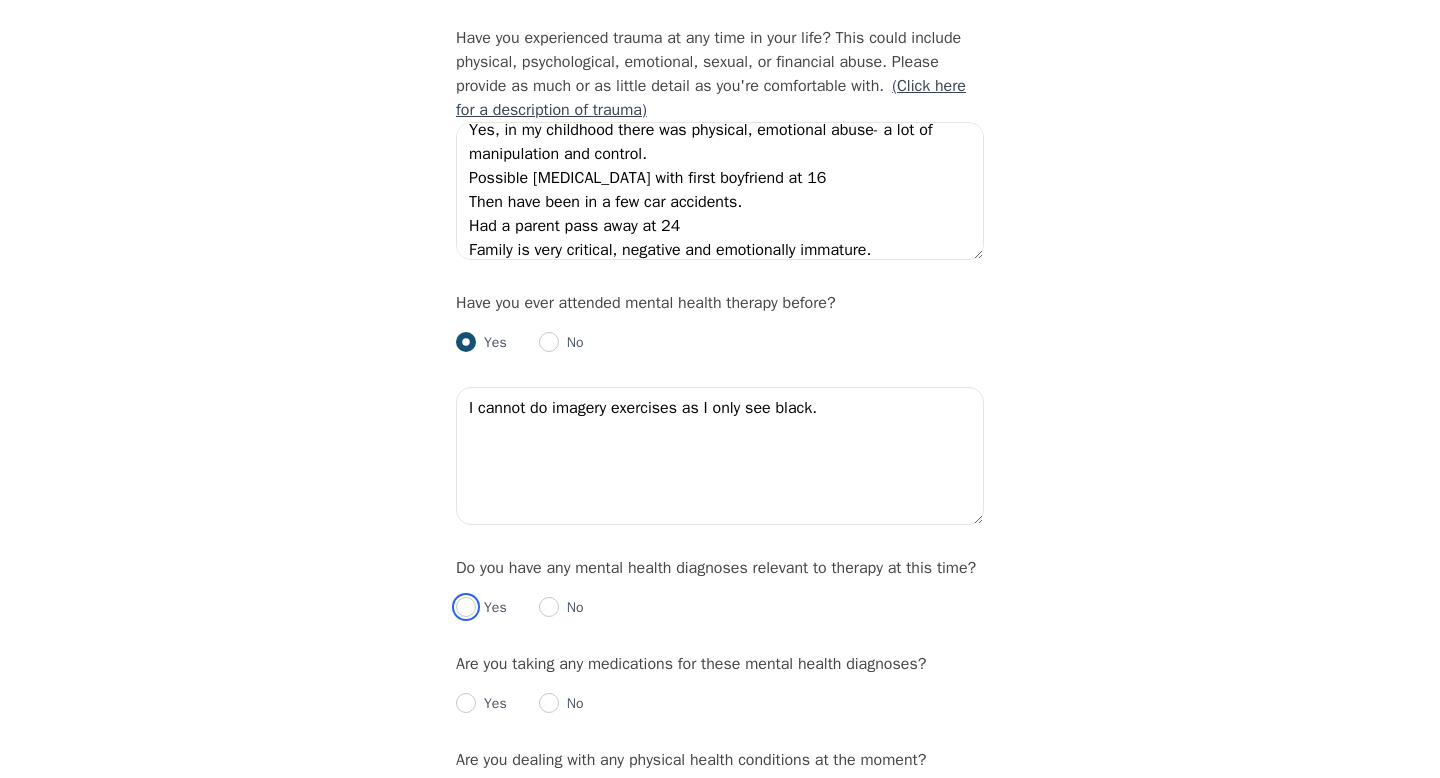 click at bounding box center (466, 607) 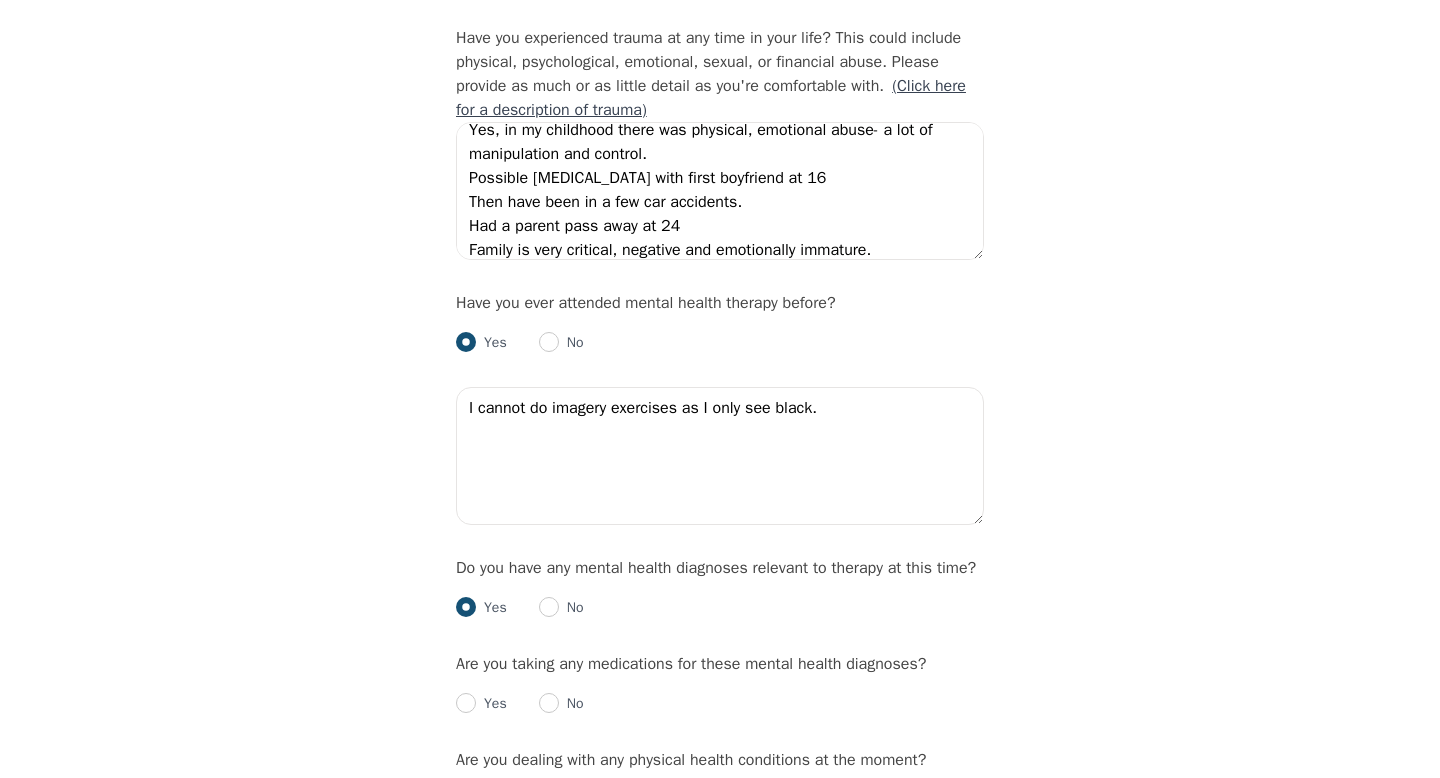 radio on "true" 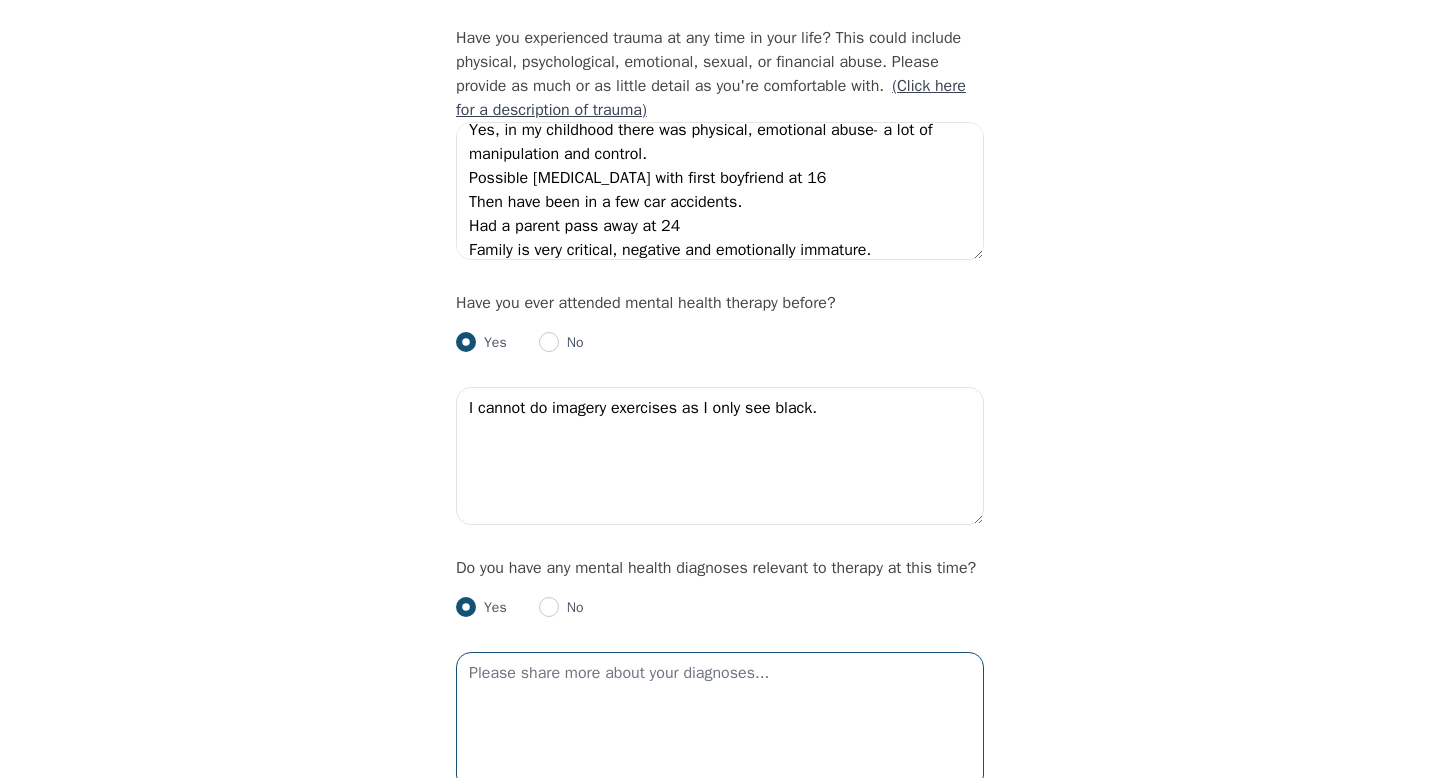 click at bounding box center (720, 721) 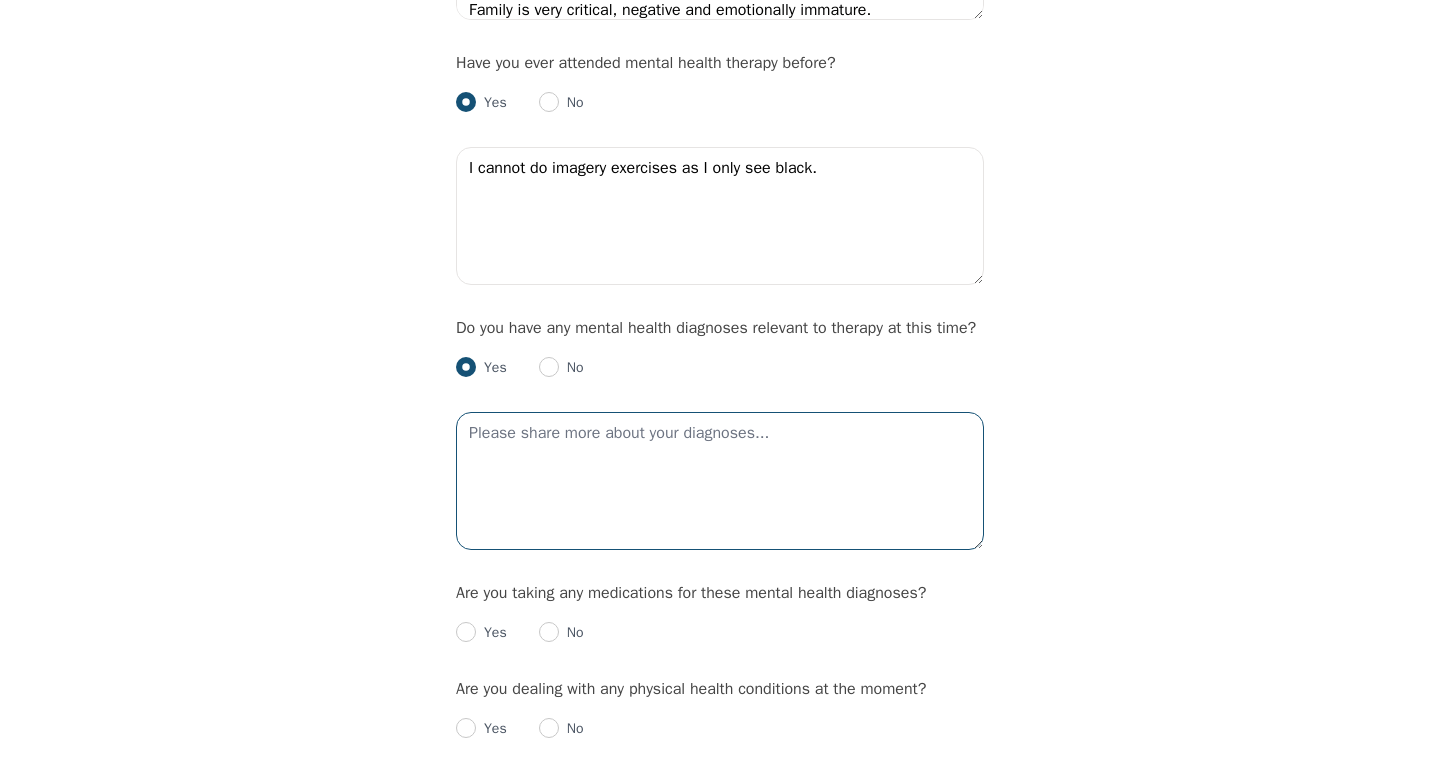 scroll, scrollTop: 2151, scrollLeft: 0, axis: vertical 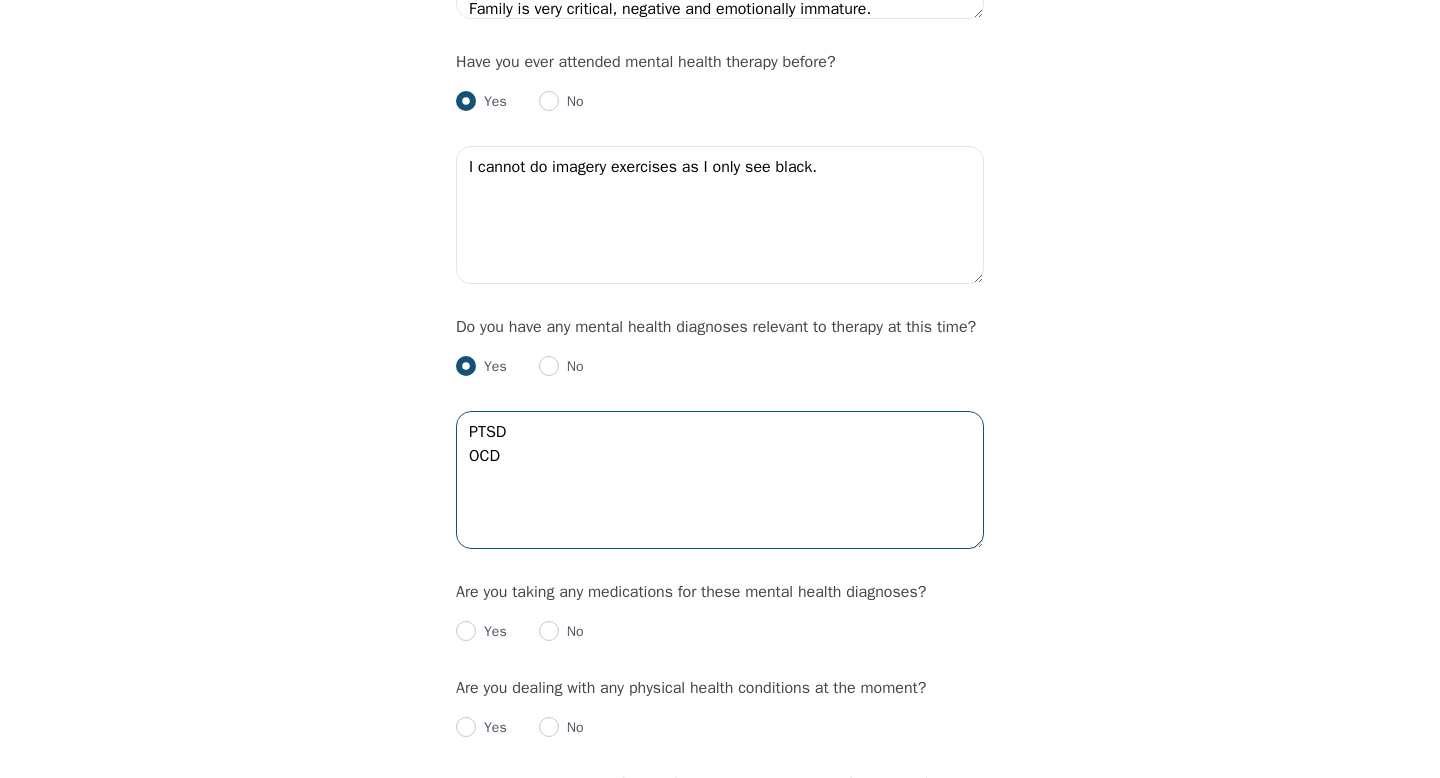 click on "PTSD
OCD" at bounding box center [720, 480] 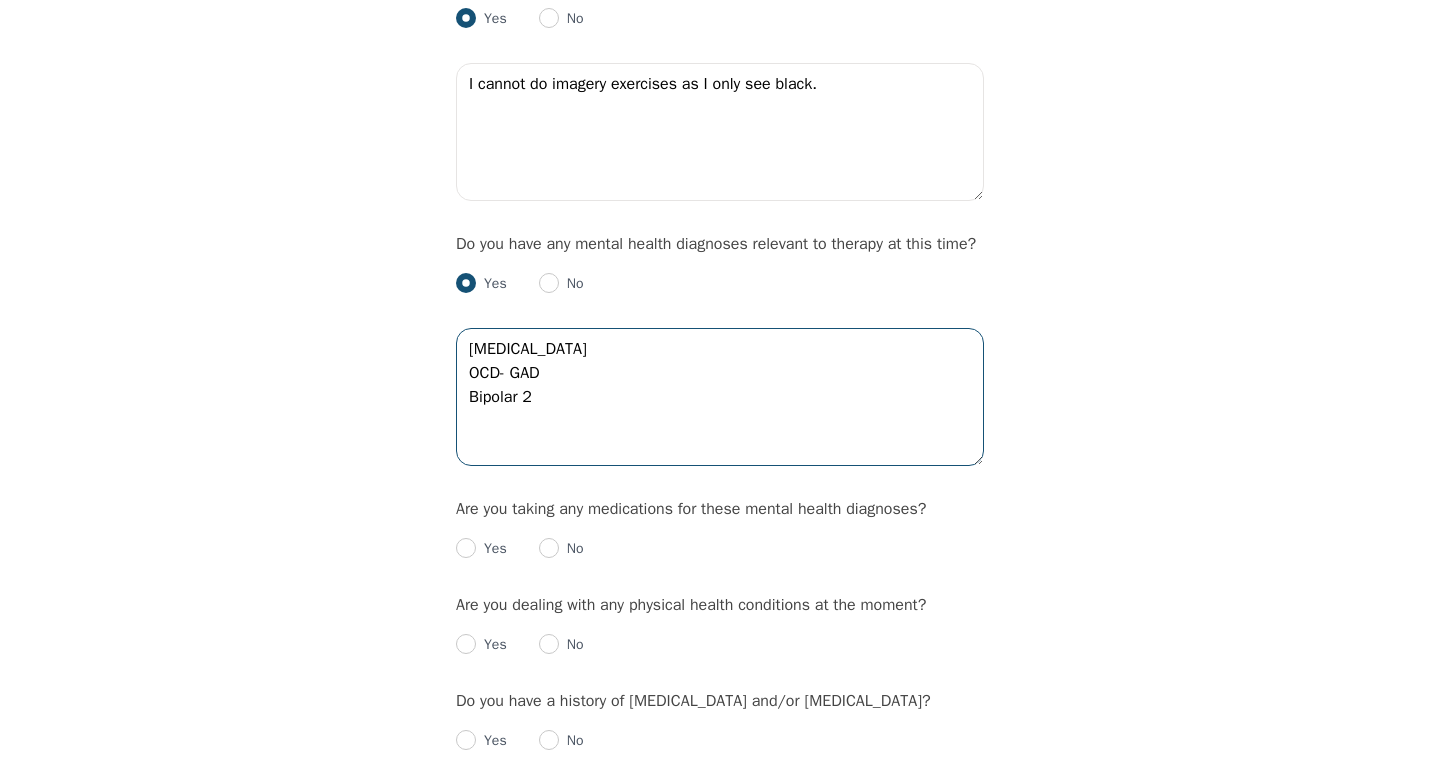 scroll, scrollTop: 2244, scrollLeft: 0, axis: vertical 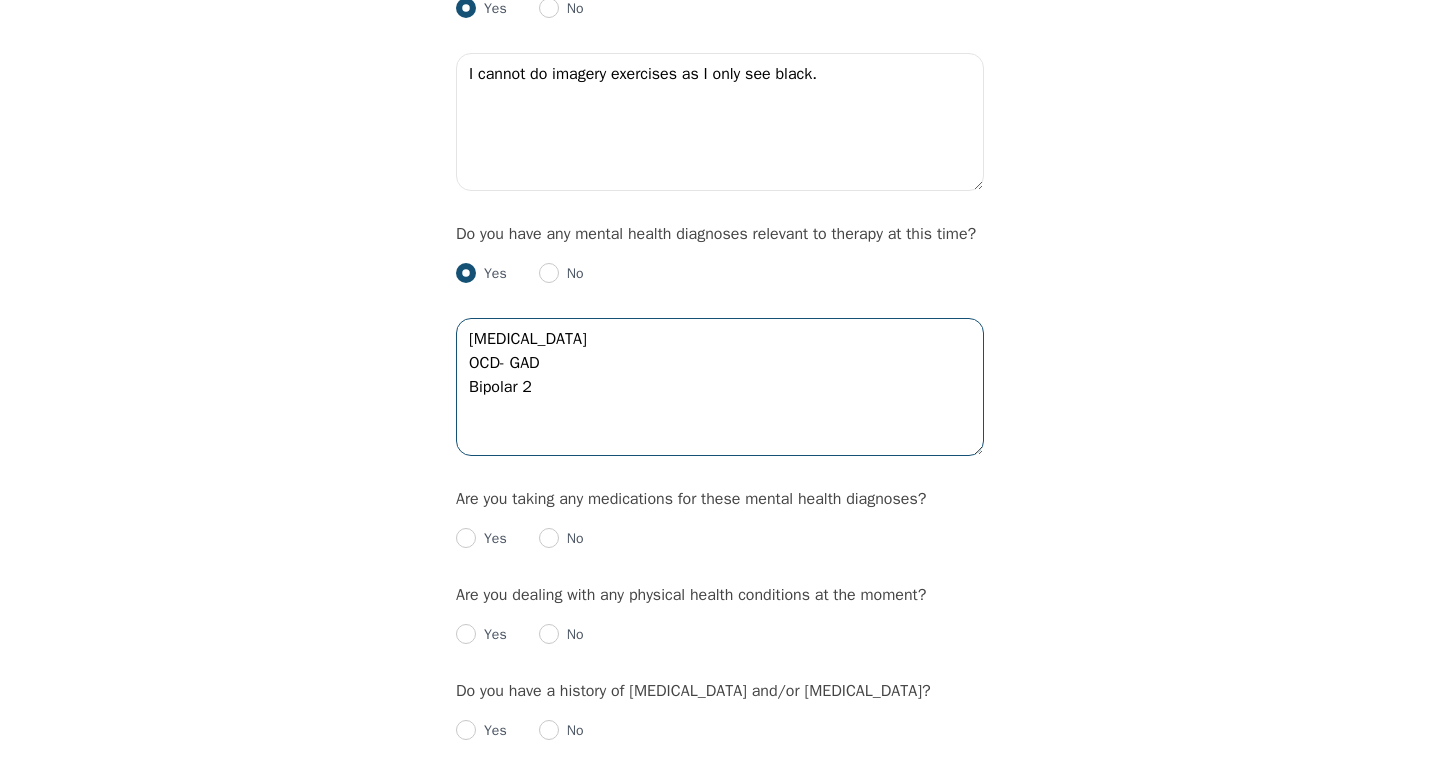 type on "[MEDICAL_DATA]
OCD- GAD
Bipolar 2" 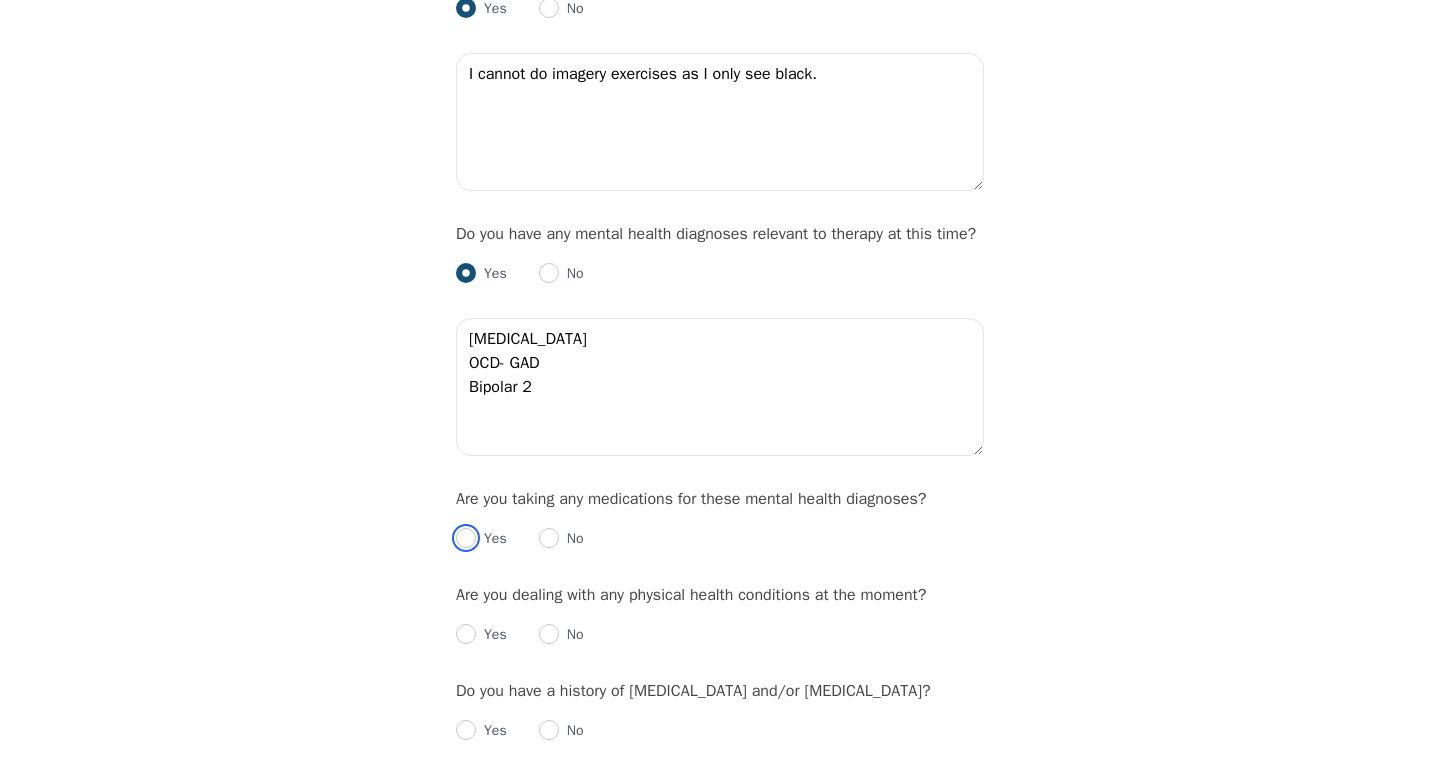 click at bounding box center (466, 538) 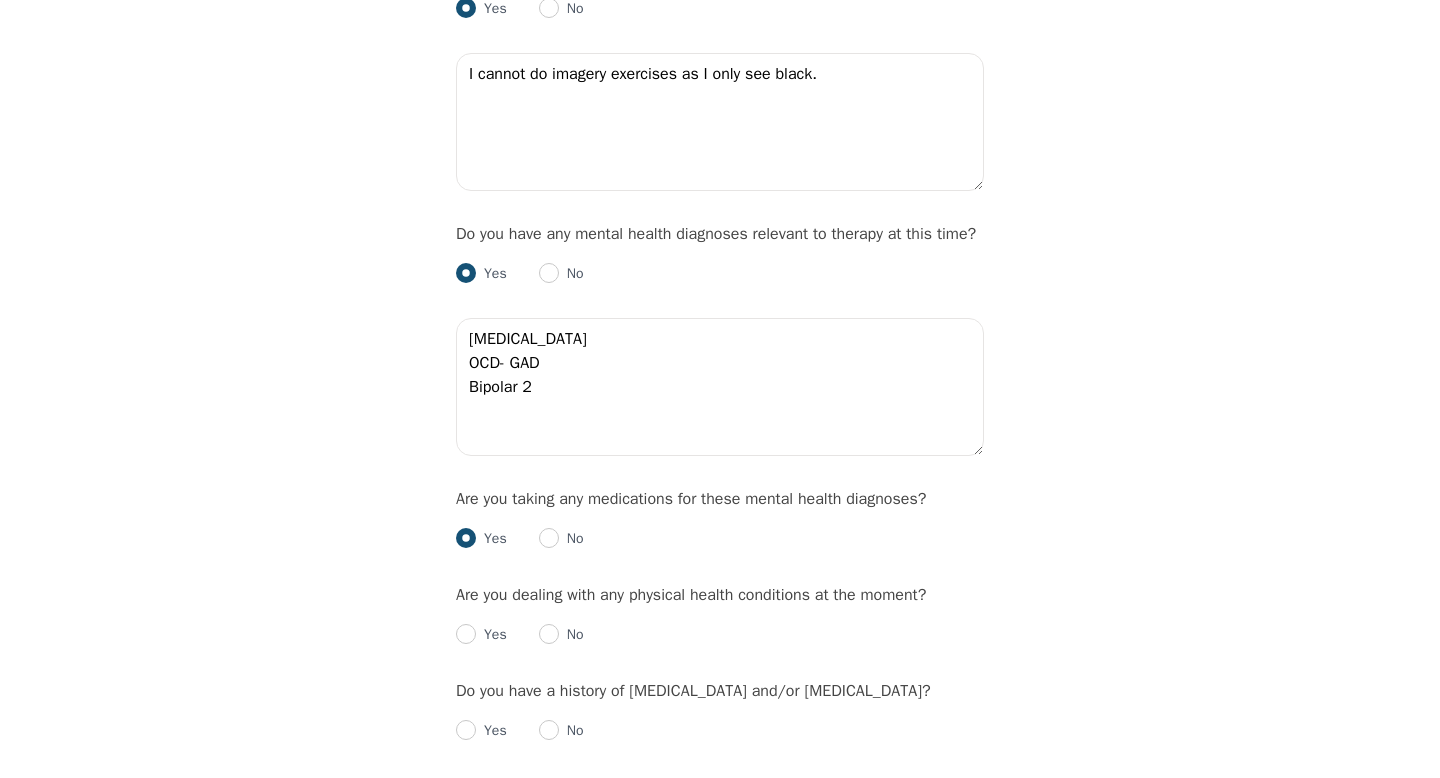 radio on "true" 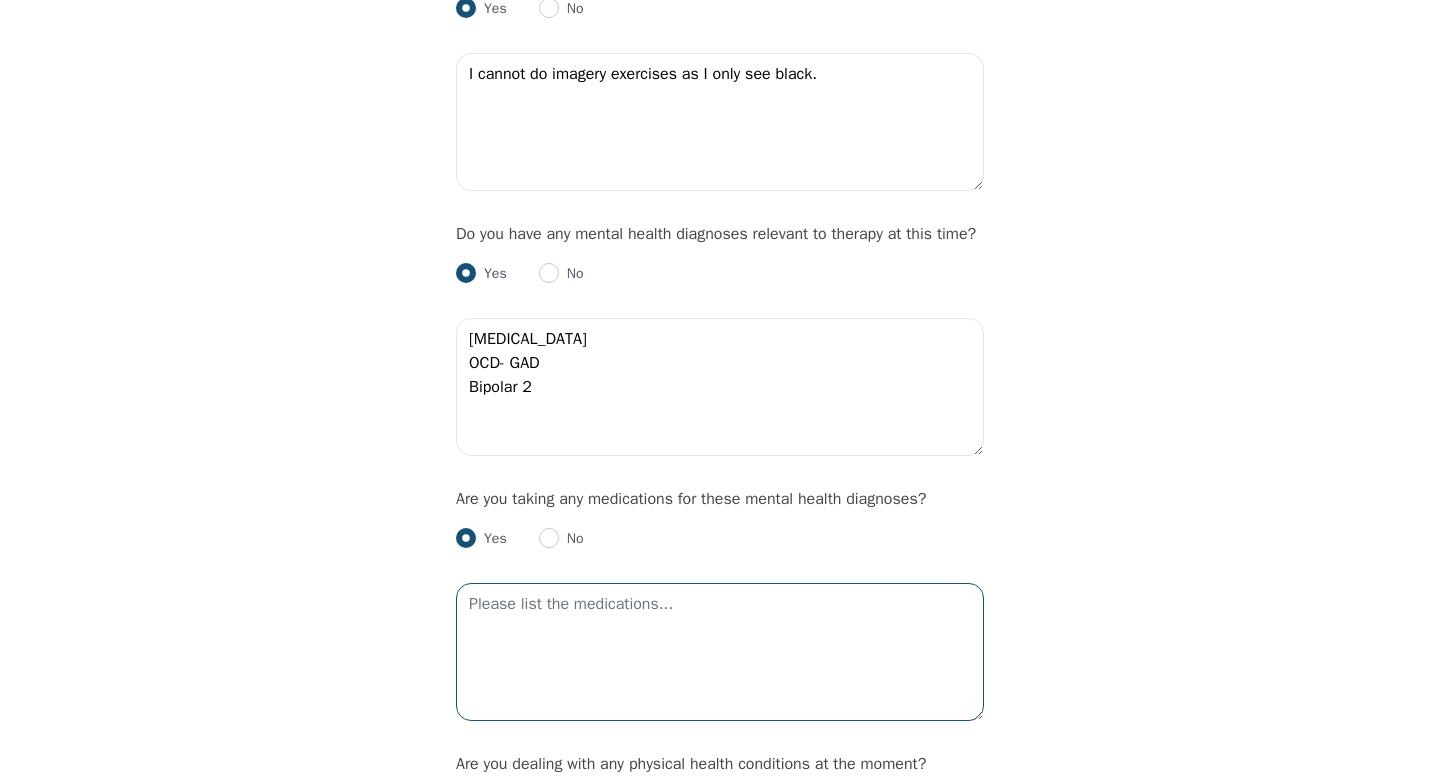 click at bounding box center [720, 652] 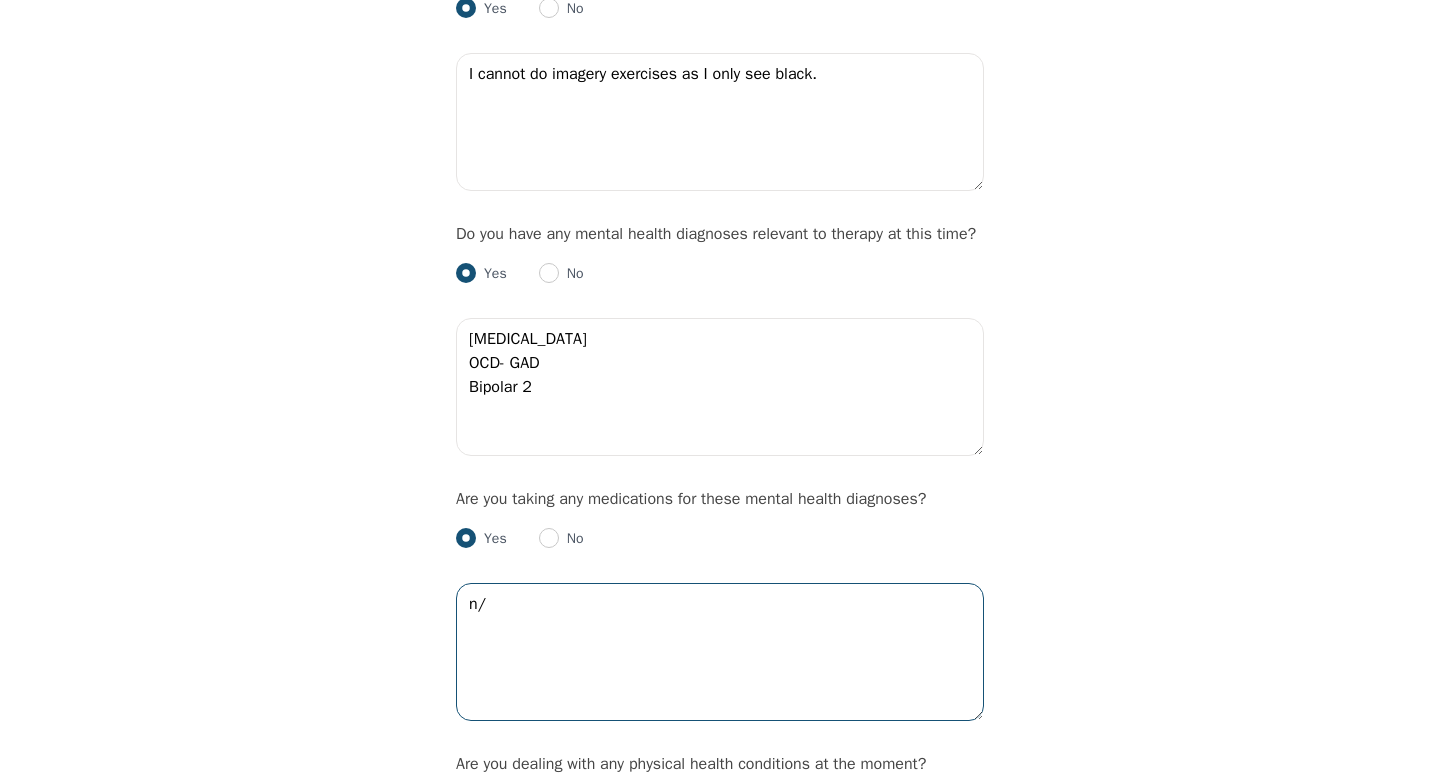 type on "n" 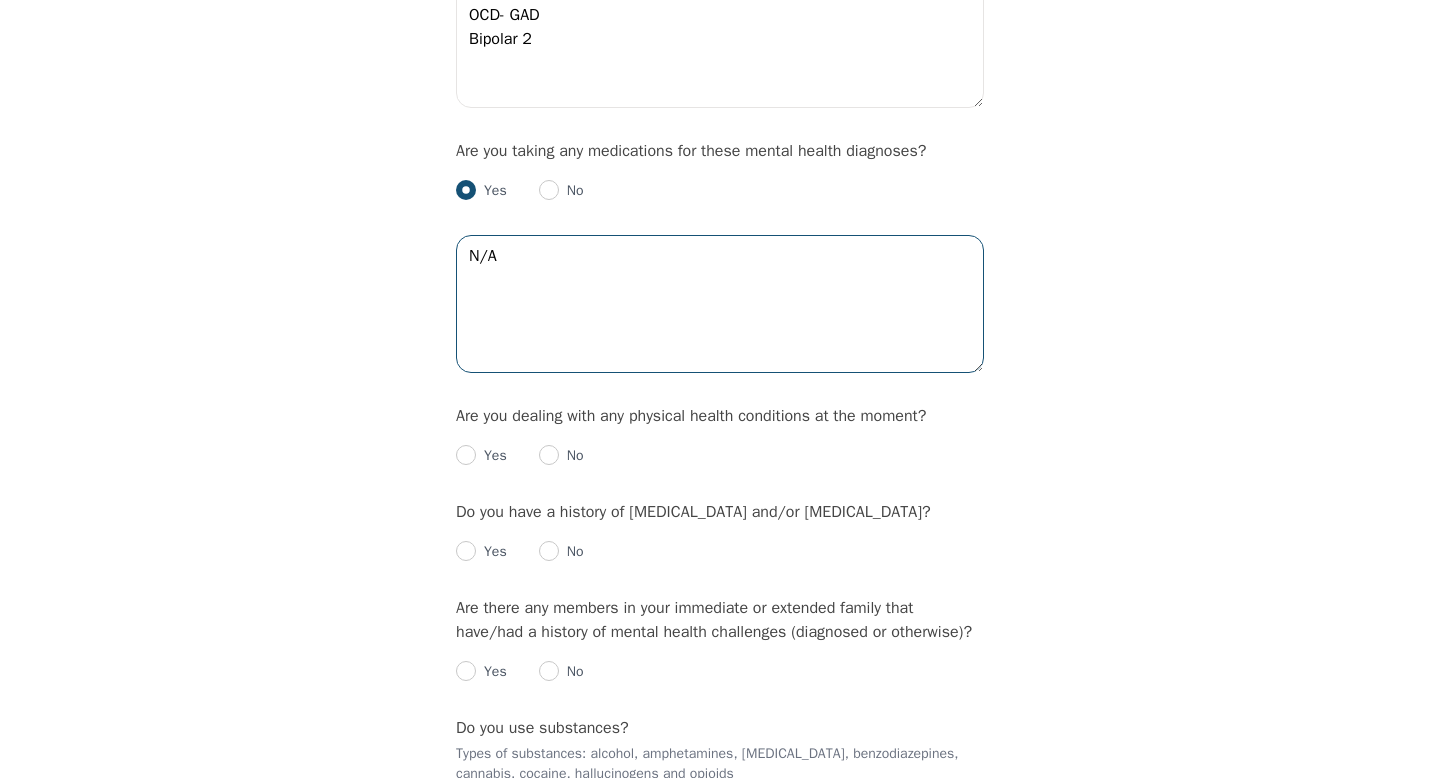 scroll, scrollTop: 2598, scrollLeft: 0, axis: vertical 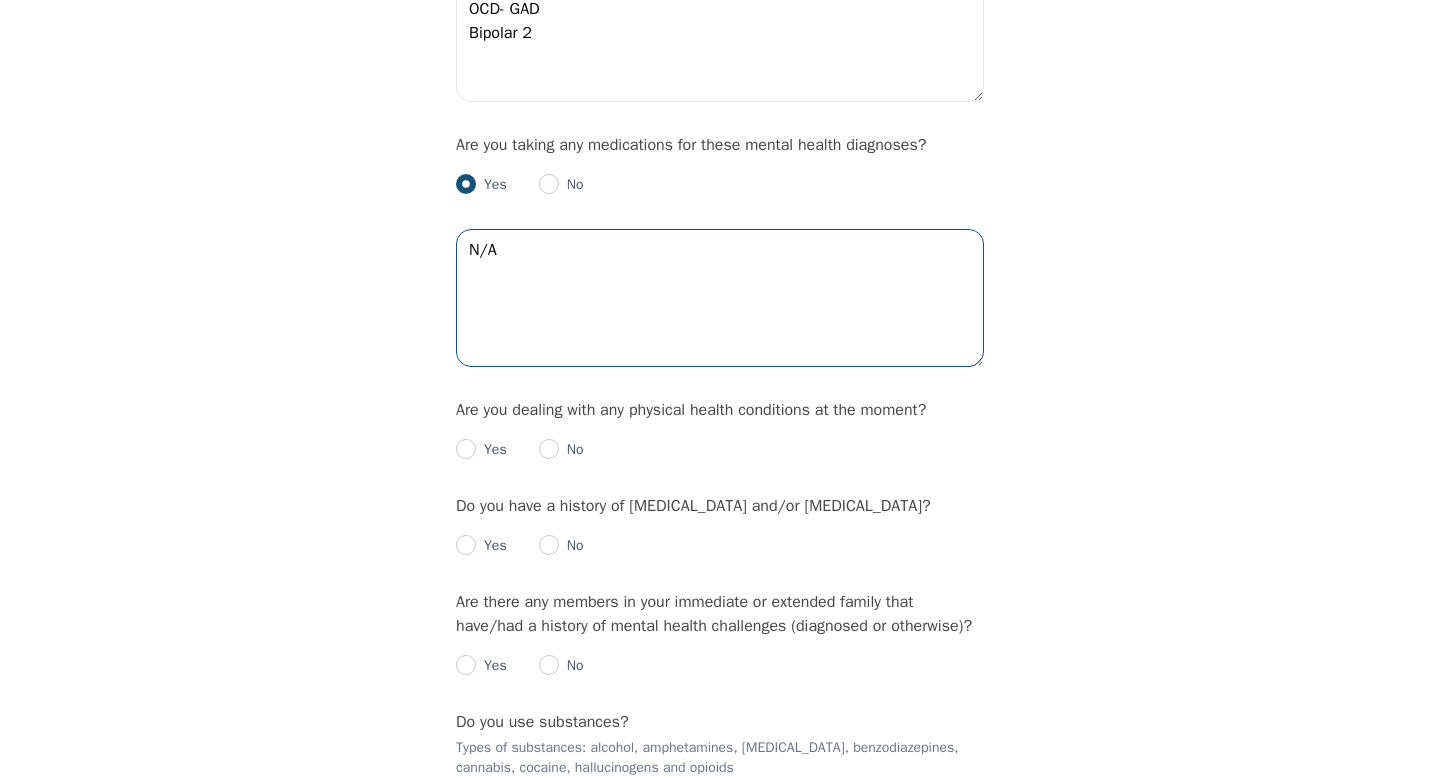type on "N/A" 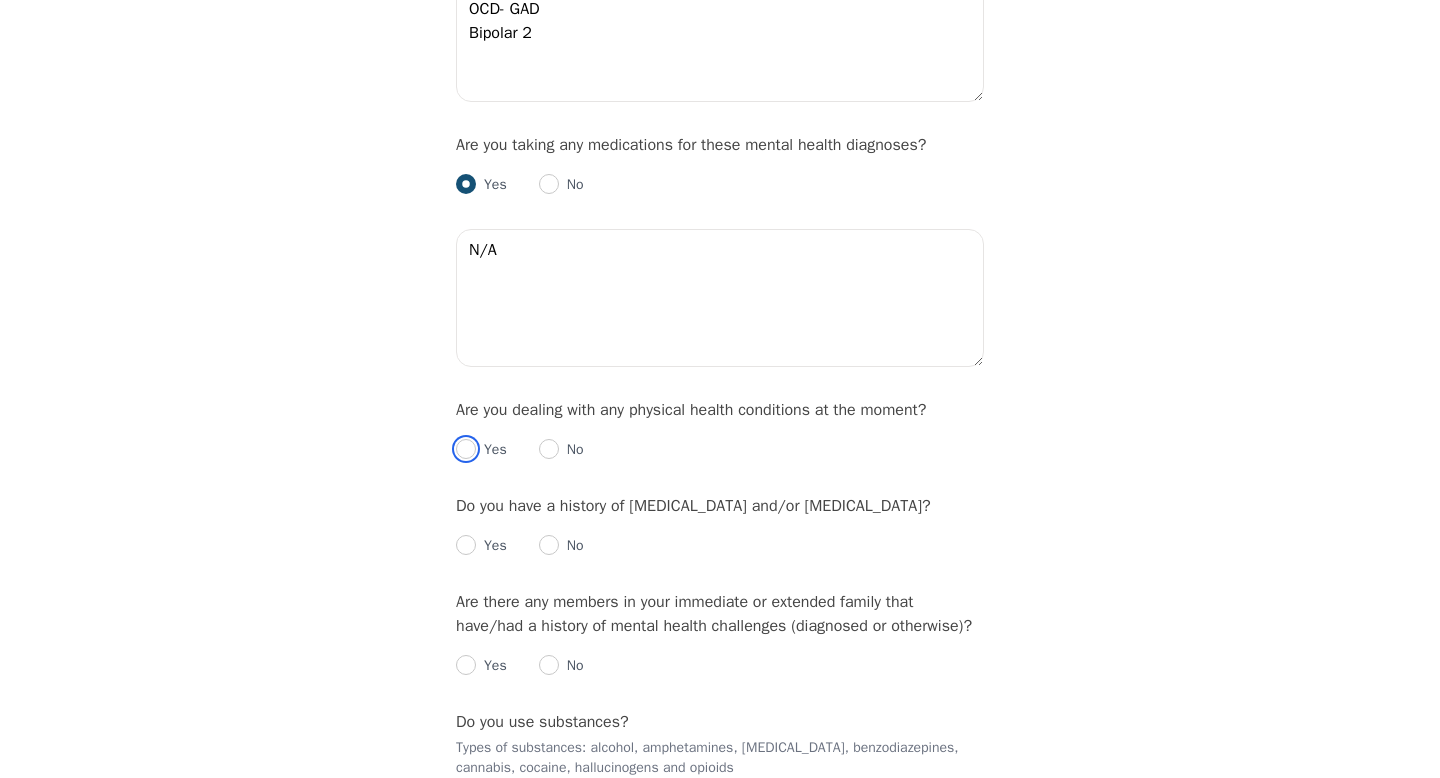 click at bounding box center (466, 449) 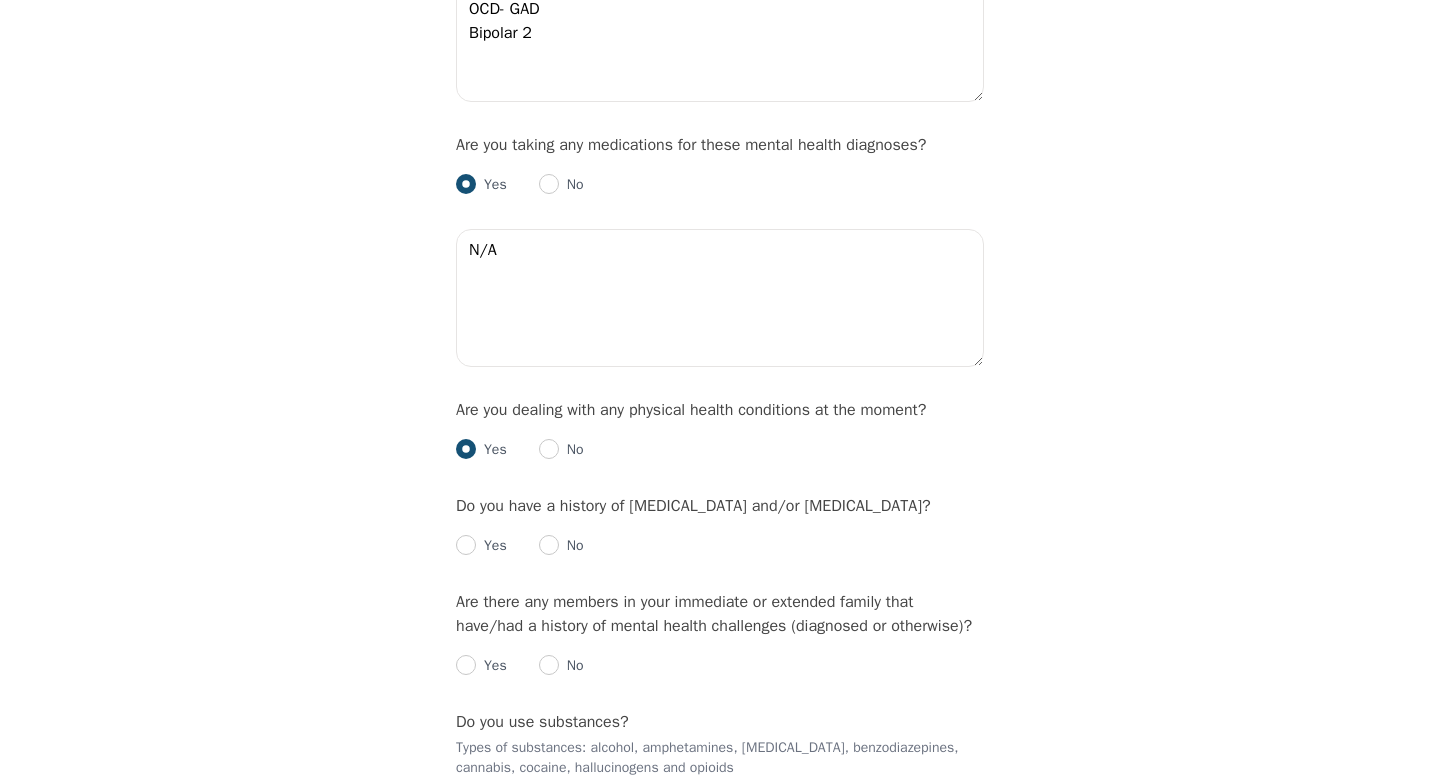 radio on "true" 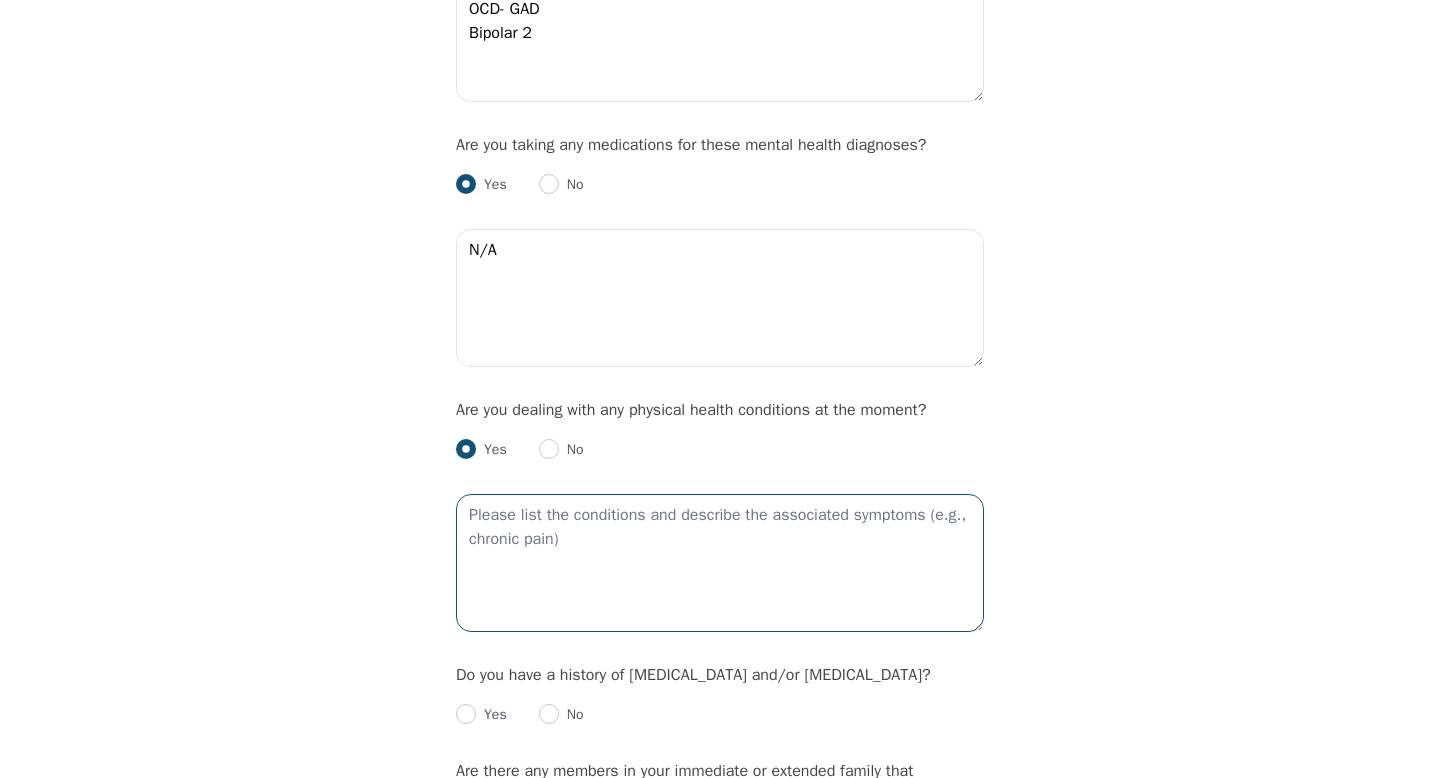 click at bounding box center (720, 563) 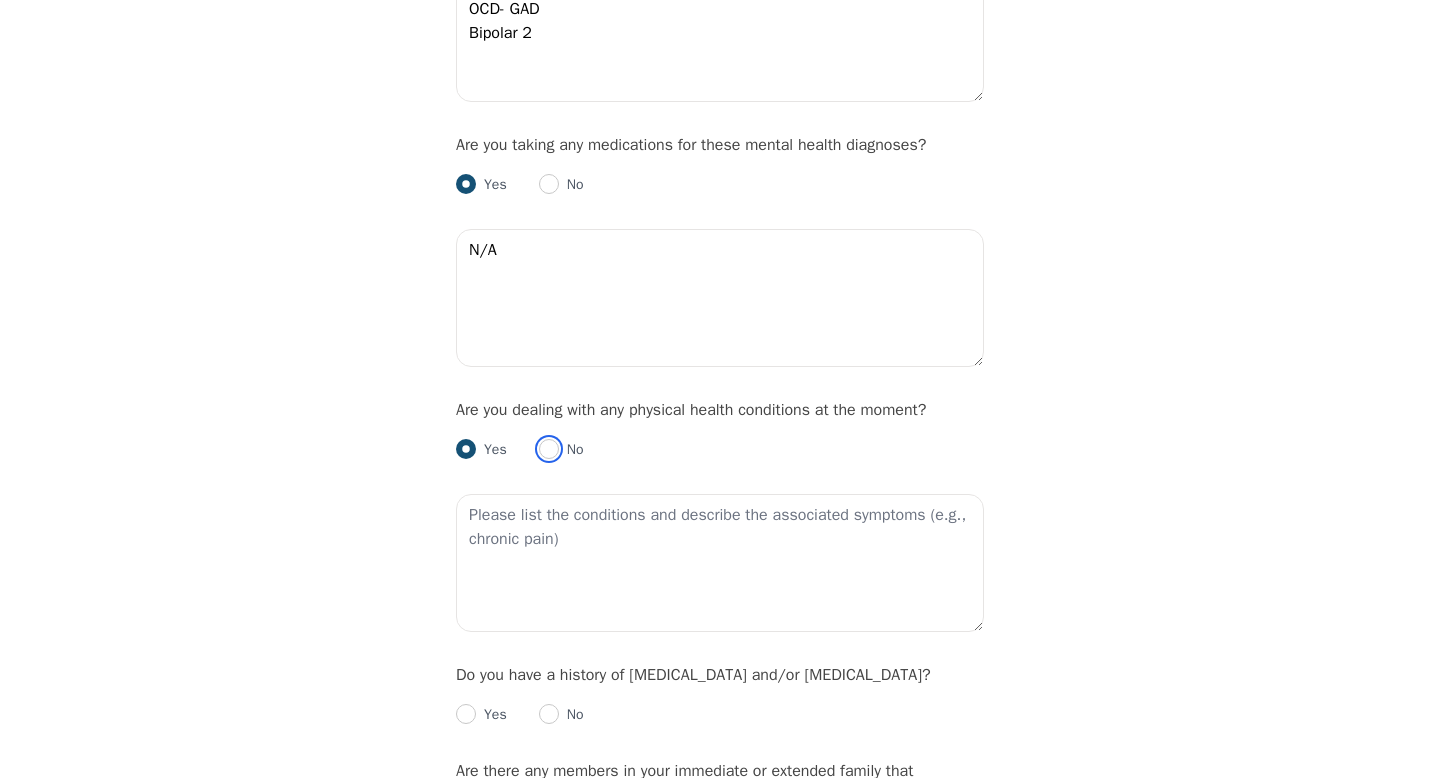 click at bounding box center (549, 449) 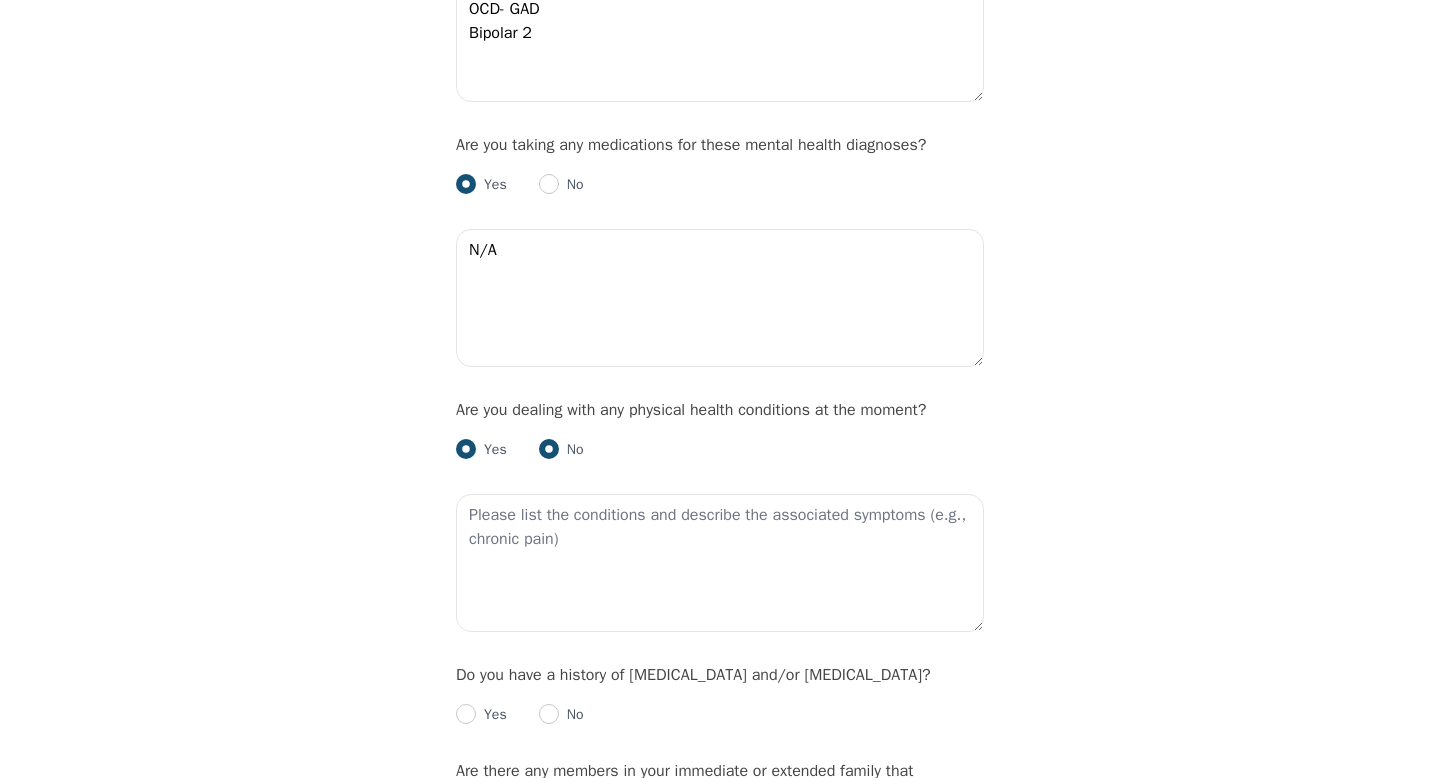 radio on "true" 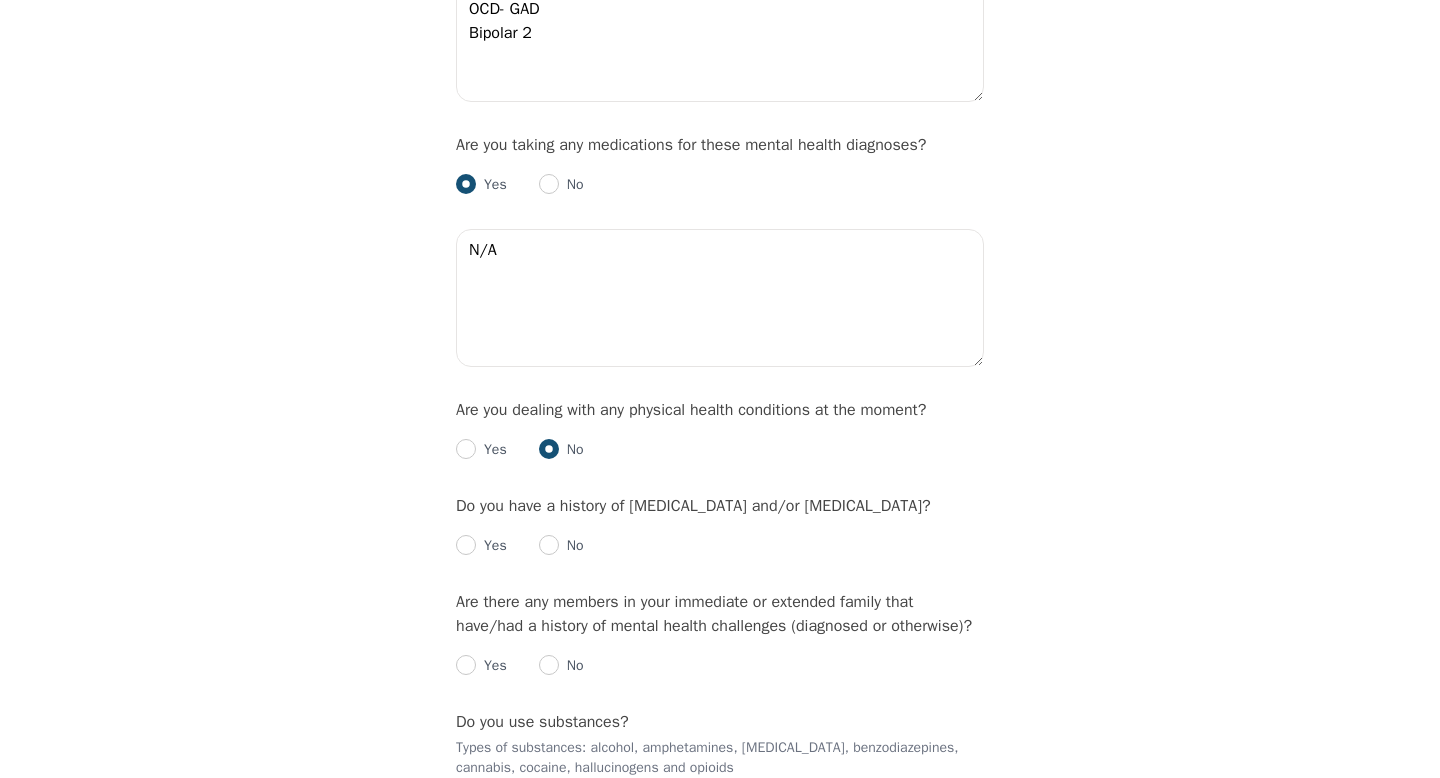 scroll, scrollTop: 2615, scrollLeft: 0, axis: vertical 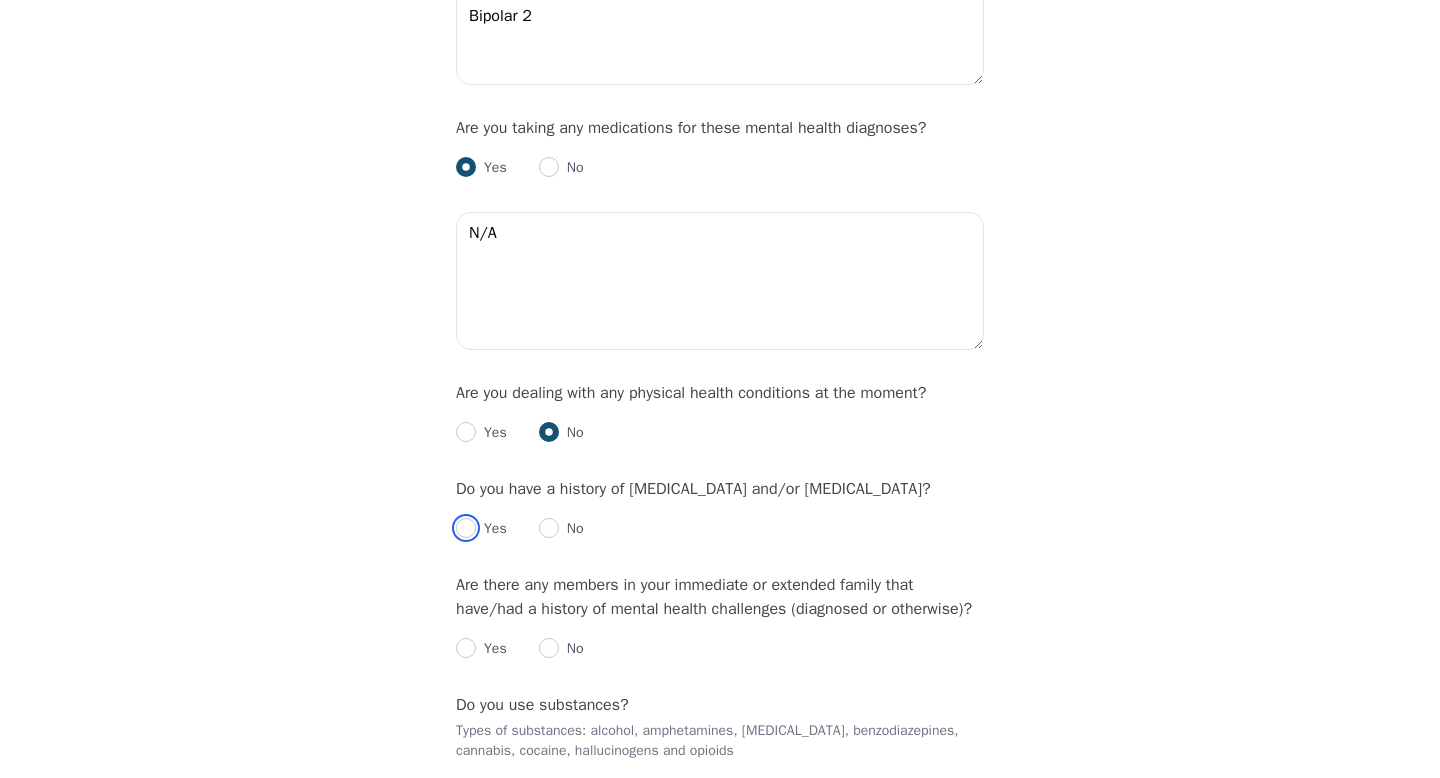 click at bounding box center [466, 528] 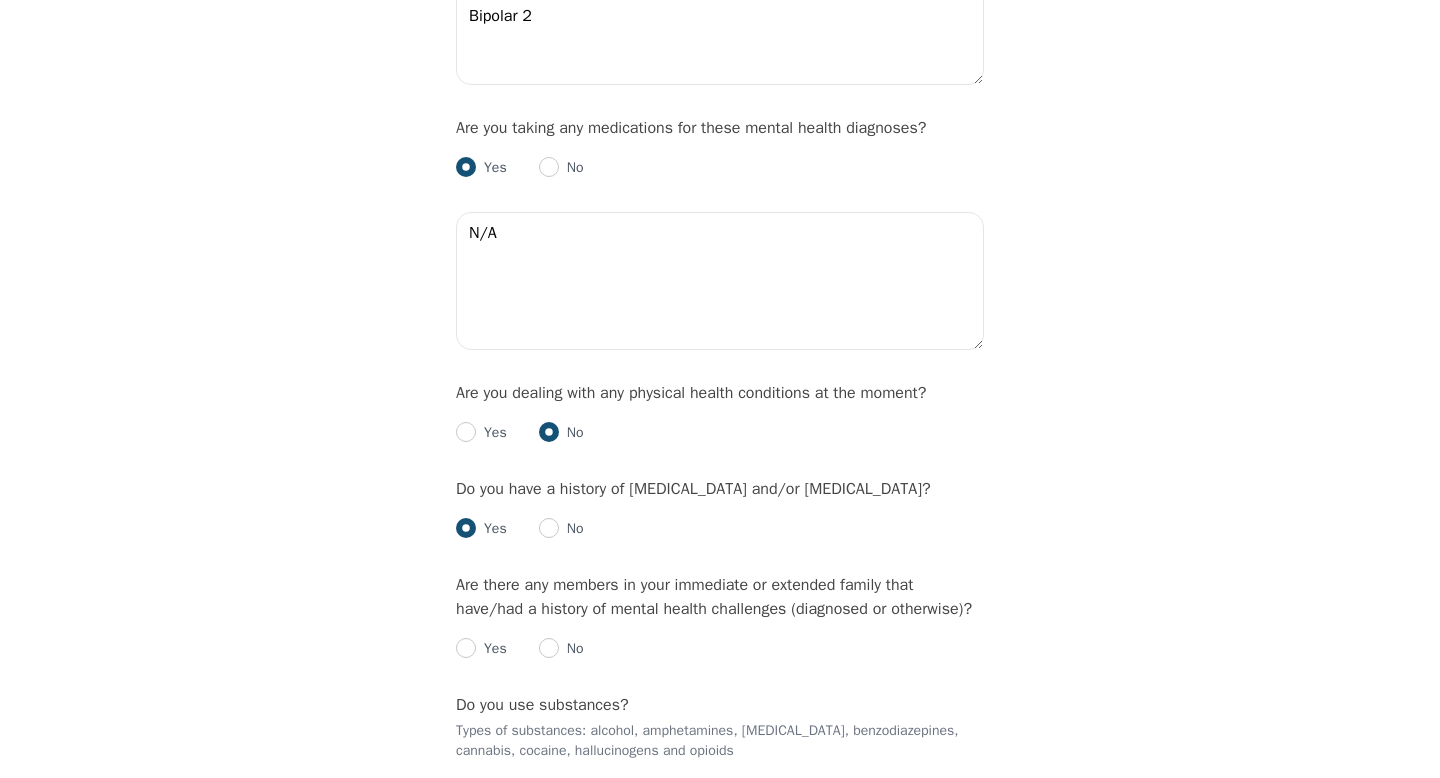 radio on "true" 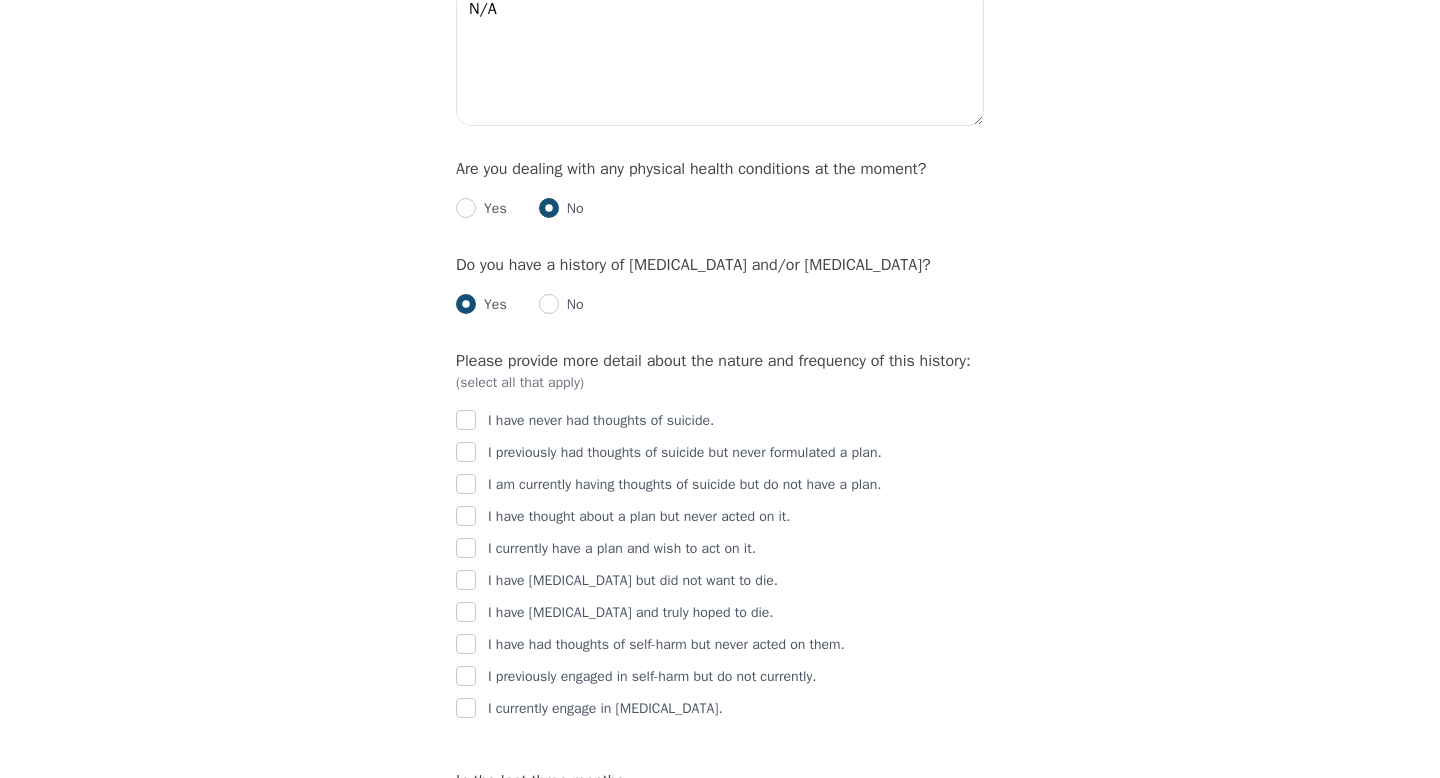 scroll, scrollTop: 2841, scrollLeft: 0, axis: vertical 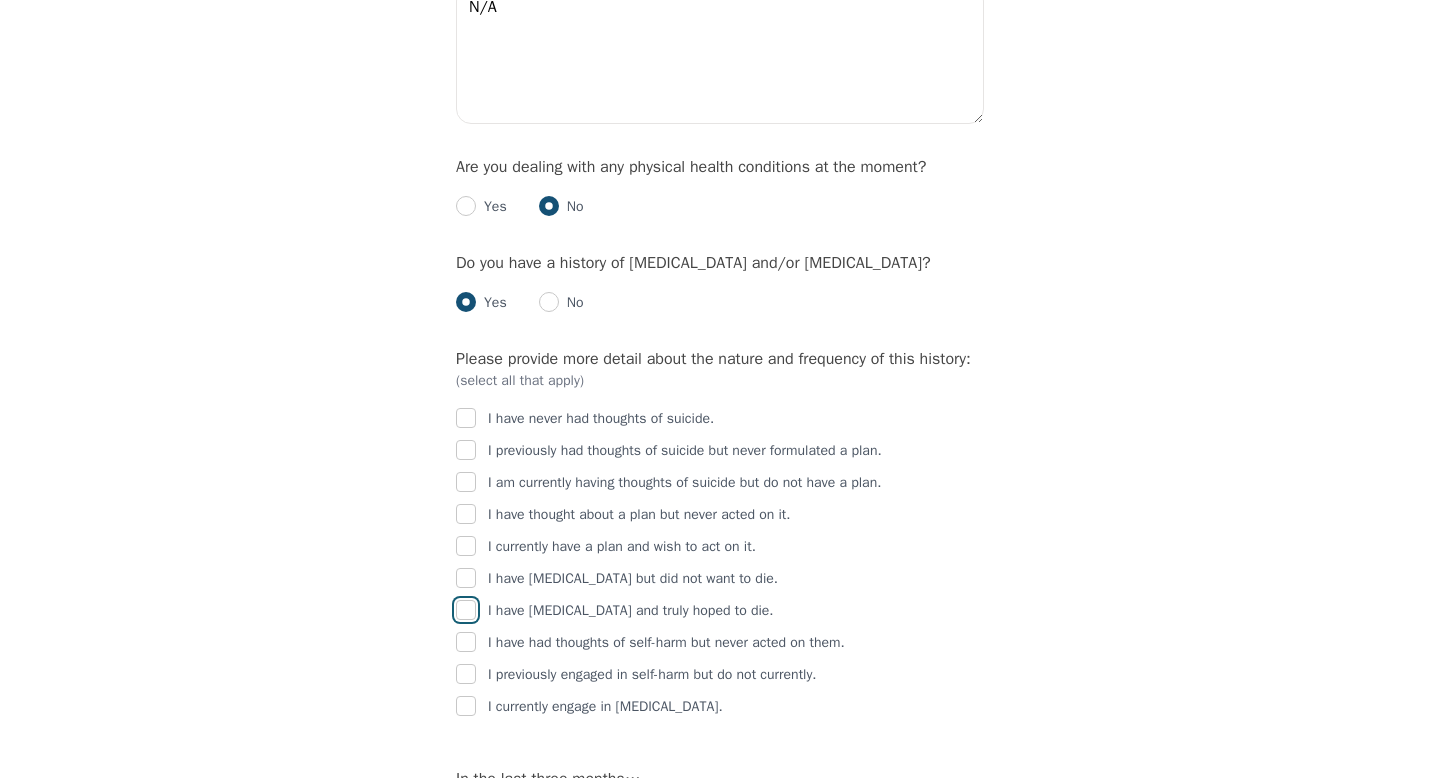 click at bounding box center (466, 610) 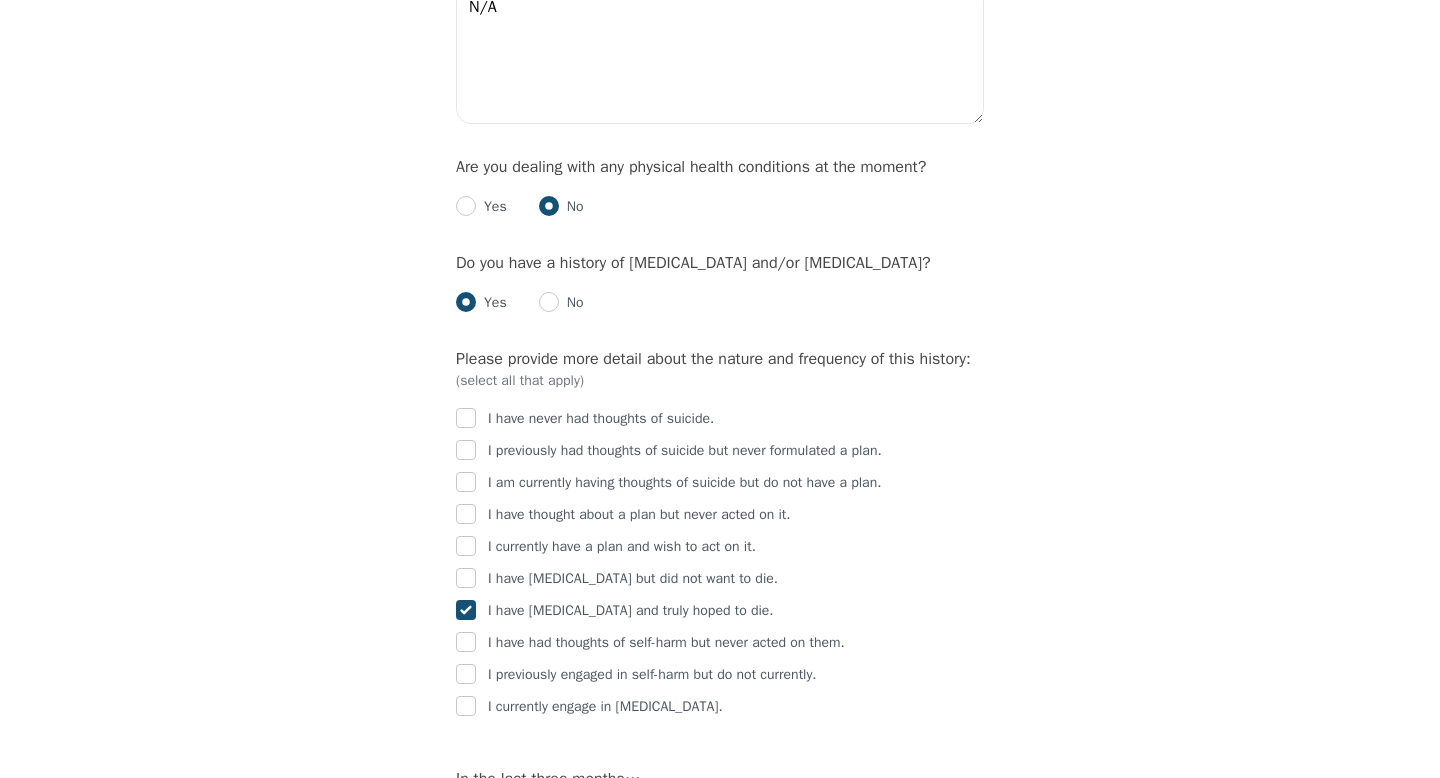 checkbox on "true" 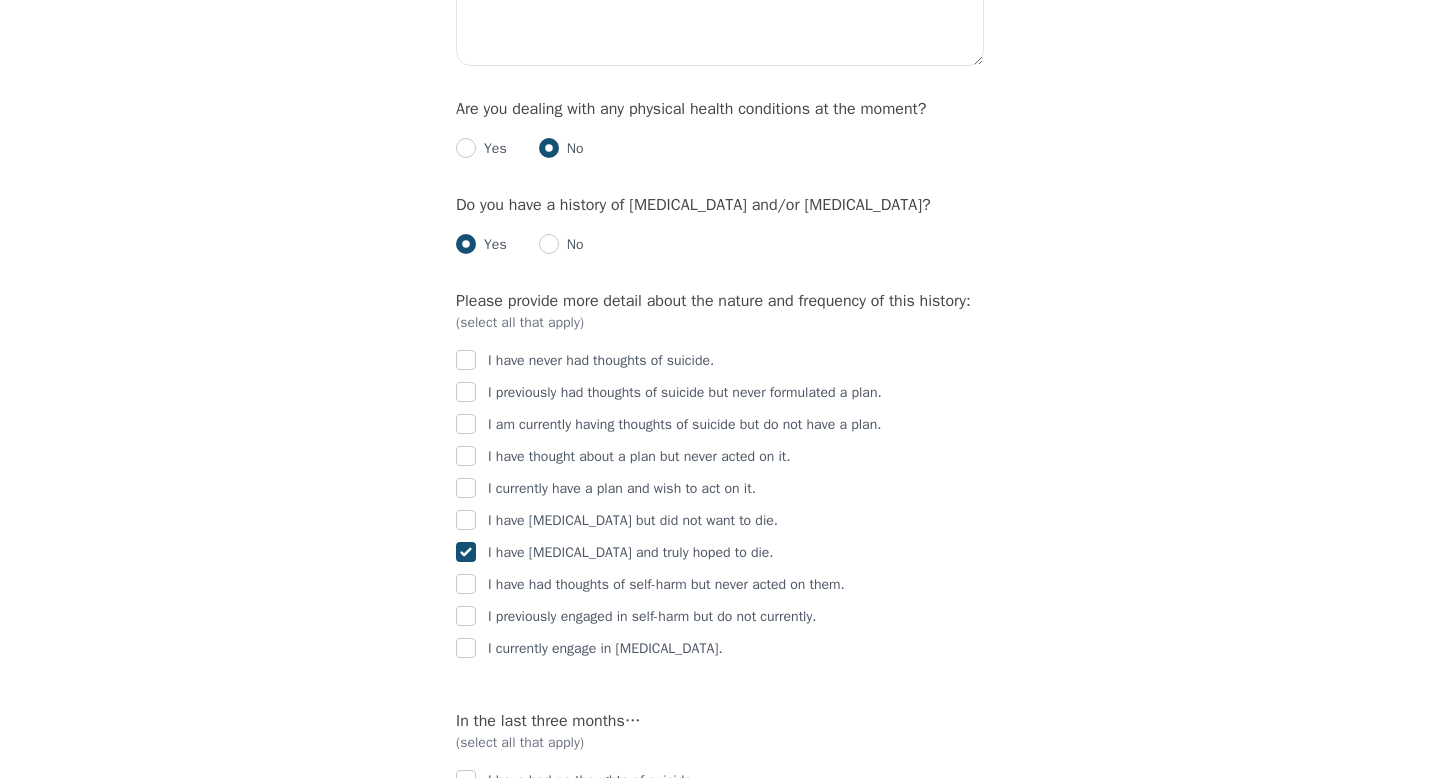 scroll, scrollTop: 2901, scrollLeft: 0, axis: vertical 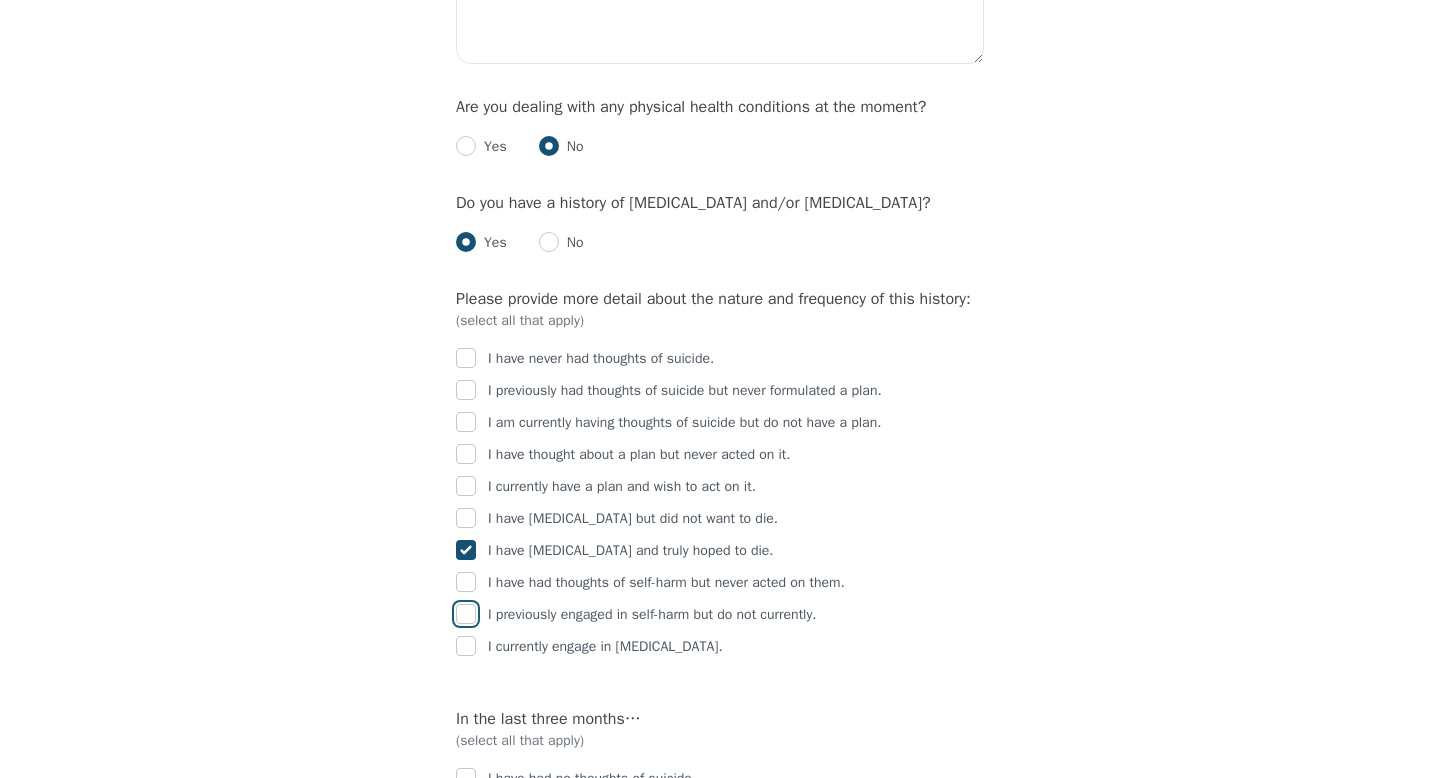 click at bounding box center (466, 614) 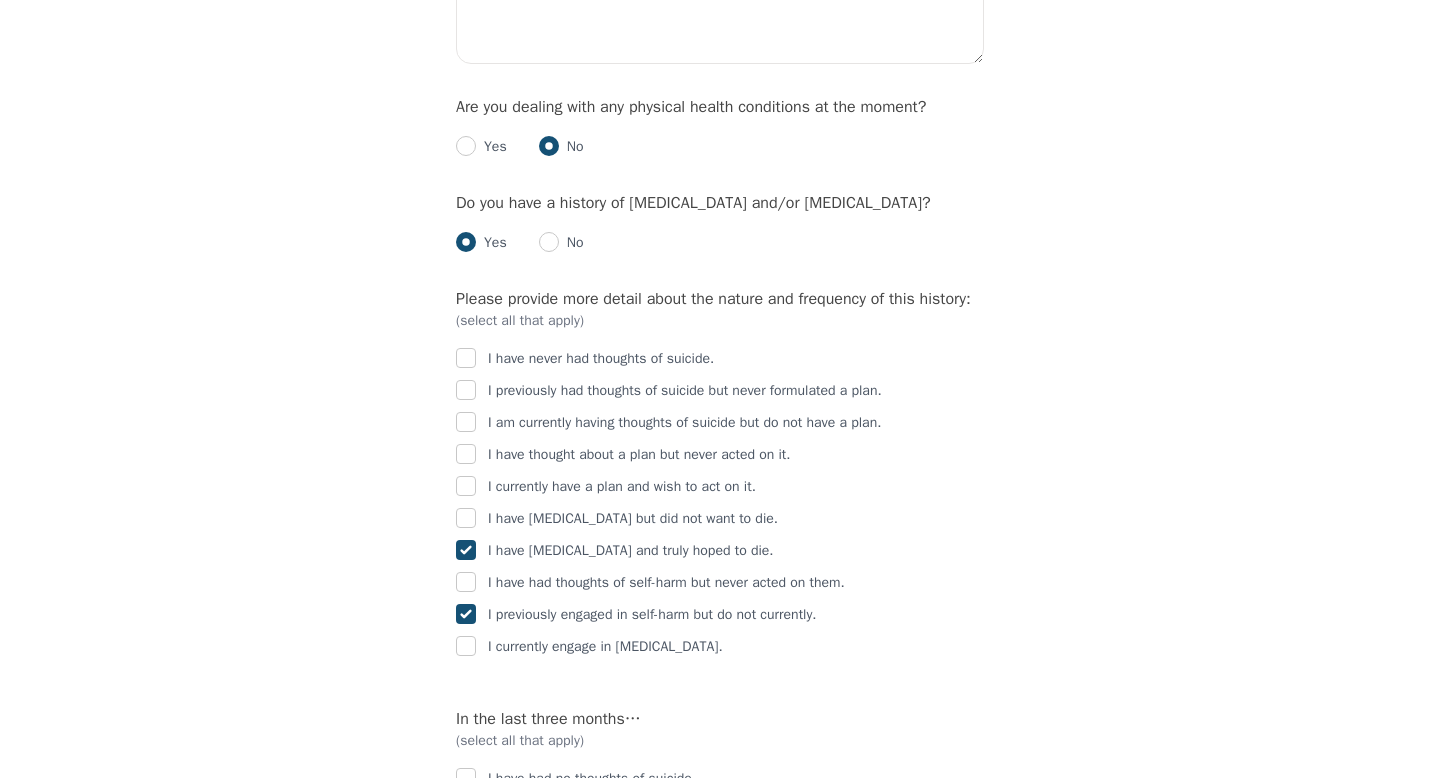 checkbox on "true" 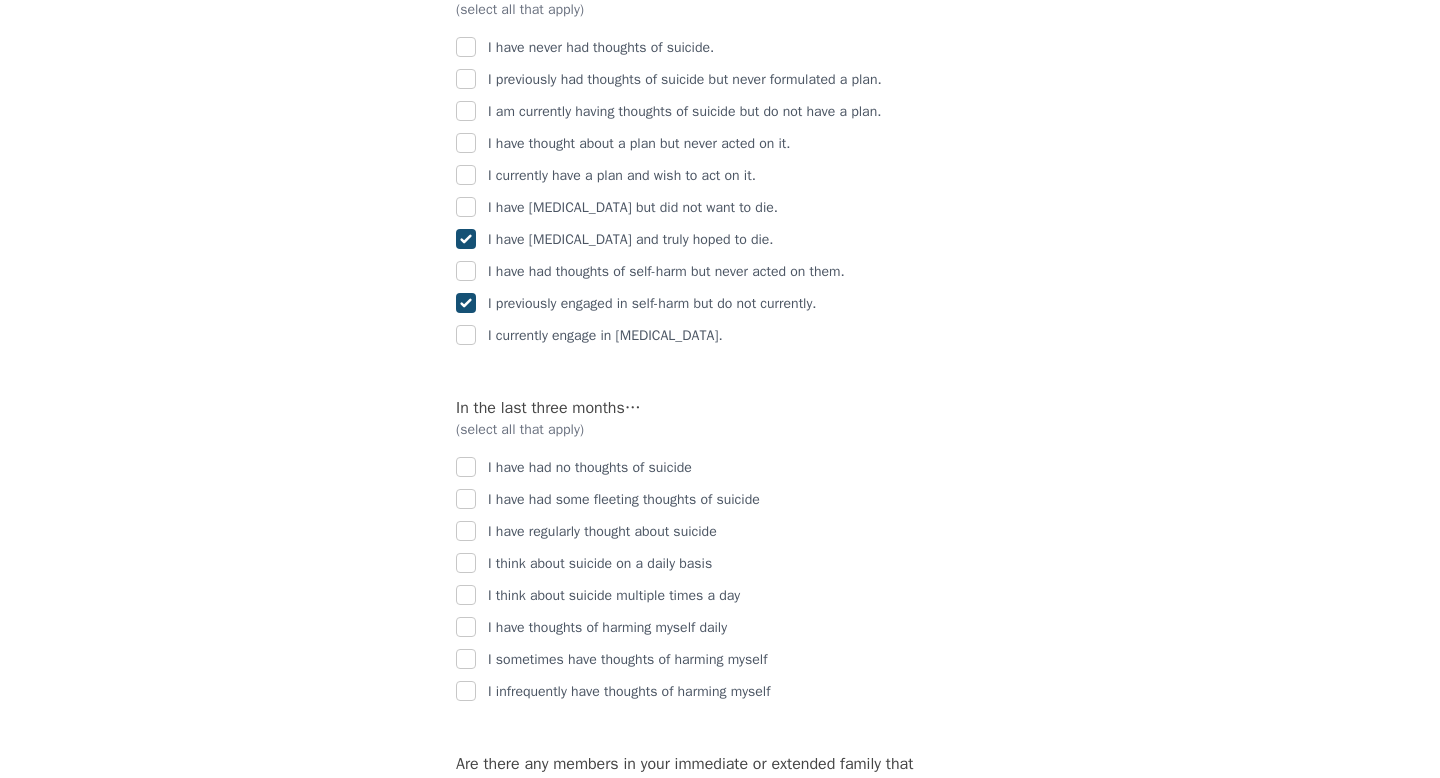 scroll, scrollTop: 3254, scrollLeft: 0, axis: vertical 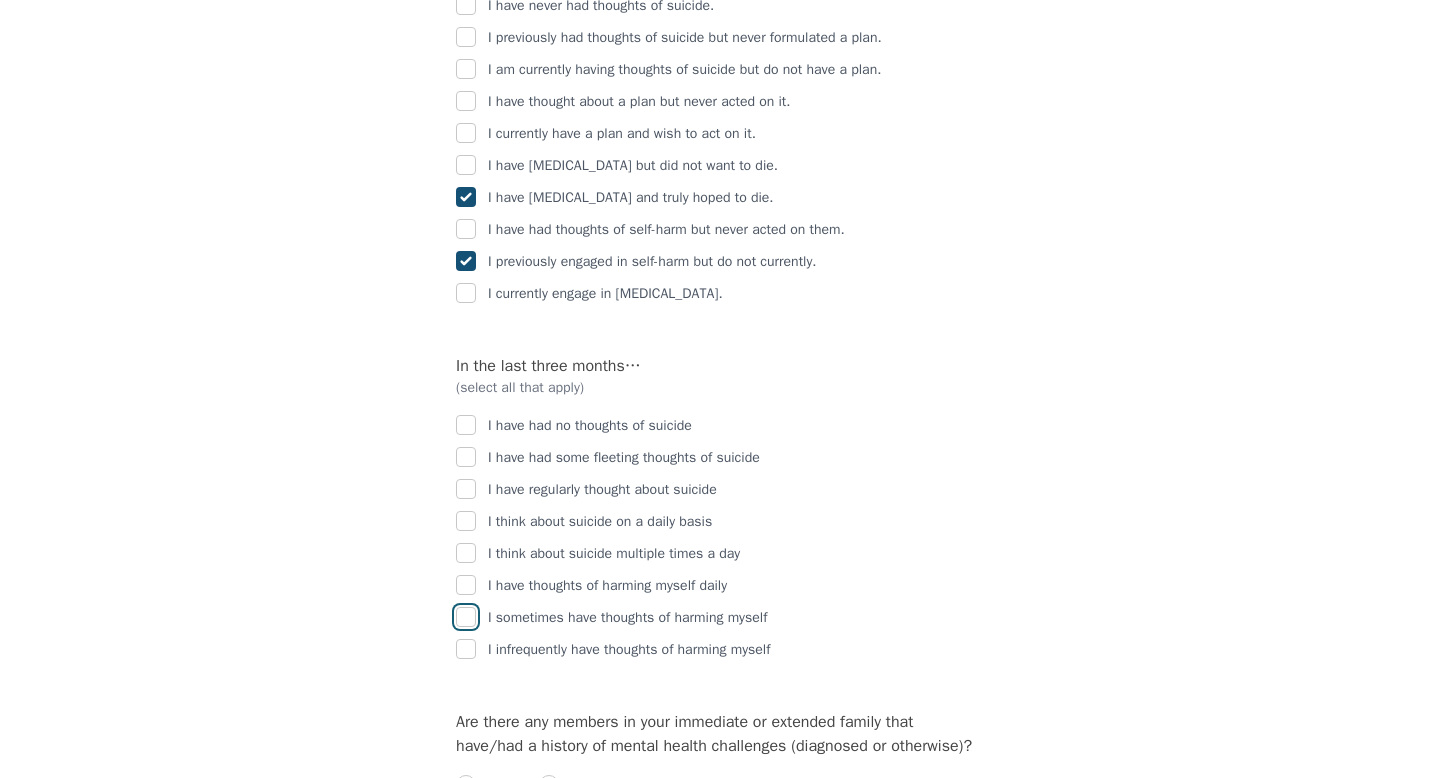 click at bounding box center [466, 617] 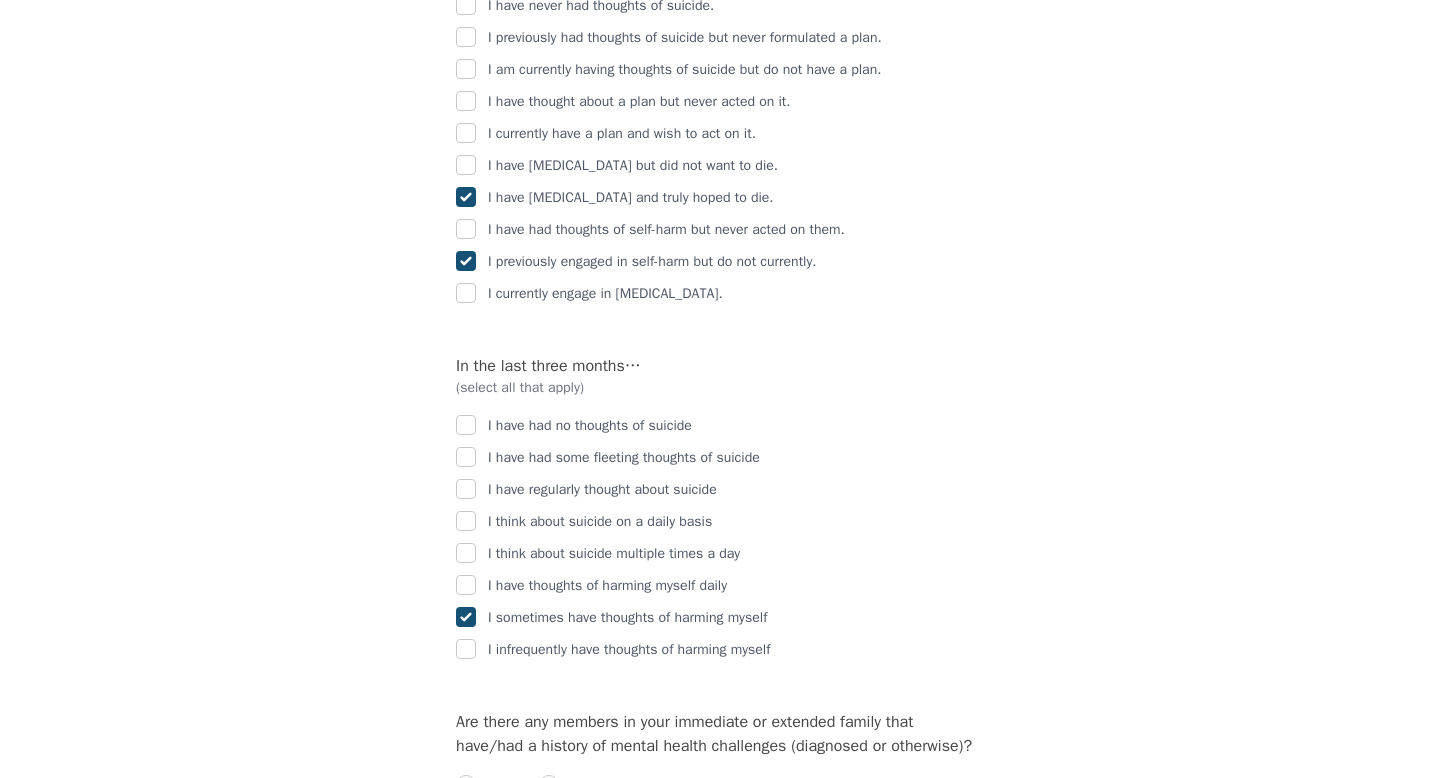 checkbox on "true" 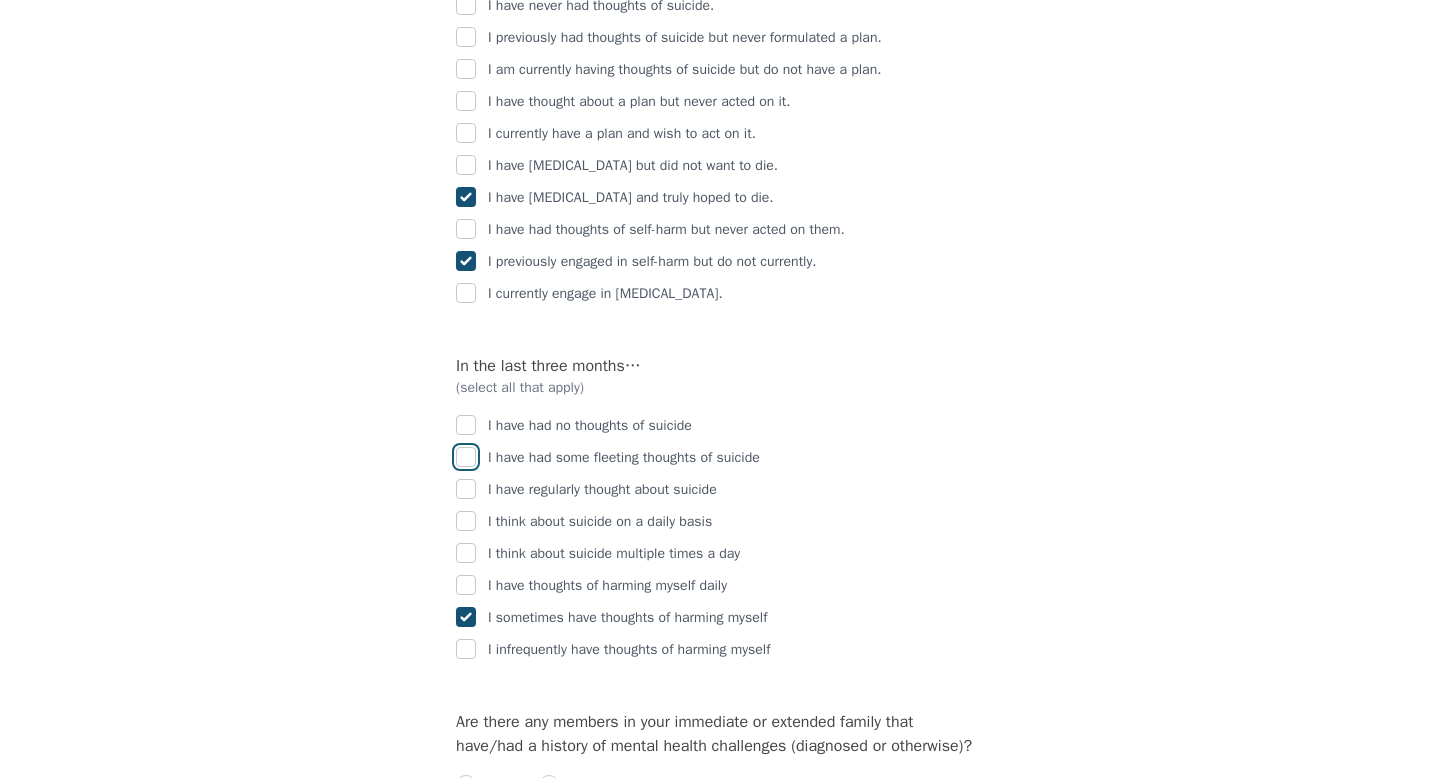 click at bounding box center [466, 457] 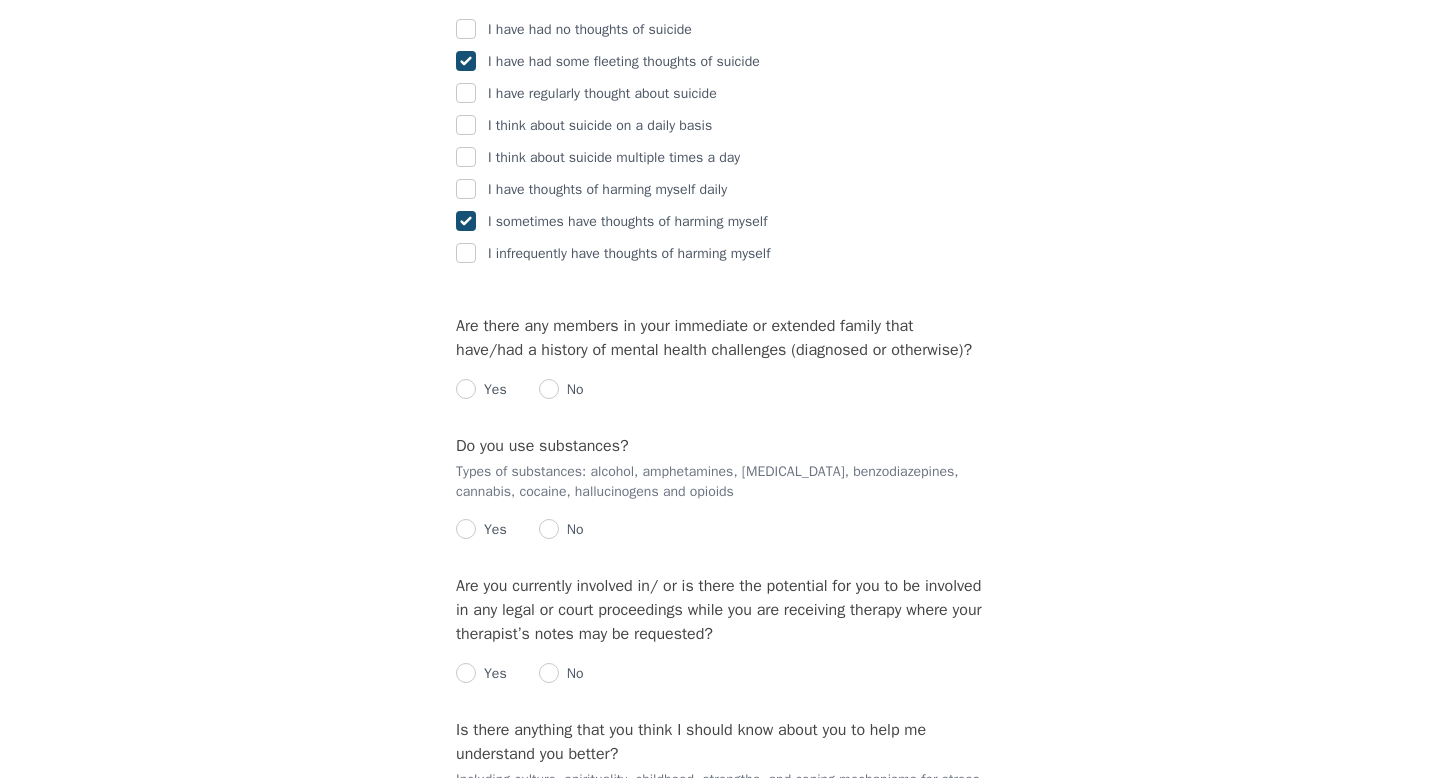 scroll, scrollTop: 3753, scrollLeft: 0, axis: vertical 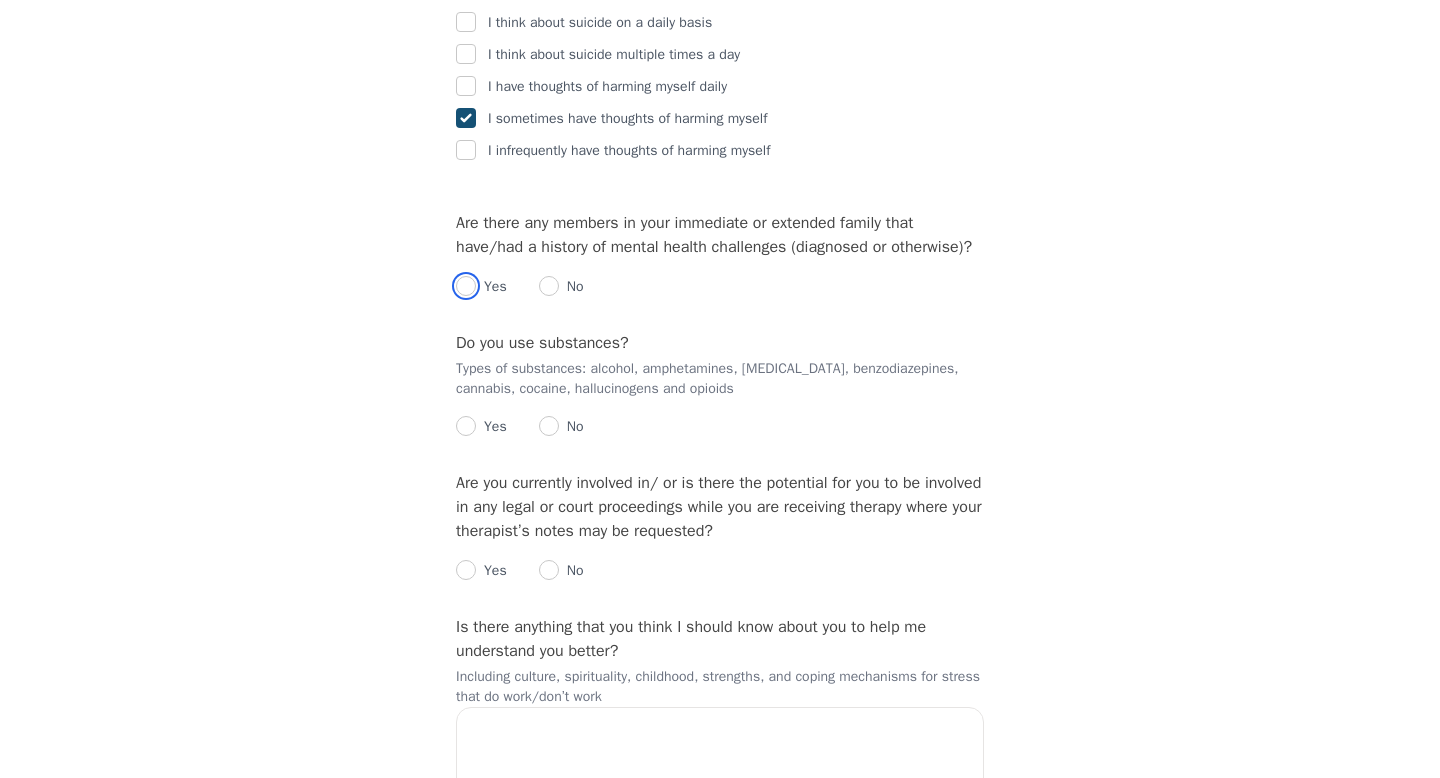 click at bounding box center [466, 286] 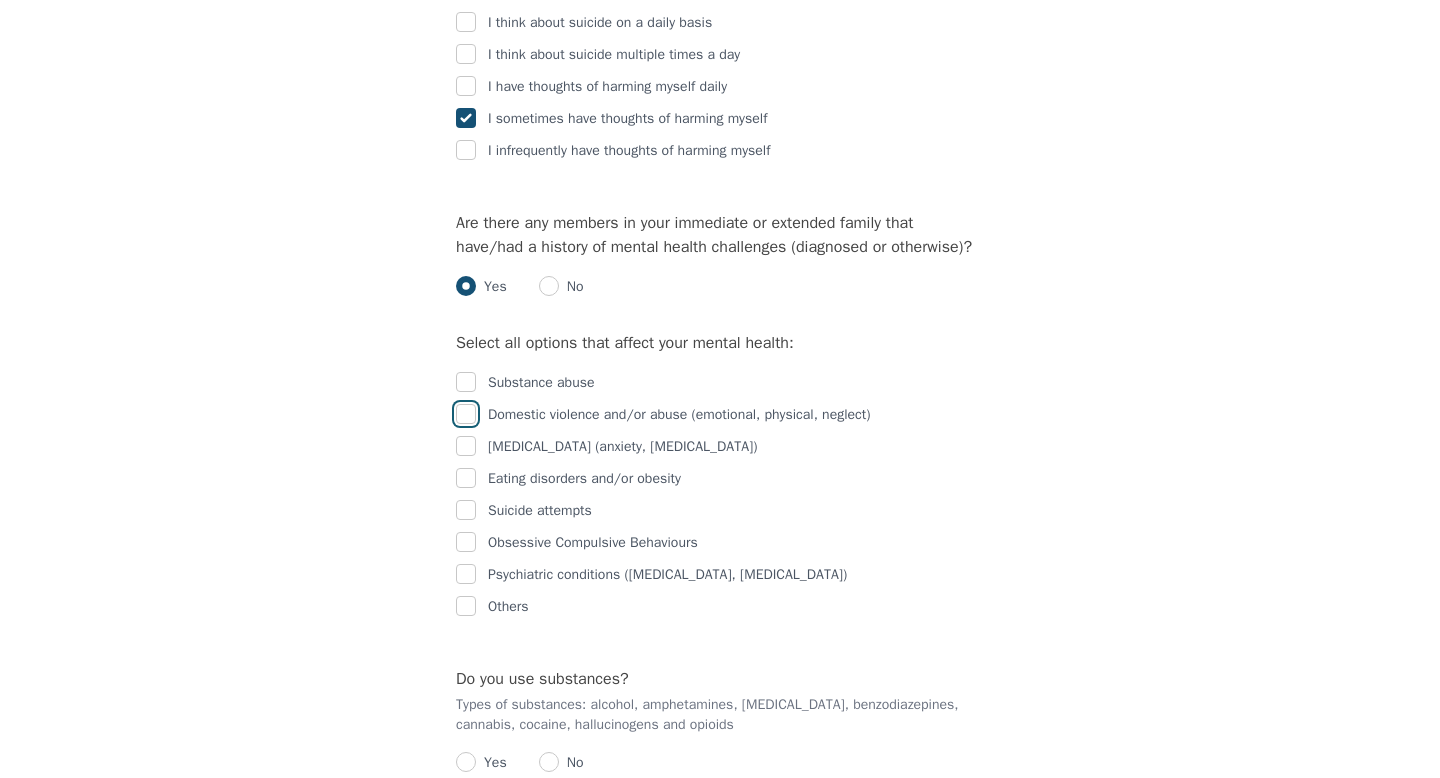 click at bounding box center [466, 414] 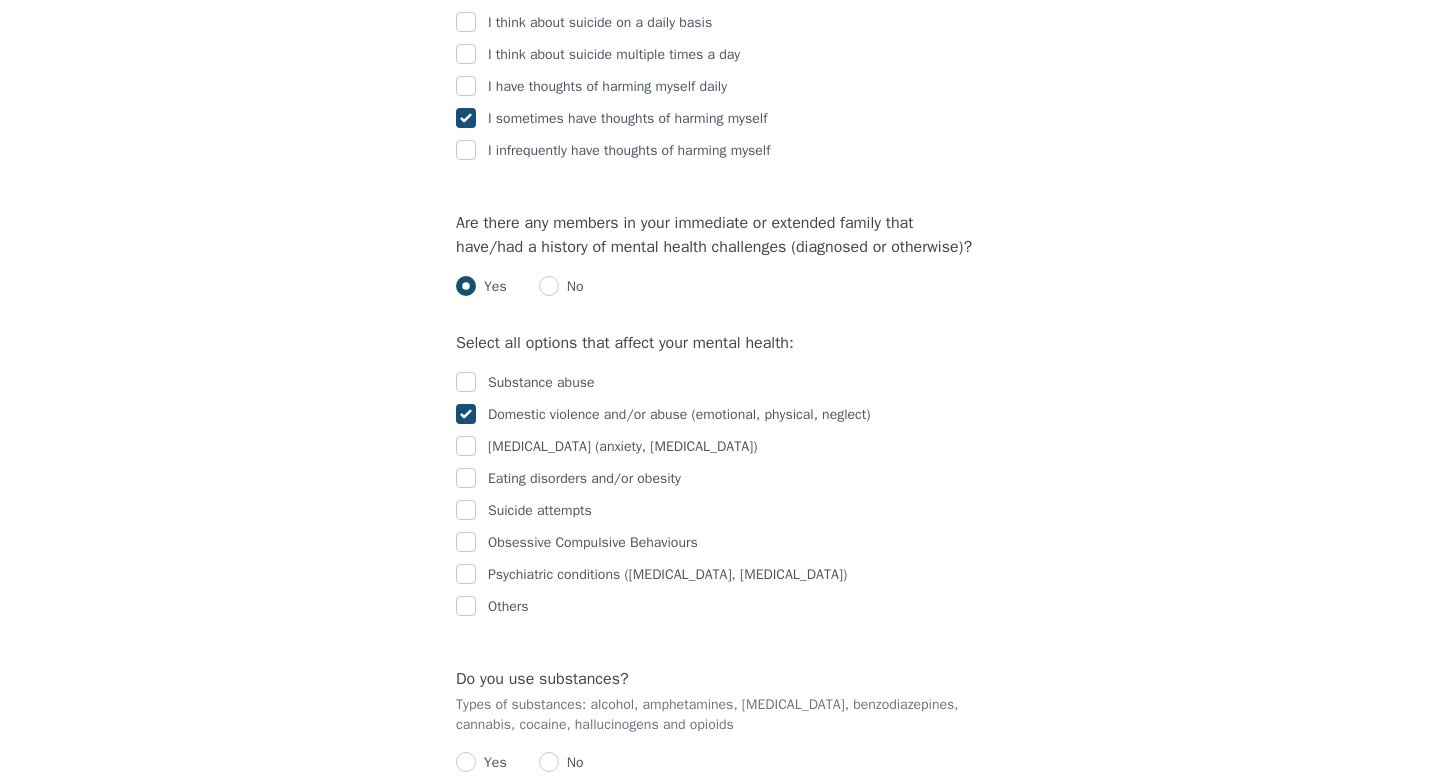 checkbox on "true" 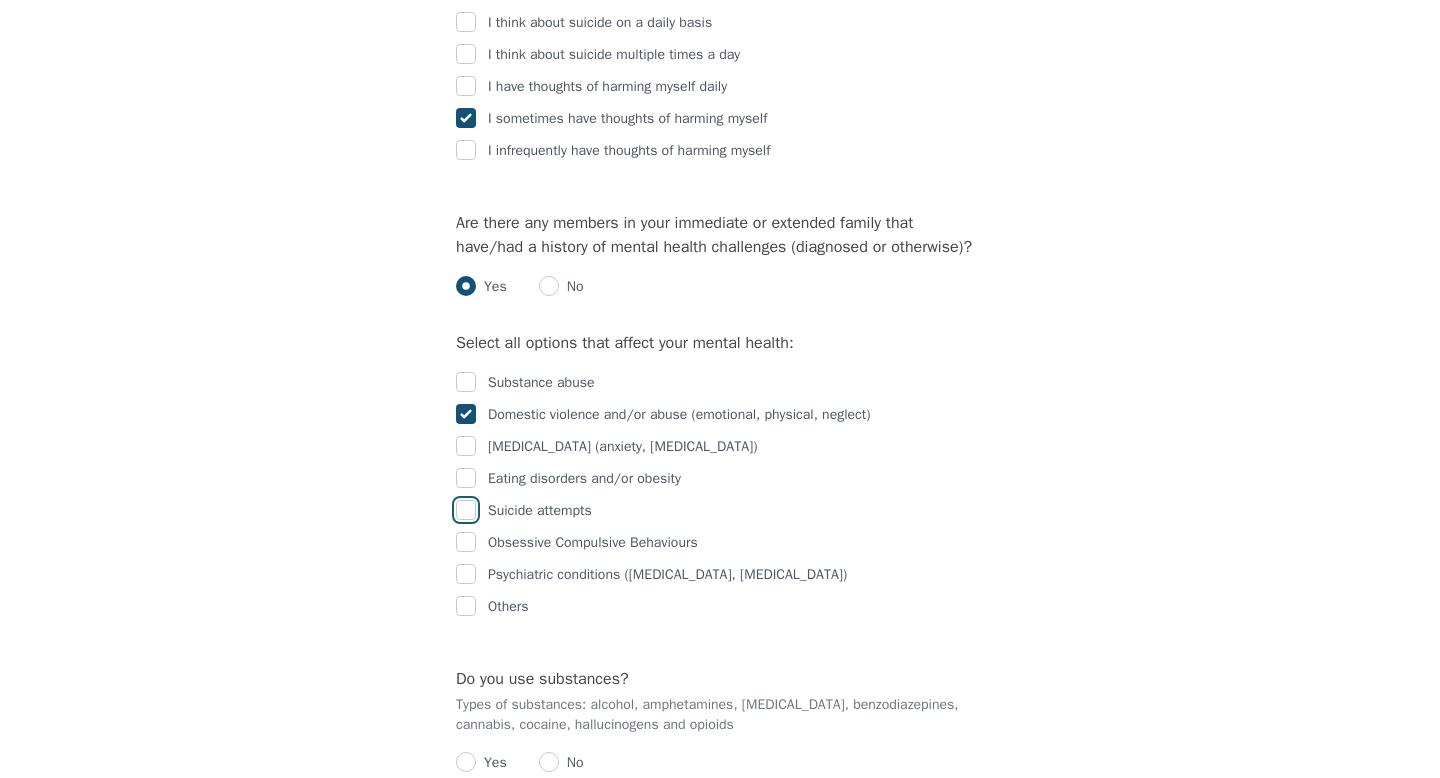 click at bounding box center (466, 510) 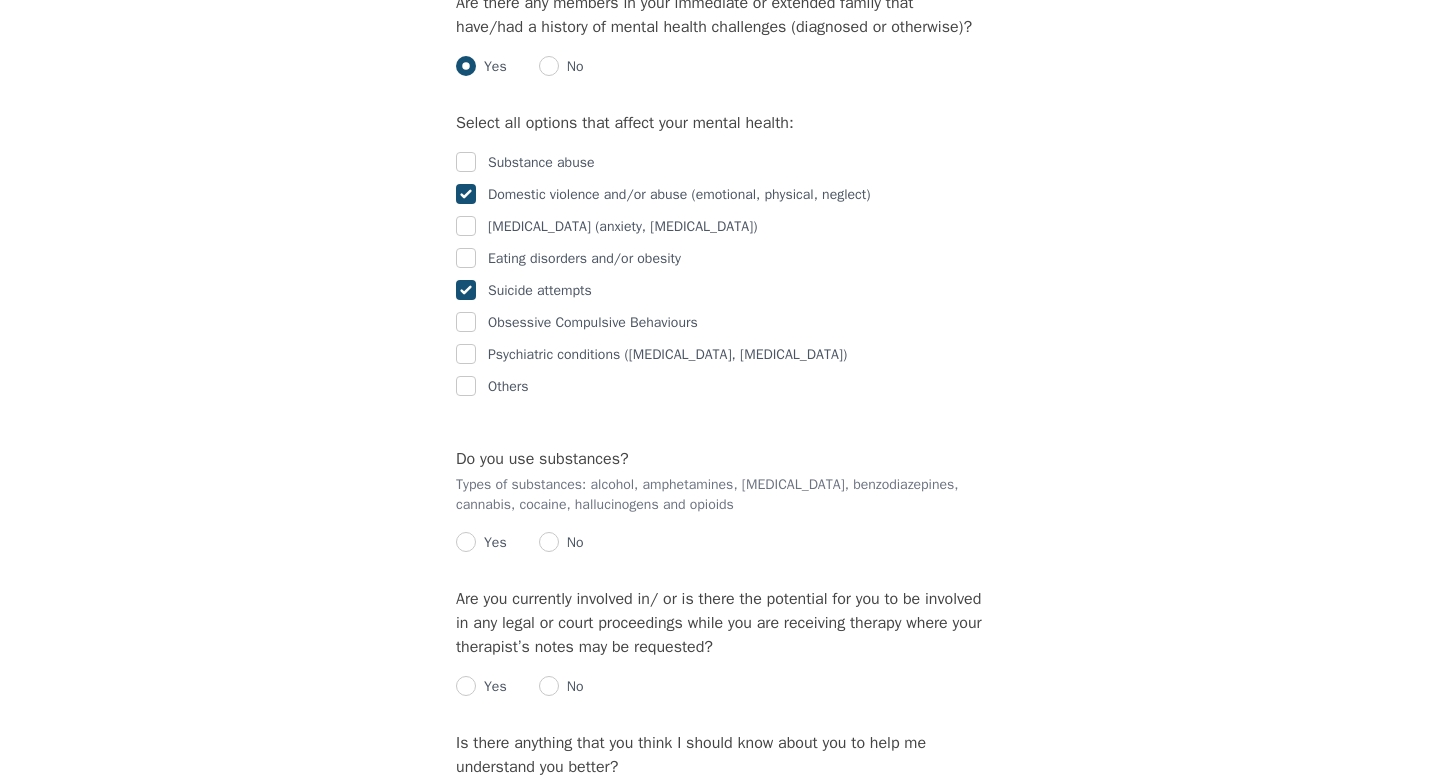 scroll, scrollTop: 4006, scrollLeft: 0, axis: vertical 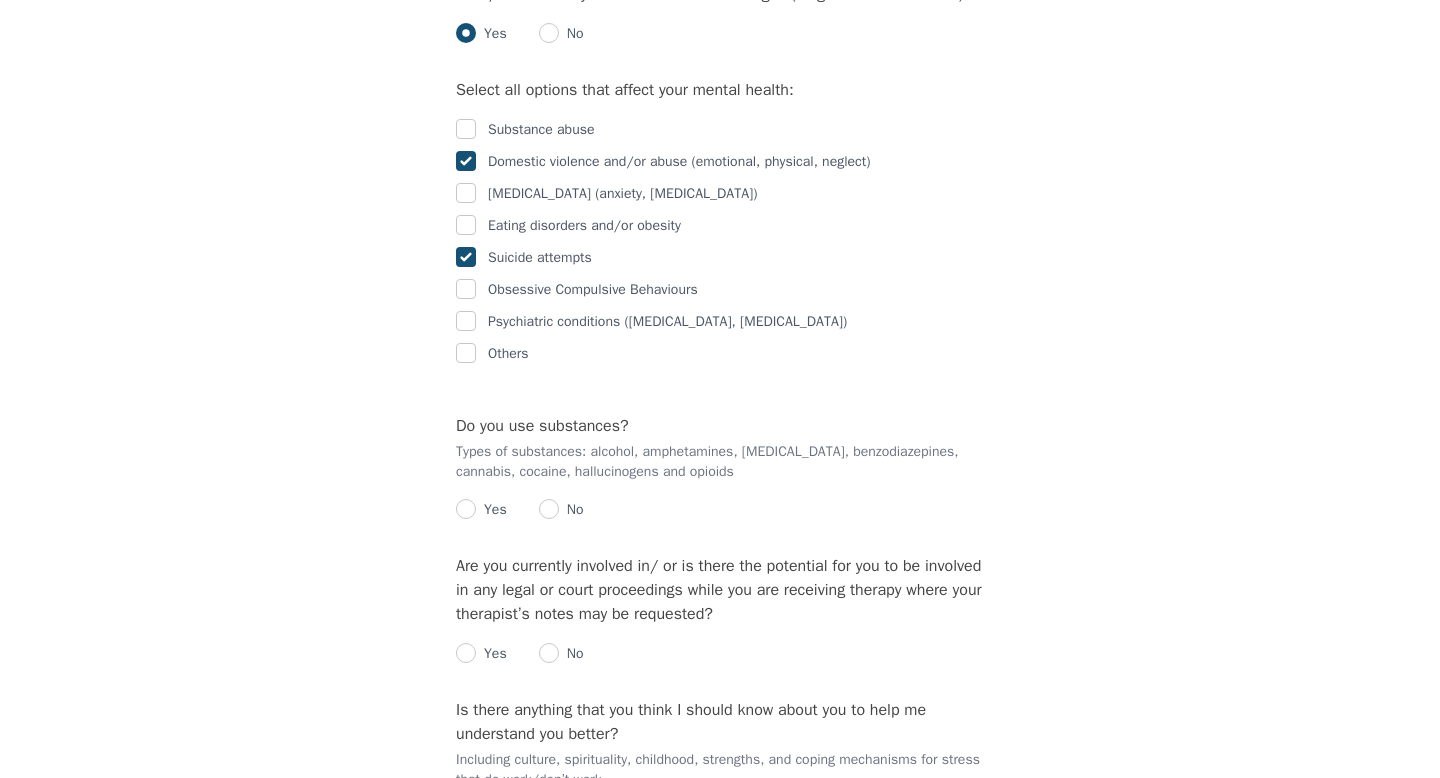 click on "No" at bounding box center (571, 510) 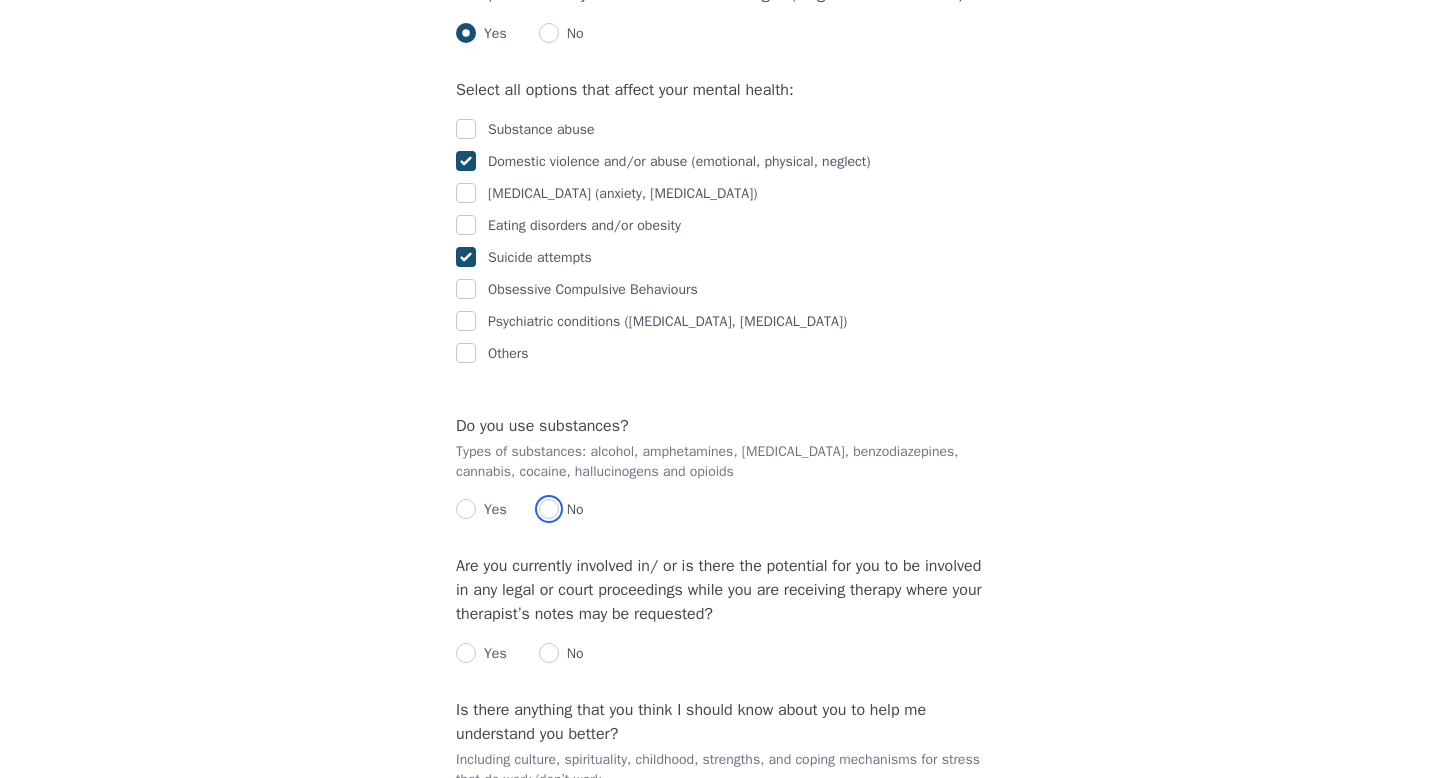 click at bounding box center (549, 509) 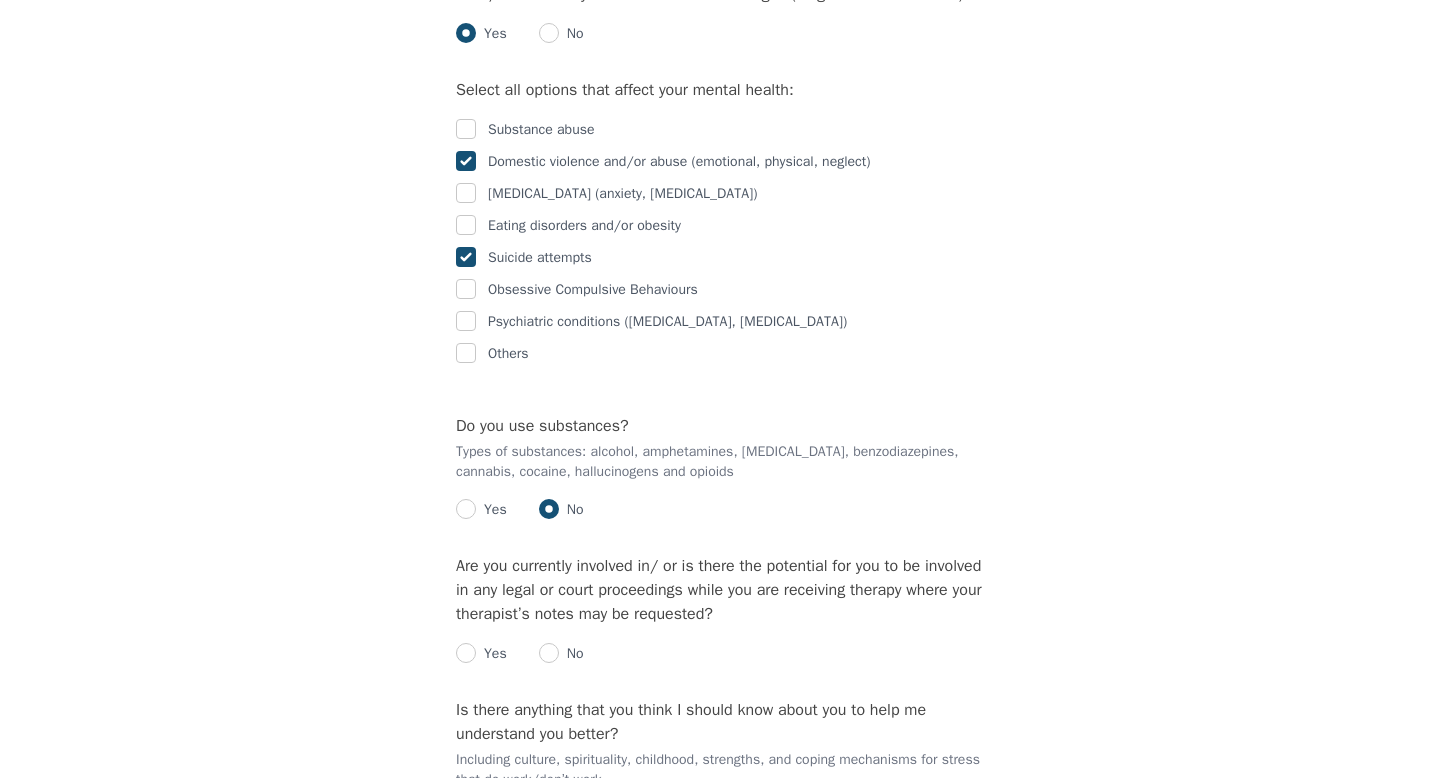 radio on "true" 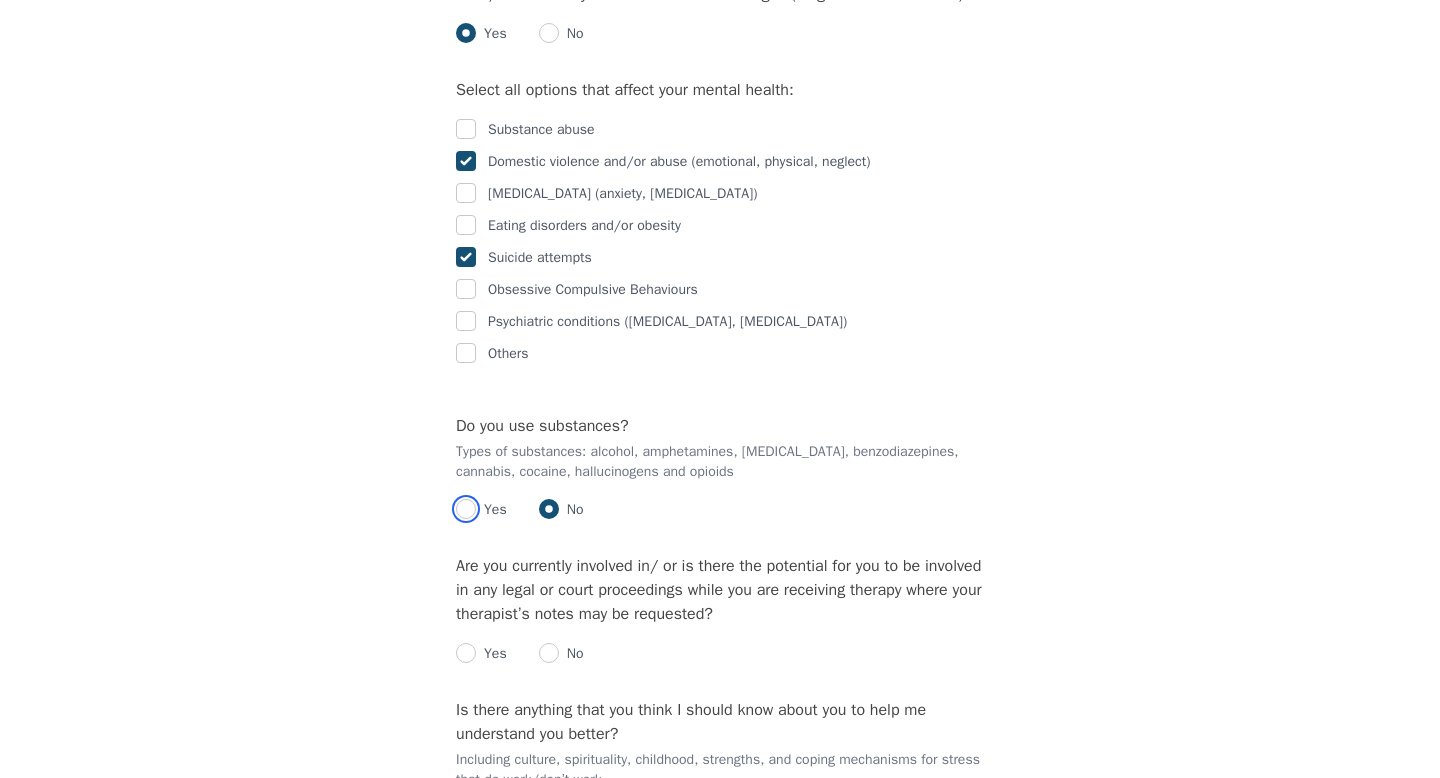 click at bounding box center (466, 509) 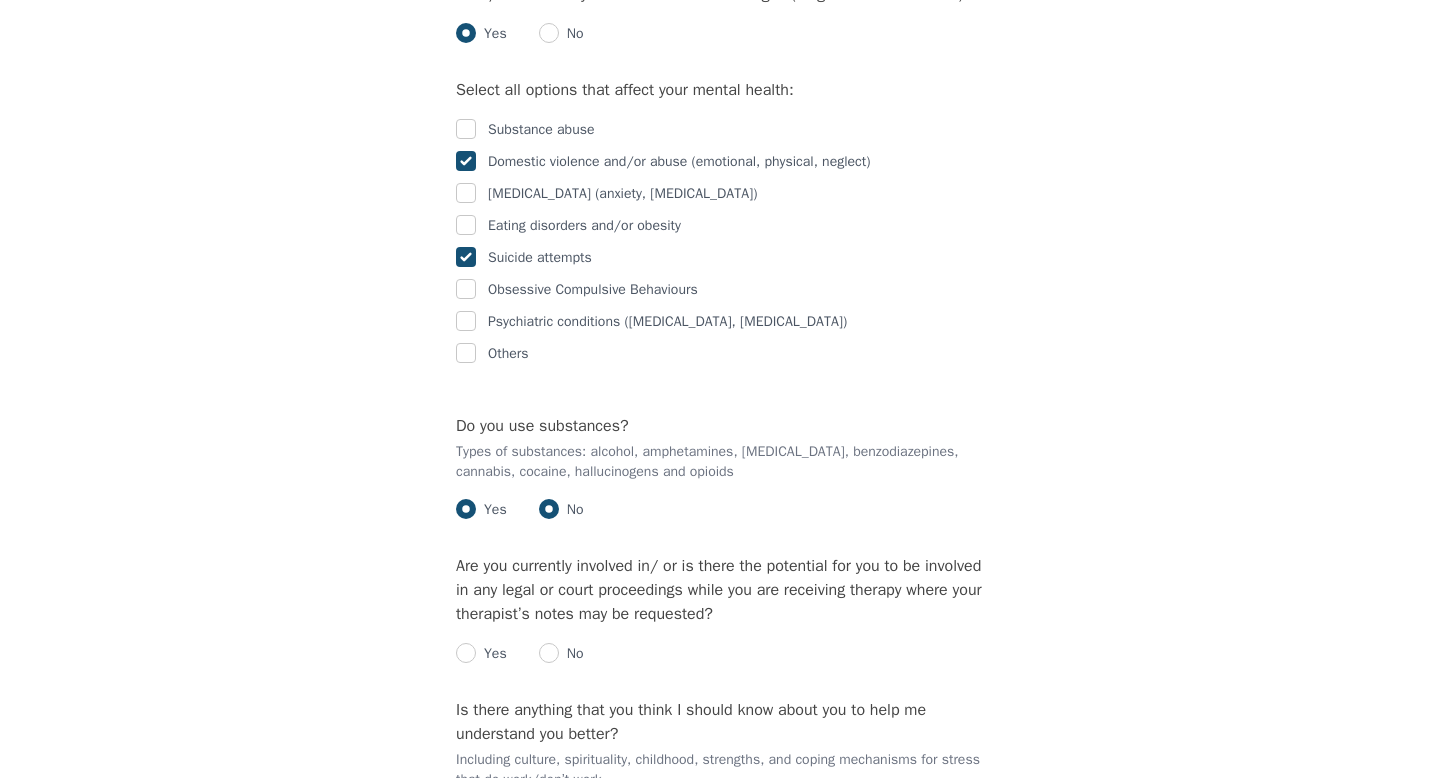 radio on "false" 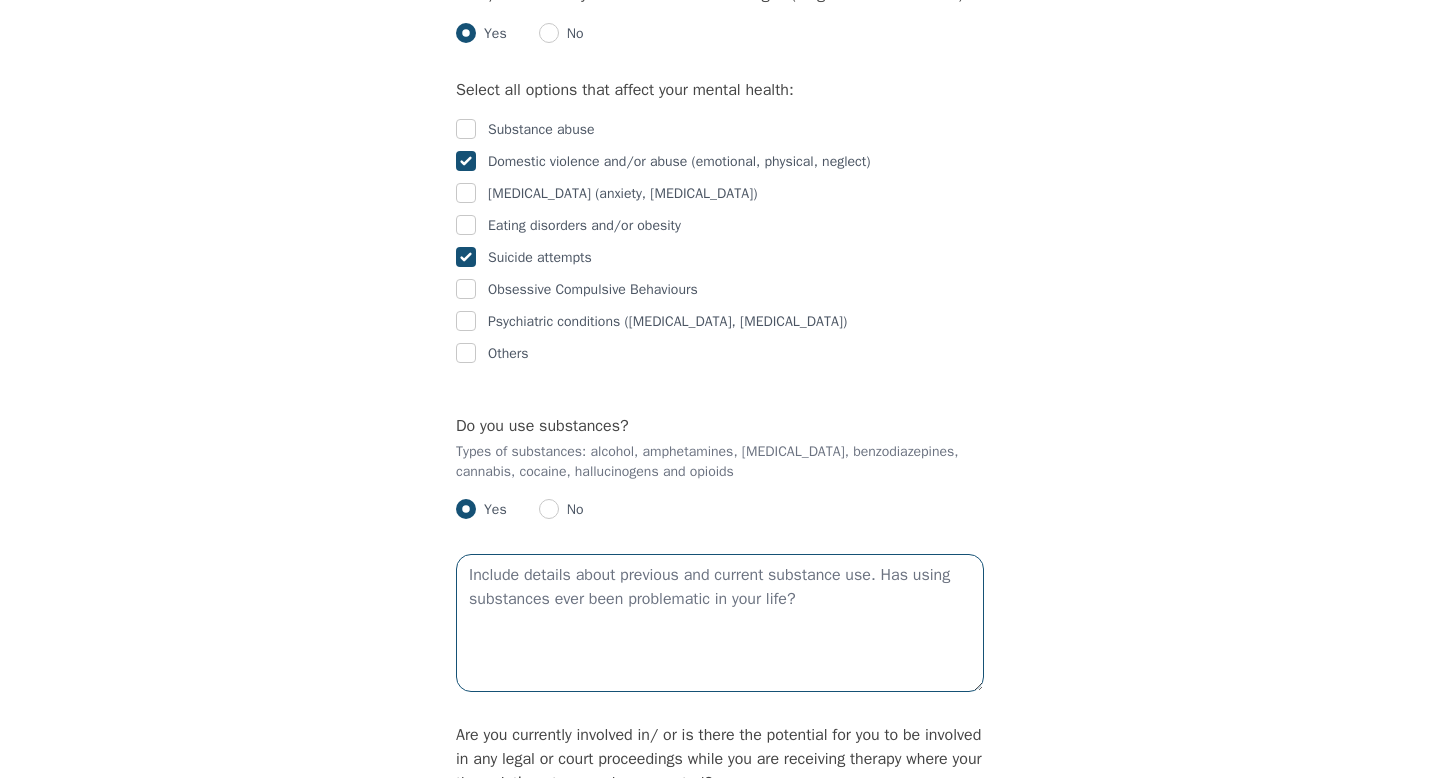 click at bounding box center [720, 623] 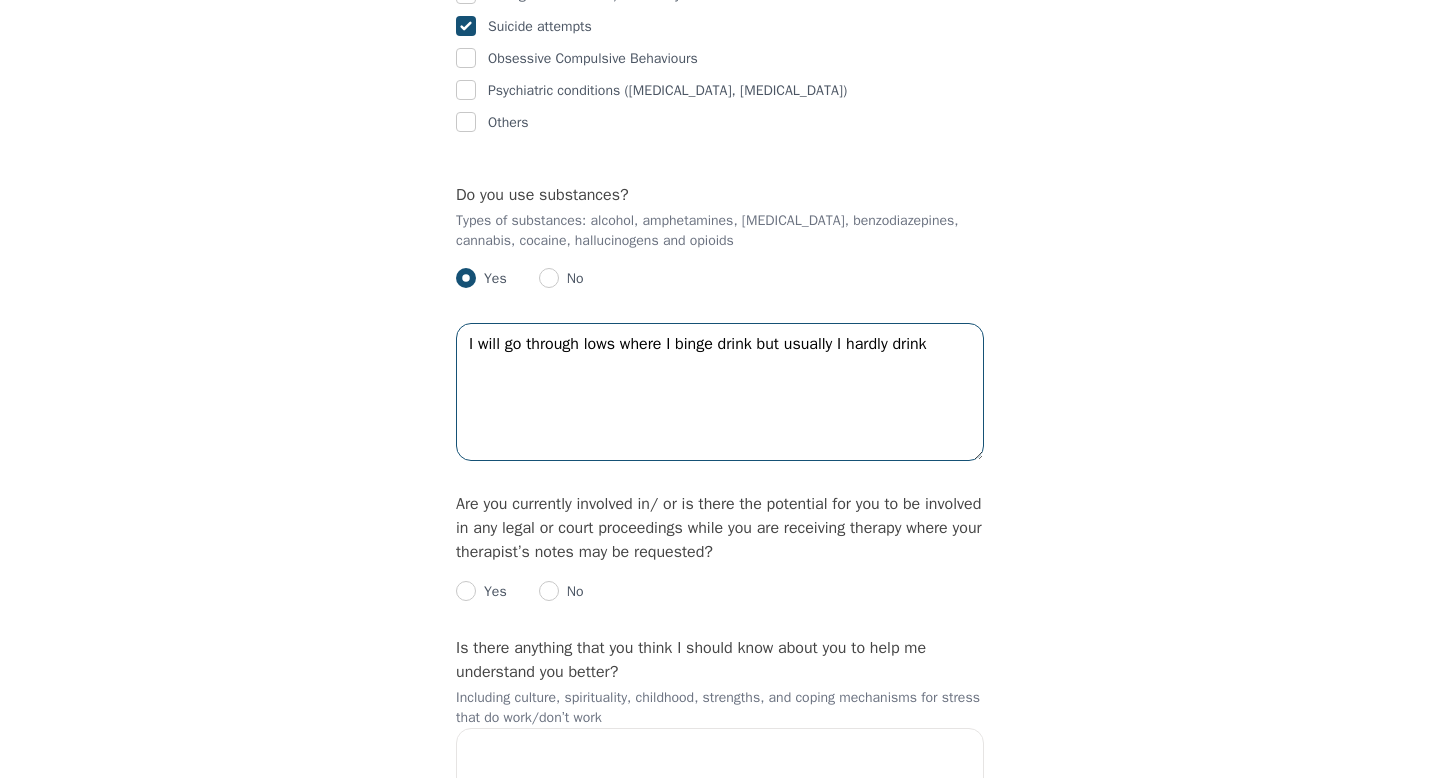 scroll, scrollTop: 4239, scrollLeft: 0, axis: vertical 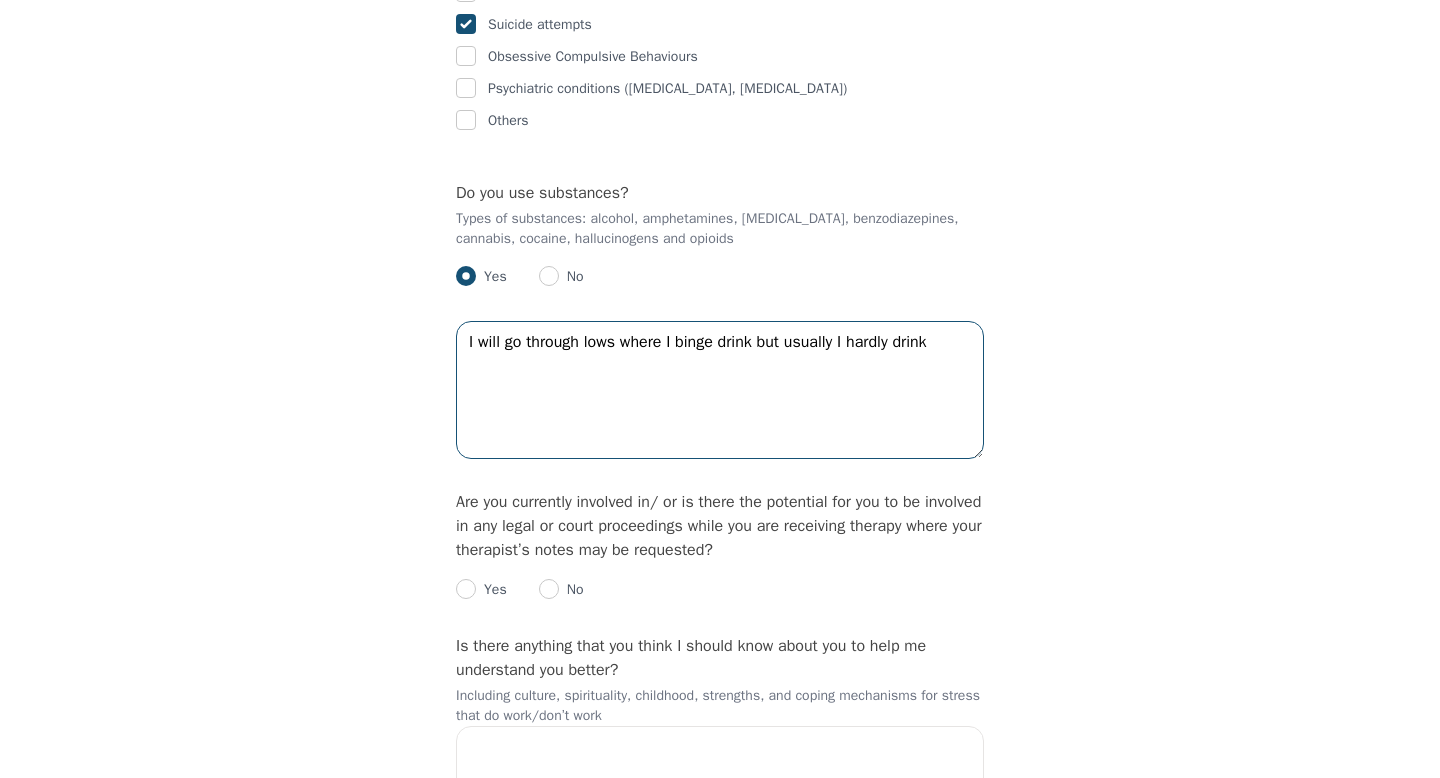 type on "I will go through lows where I binge drink but usually I hardly drink" 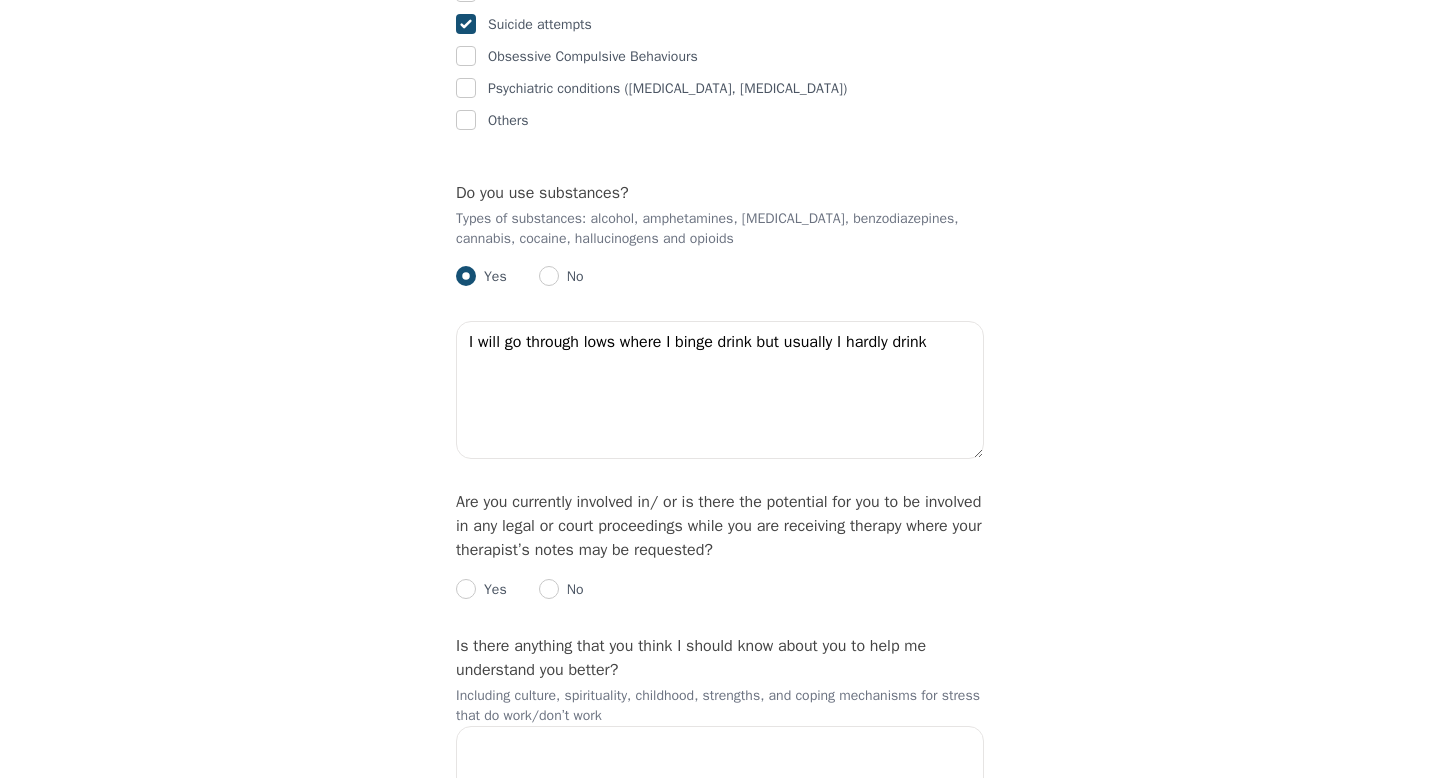 click on "No" at bounding box center (571, 590) 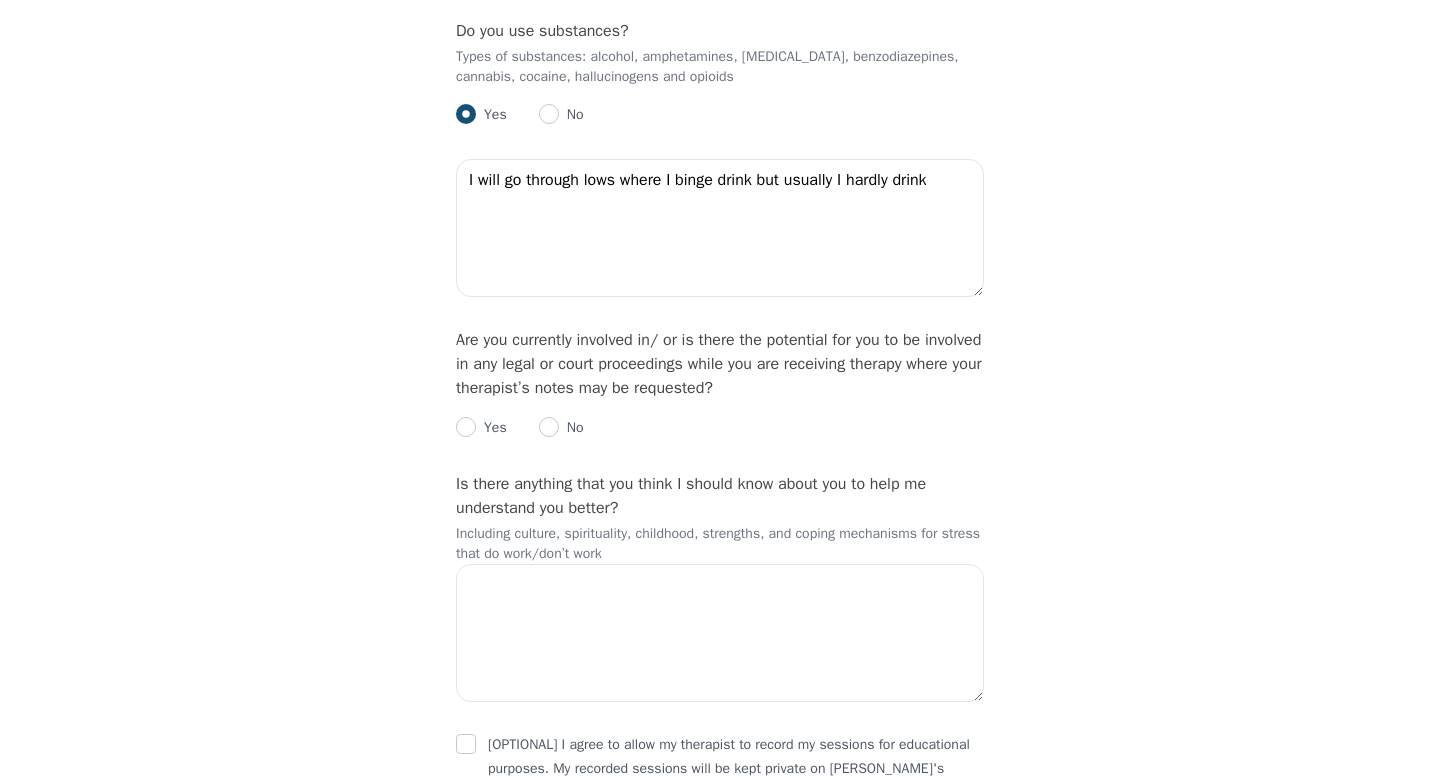 scroll, scrollTop: 4510, scrollLeft: 0, axis: vertical 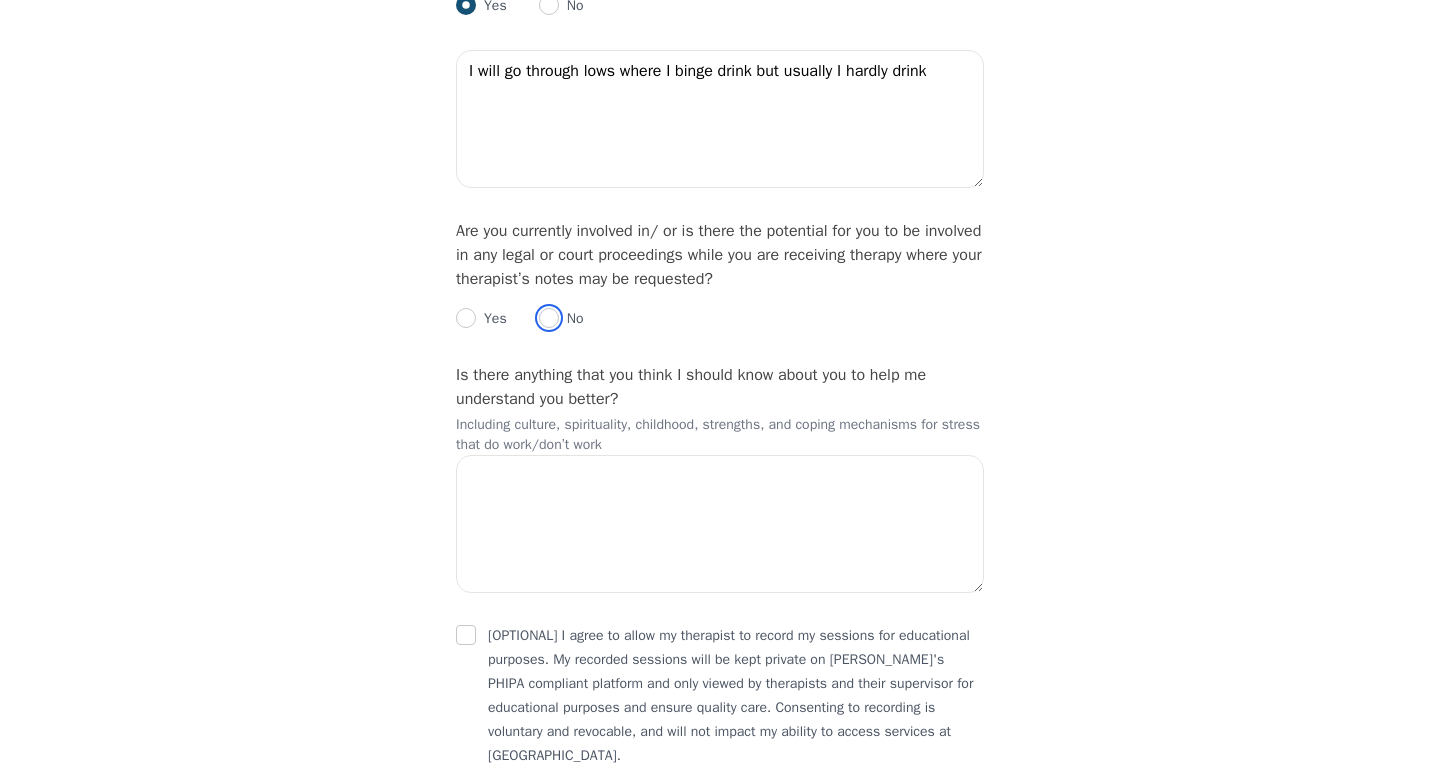click at bounding box center [549, 318] 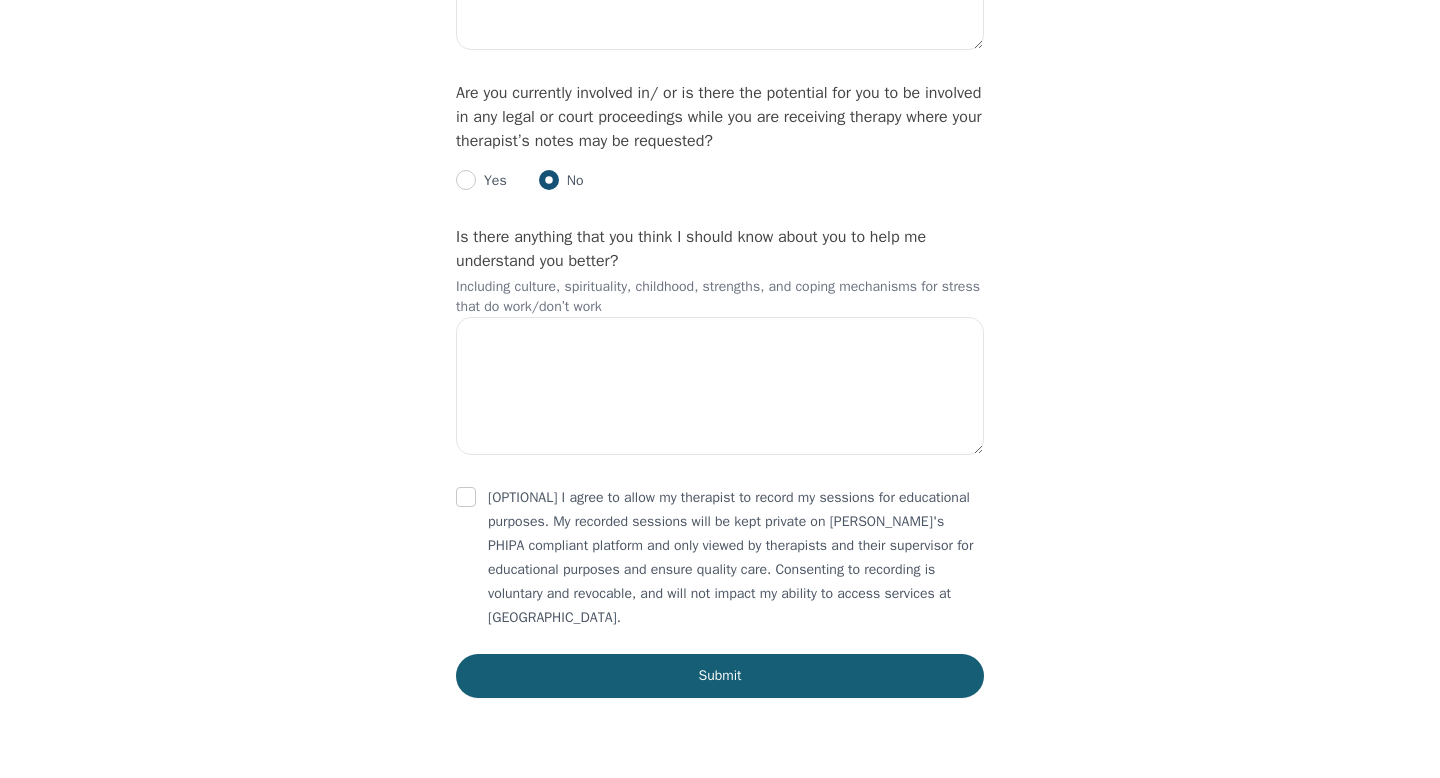 scroll, scrollTop: 4734, scrollLeft: 0, axis: vertical 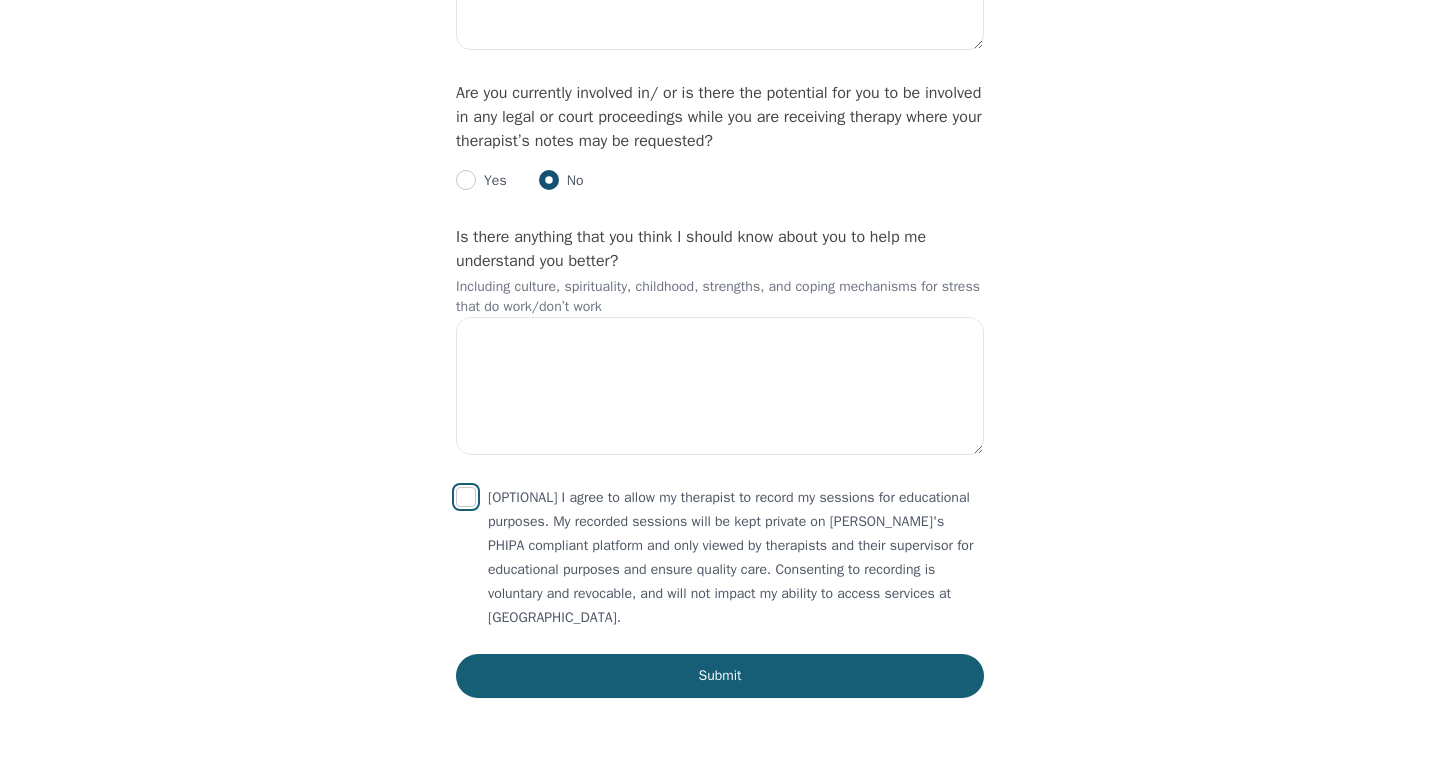 click at bounding box center (466, 497) 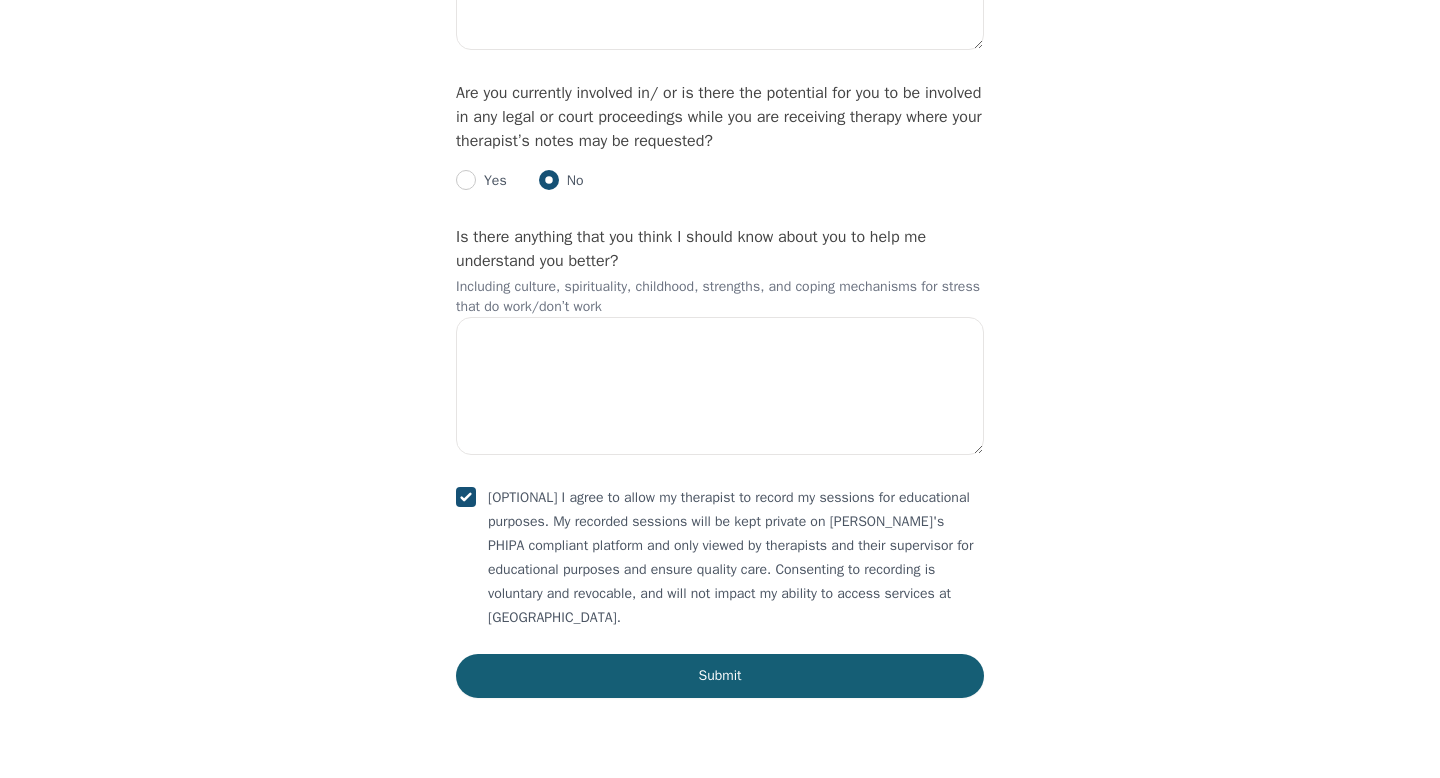 checkbox on "true" 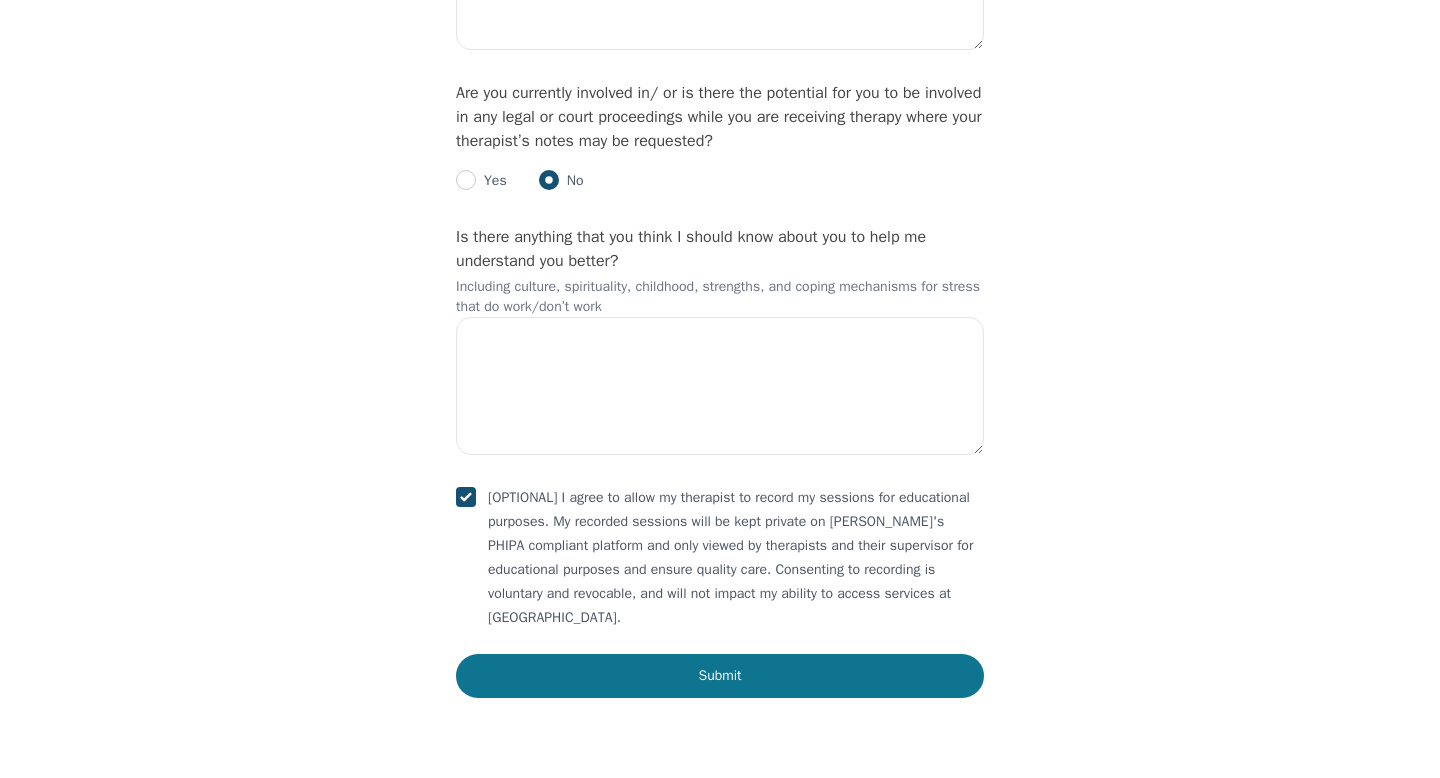 click on "Submit" at bounding box center (720, 676) 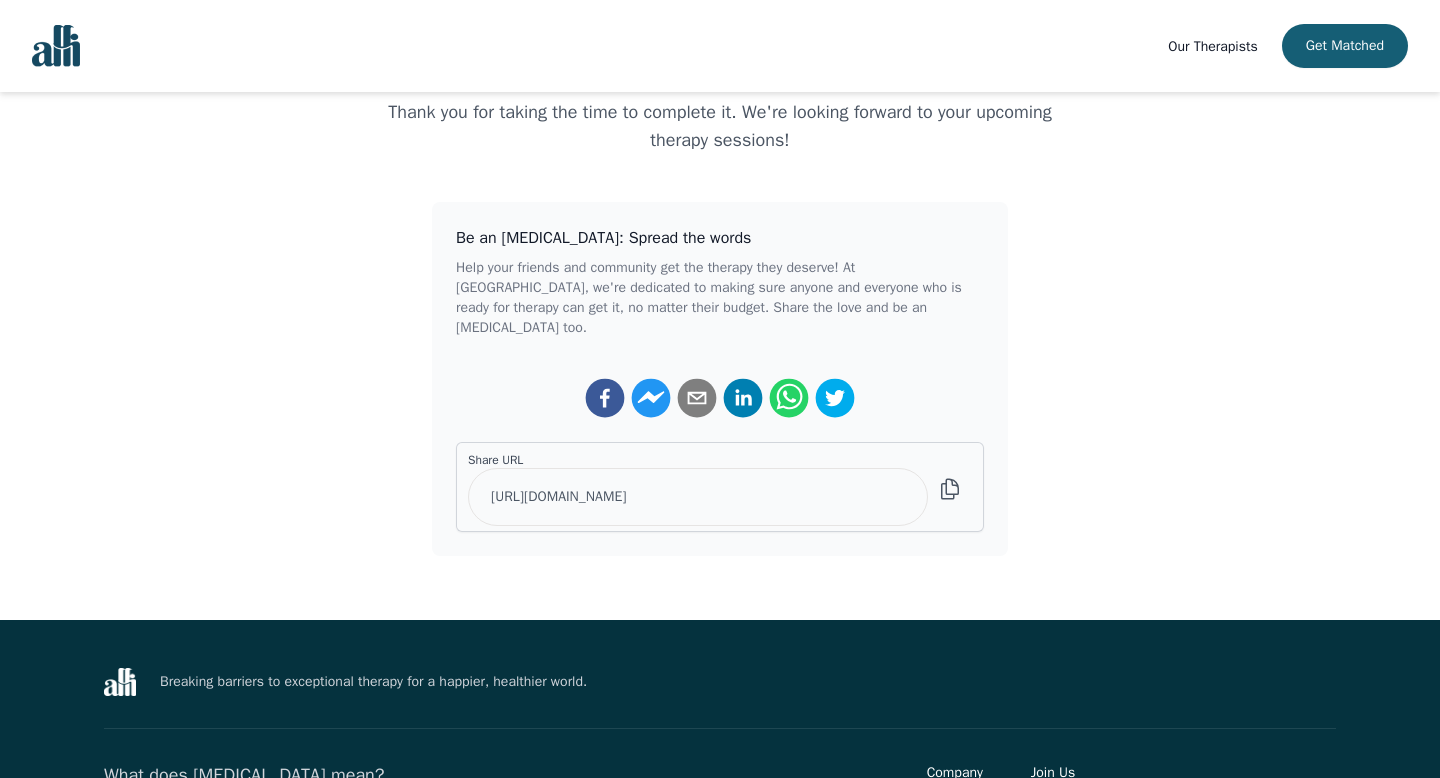 scroll, scrollTop: 389, scrollLeft: 0, axis: vertical 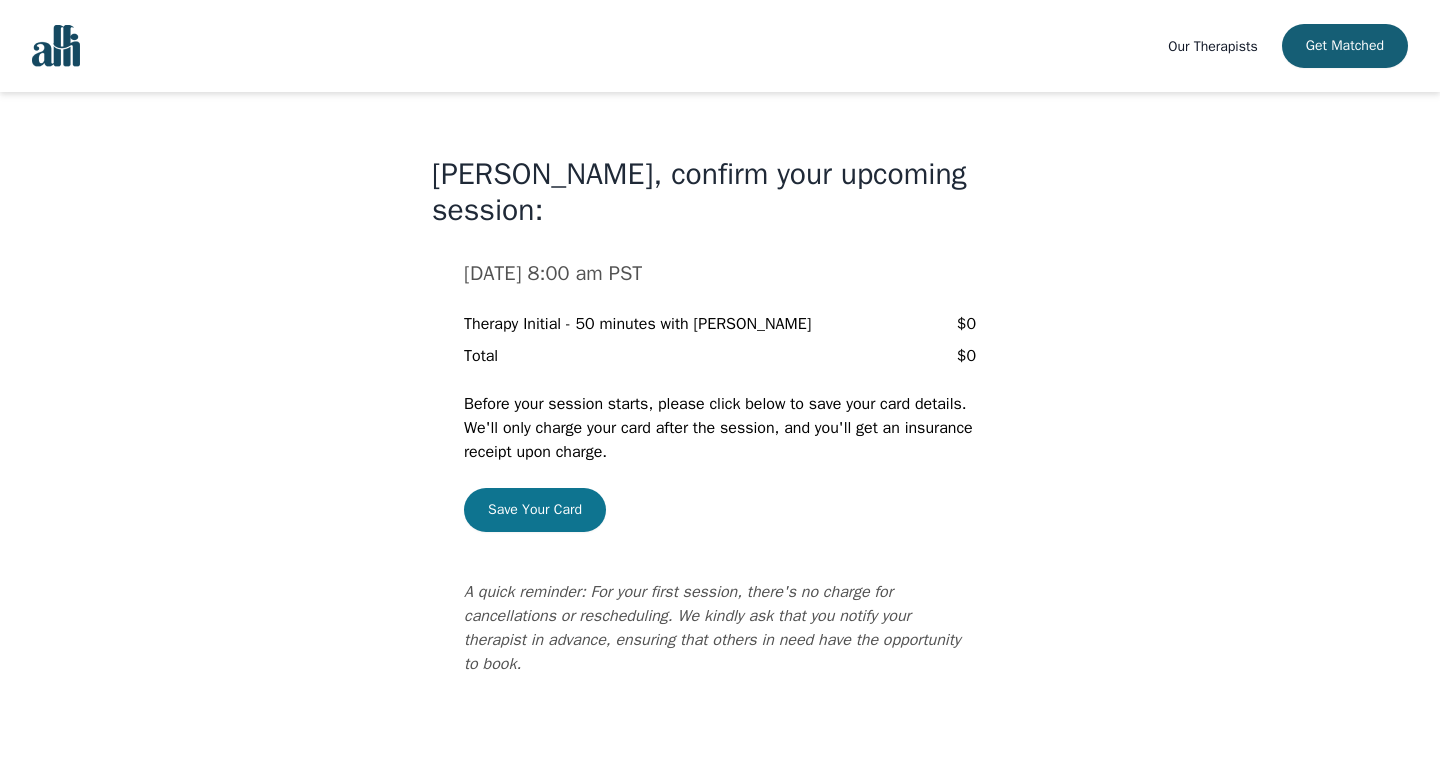 click on "Save Your Card" at bounding box center [535, 510] 